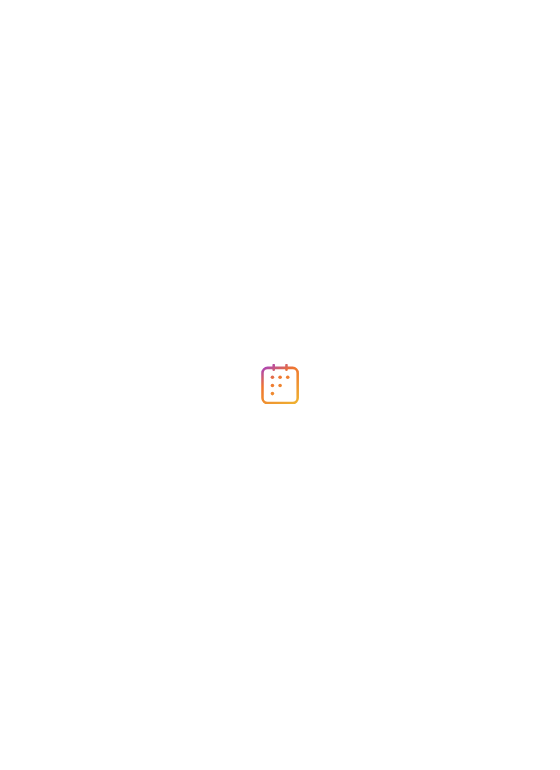 scroll, scrollTop: 0, scrollLeft: 0, axis: both 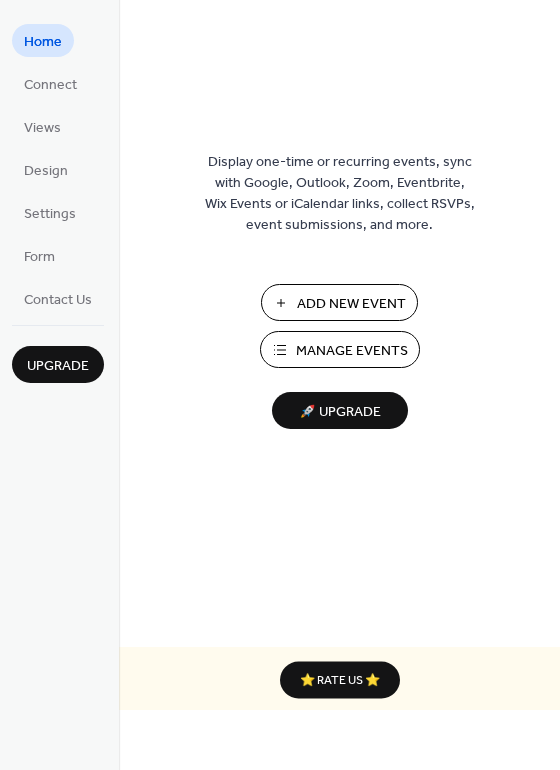 click on "Manage Events" at bounding box center [352, 351] 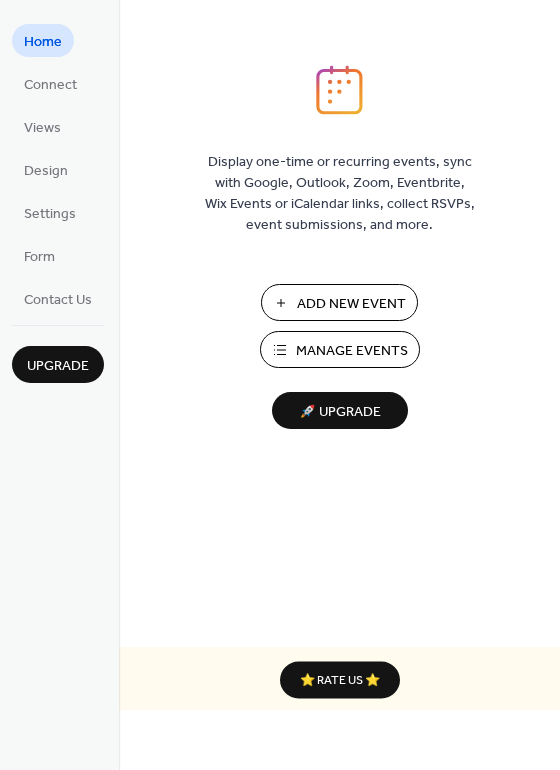 click on "Manage Events" at bounding box center (352, 351) 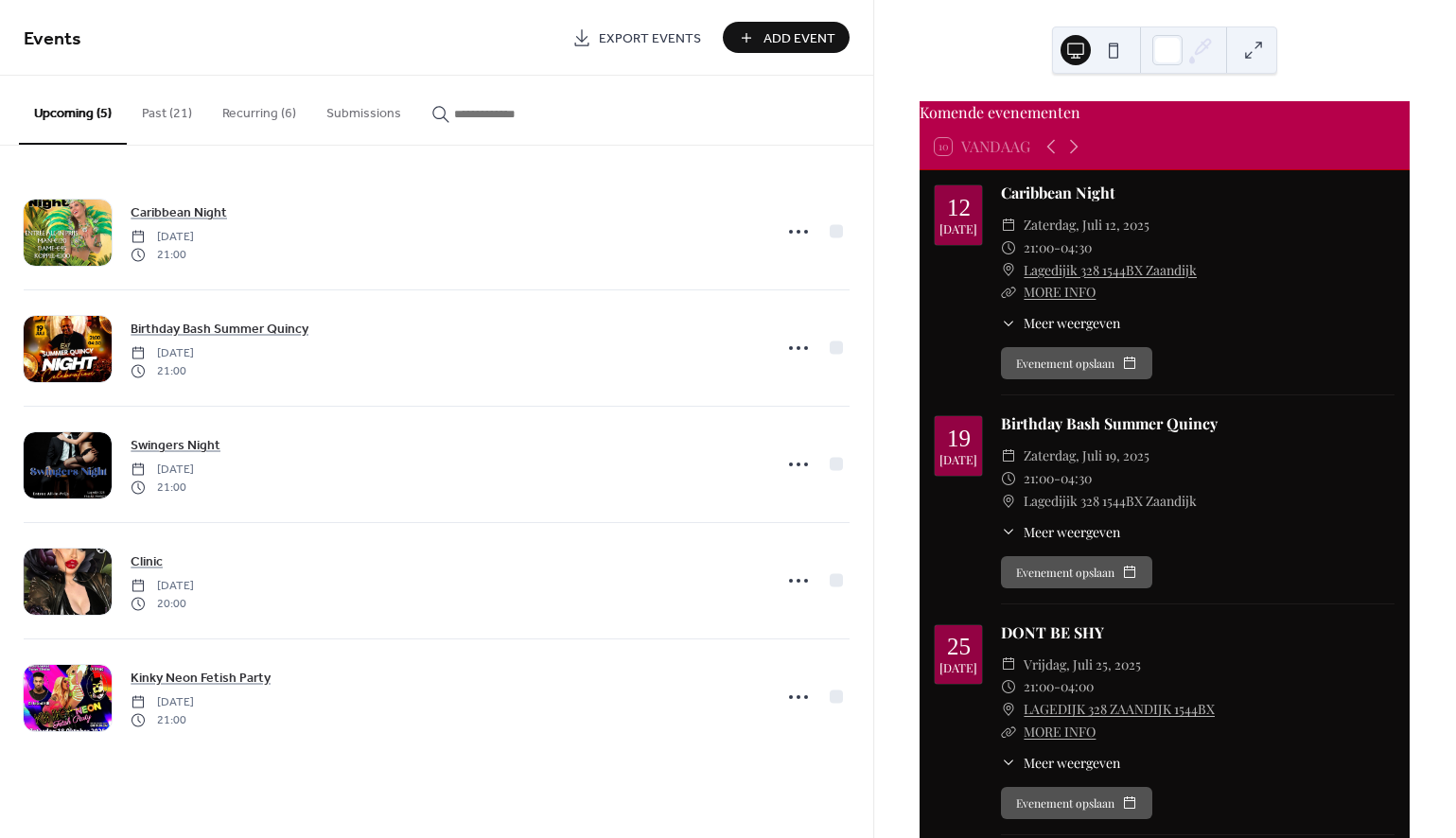scroll, scrollTop: 0, scrollLeft: 0, axis: both 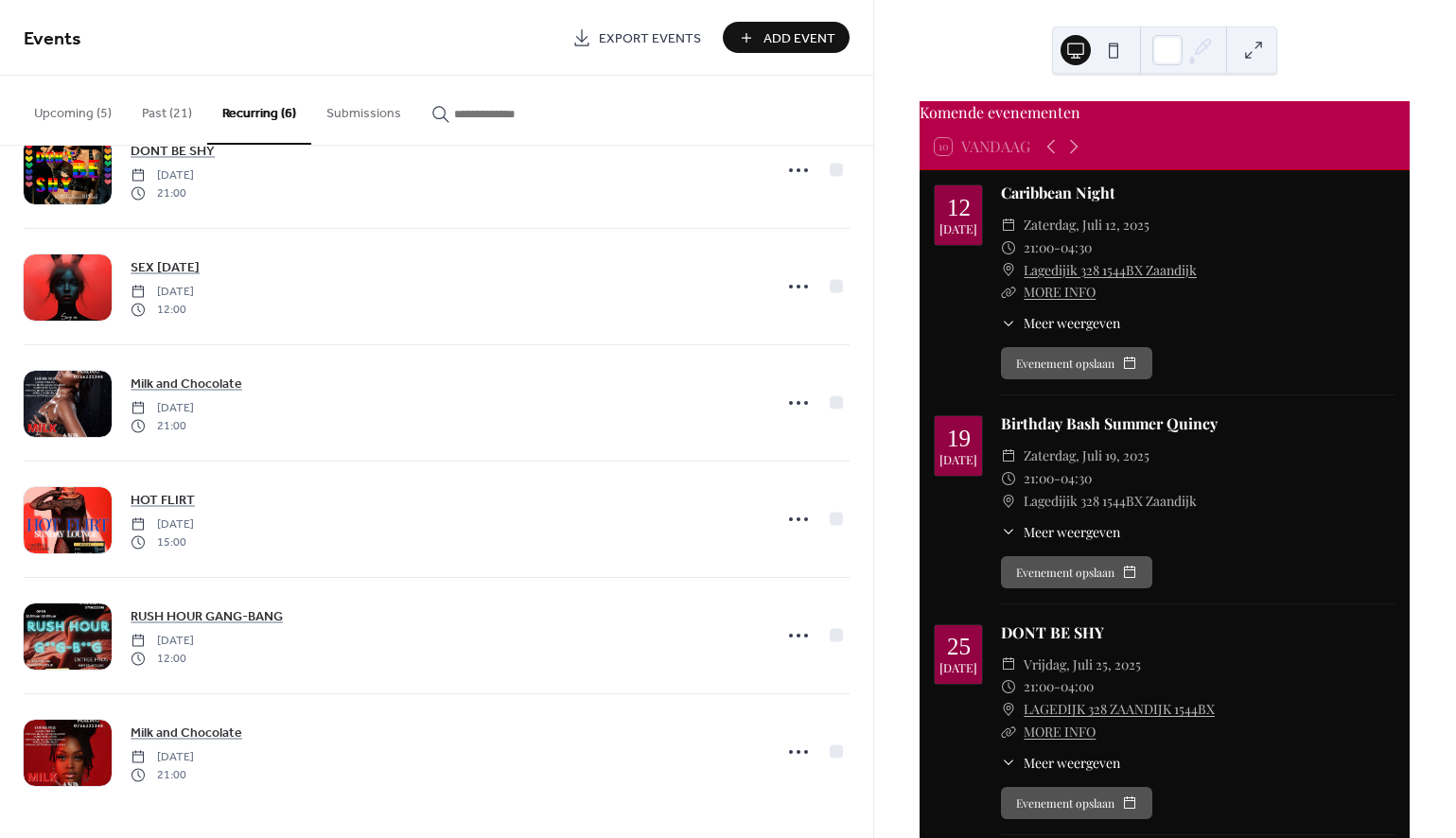 click on "Past  (21)" at bounding box center (167, 109) 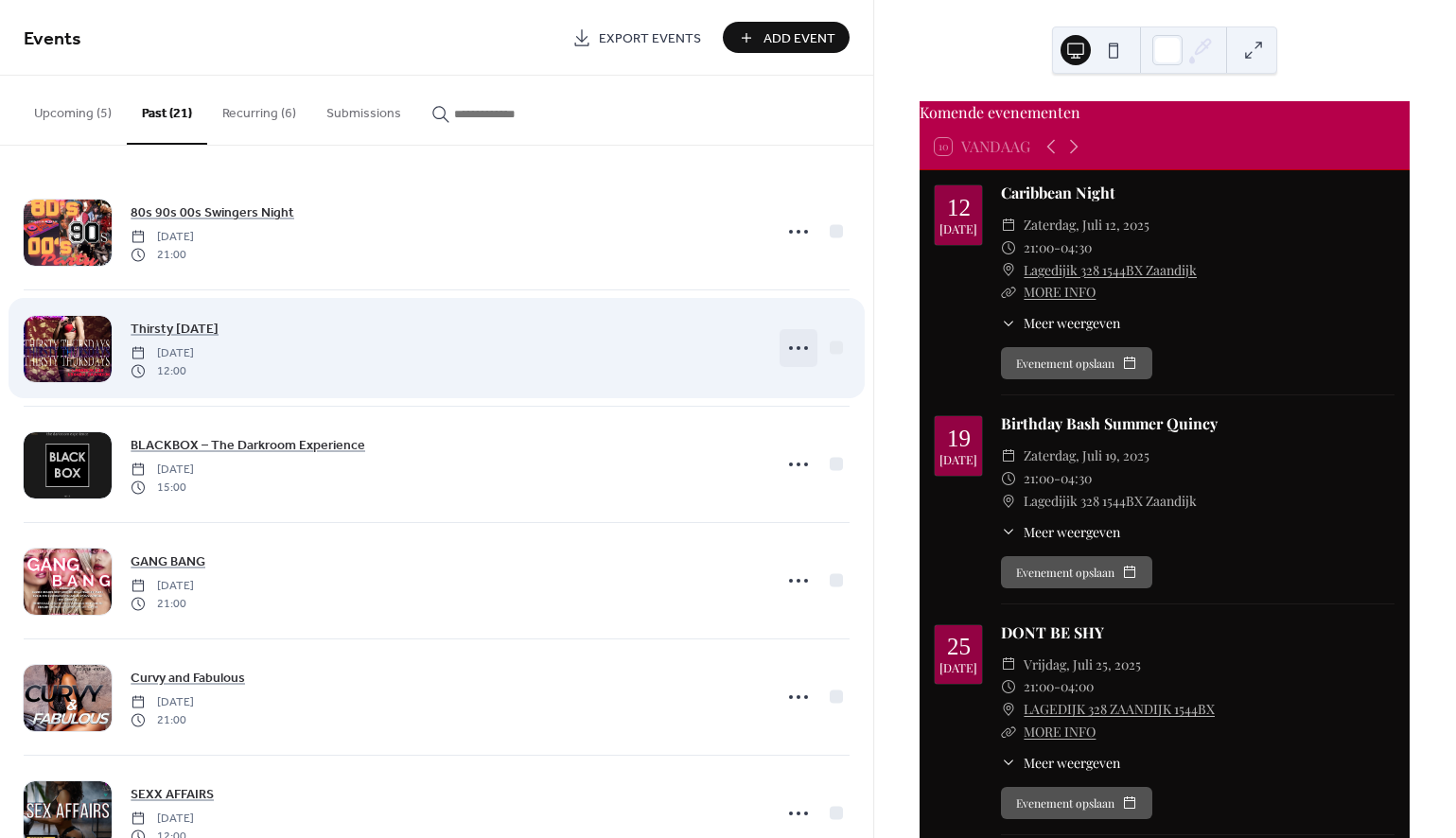 click 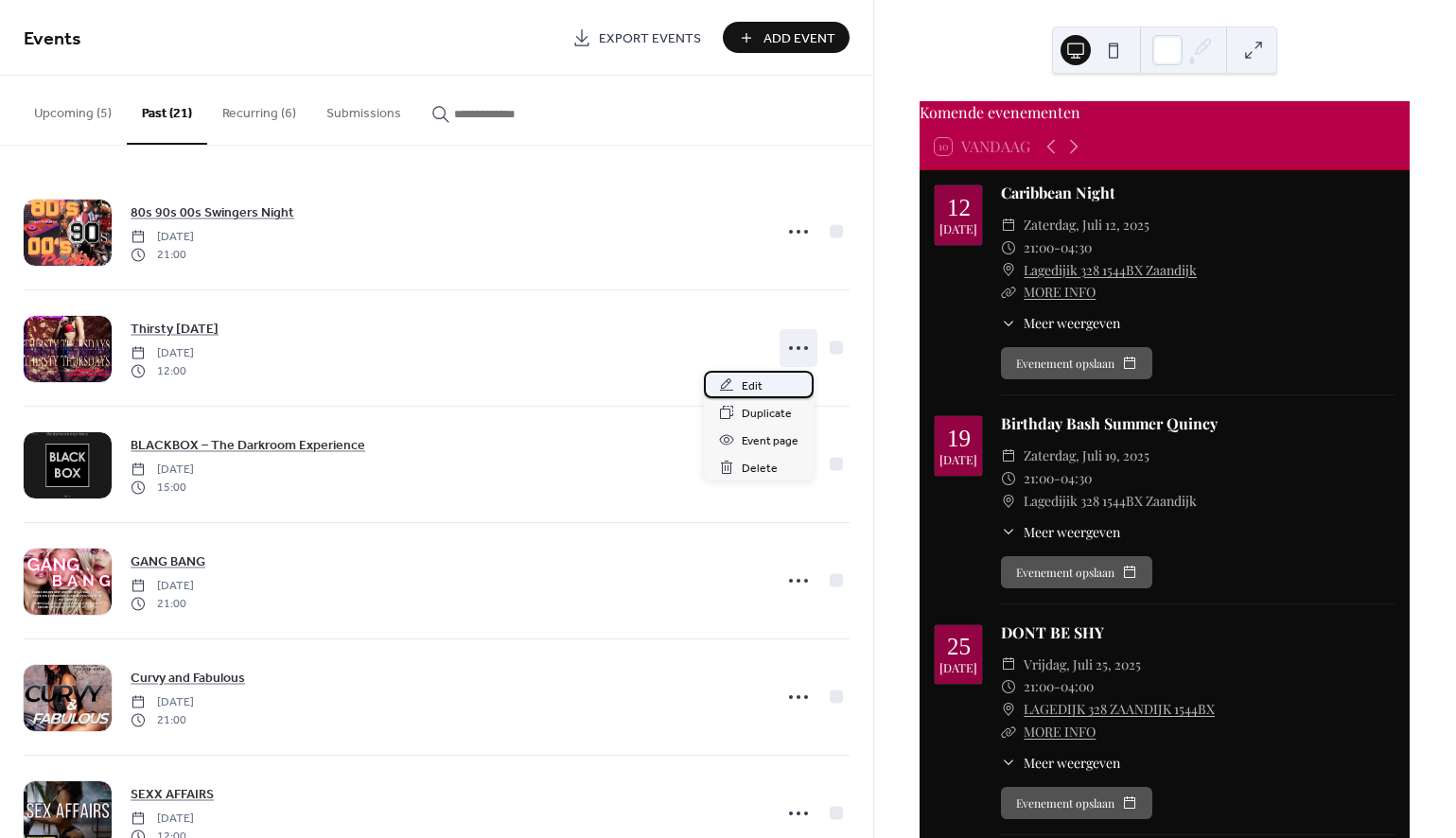 click on "Edit" at bounding box center (752, 386) 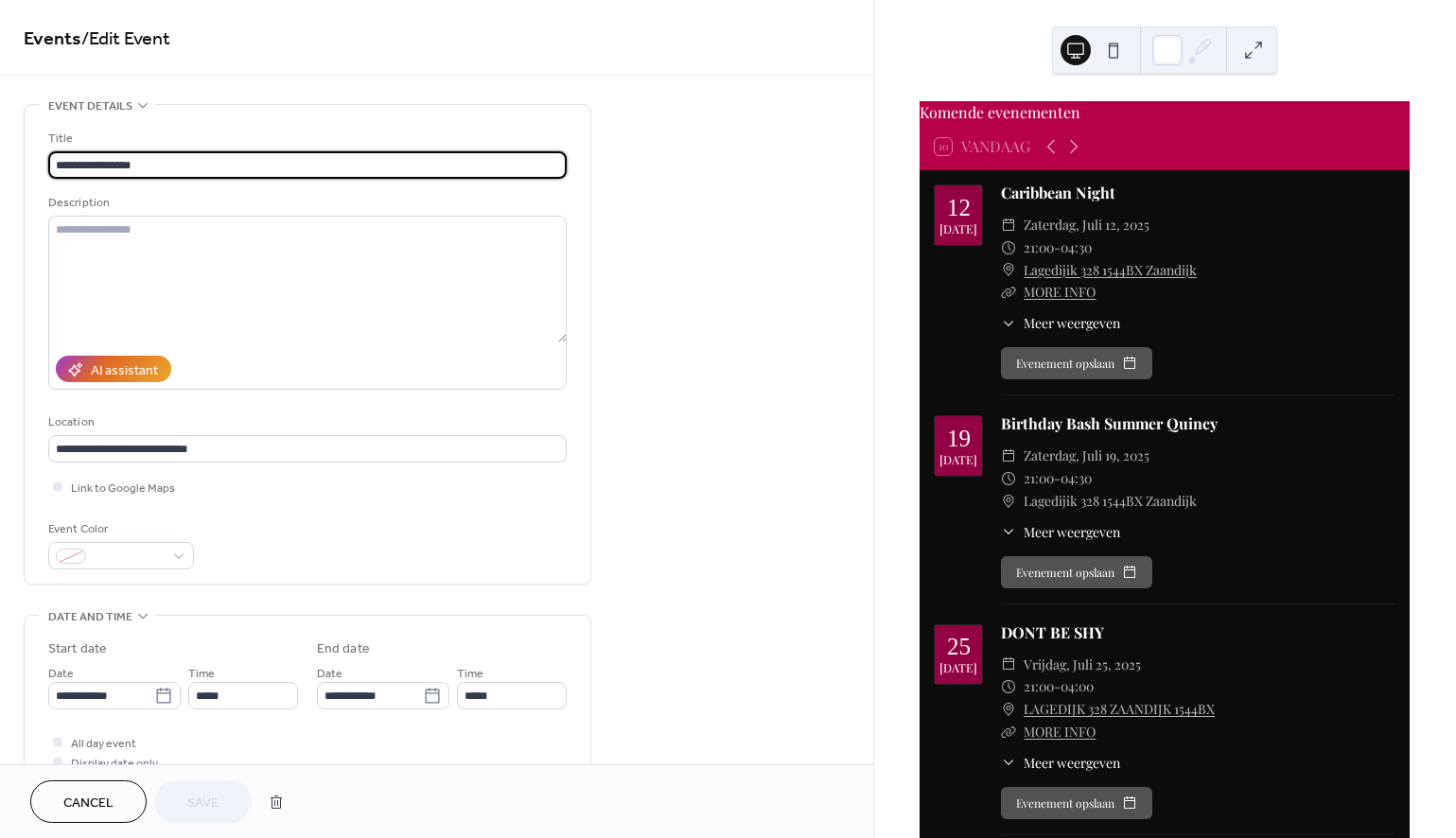 scroll, scrollTop: 154, scrollLeft: 0, axis: vertical 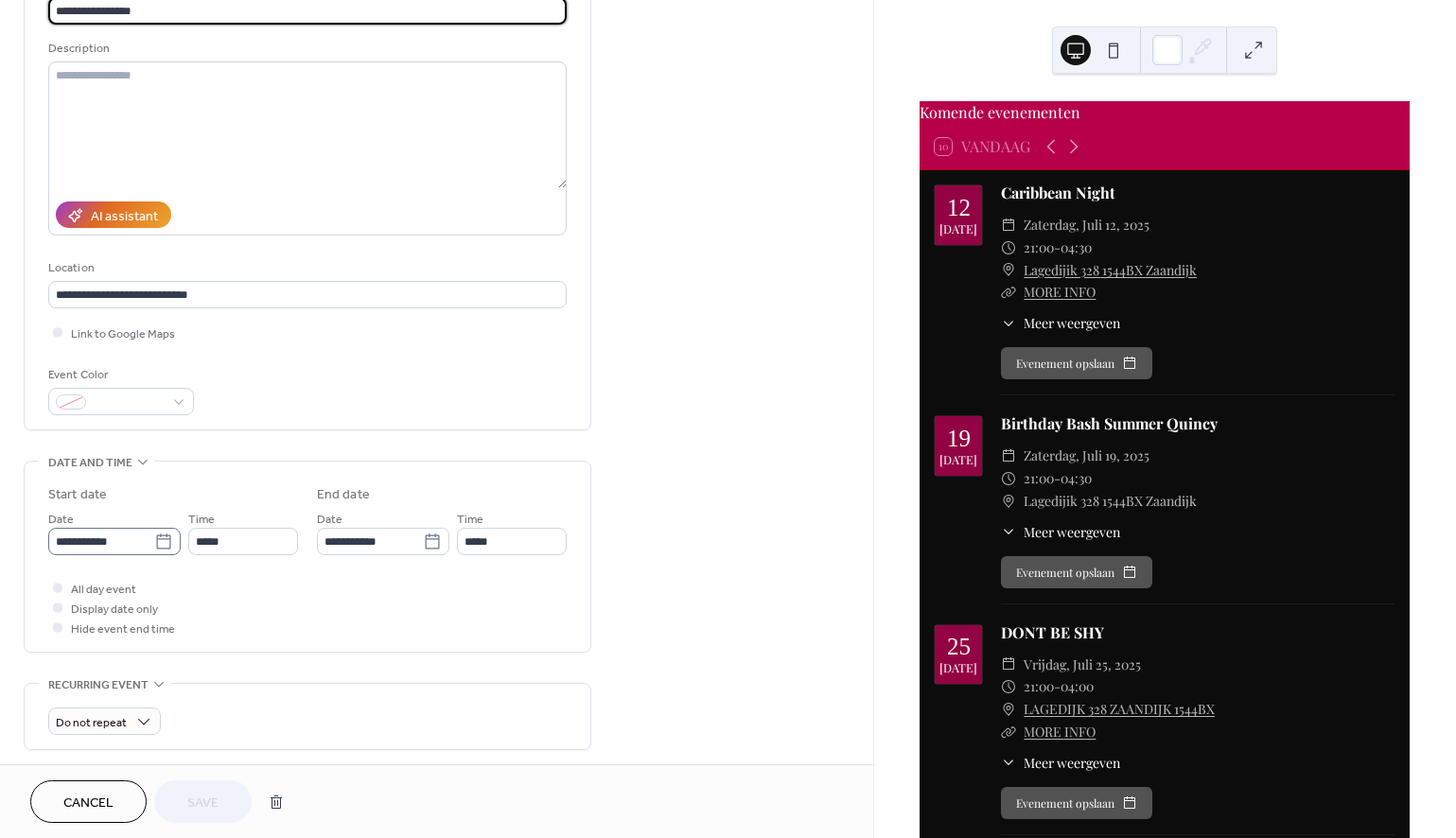 click 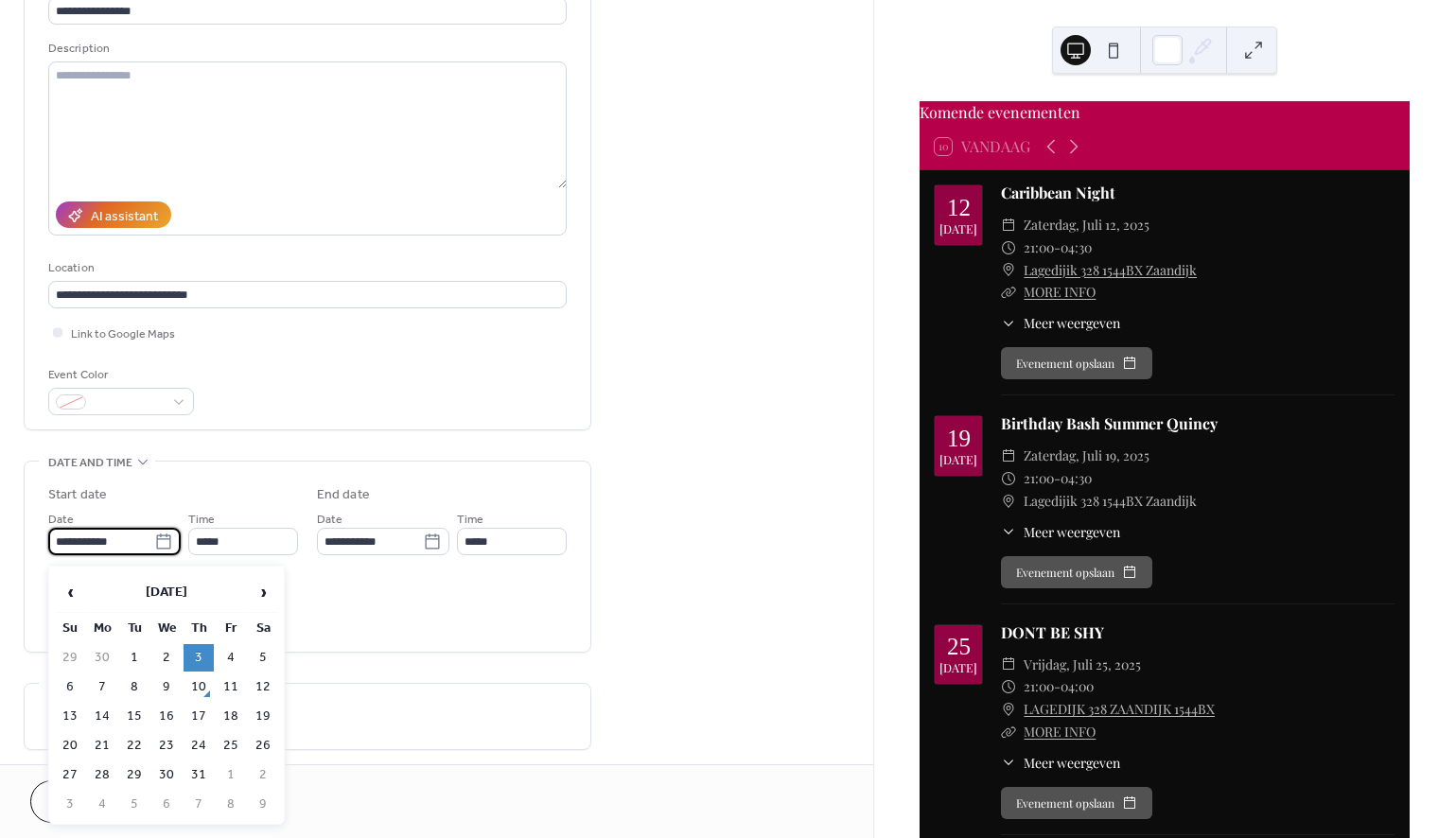 click on "**********" at bounding box center (436, 526) 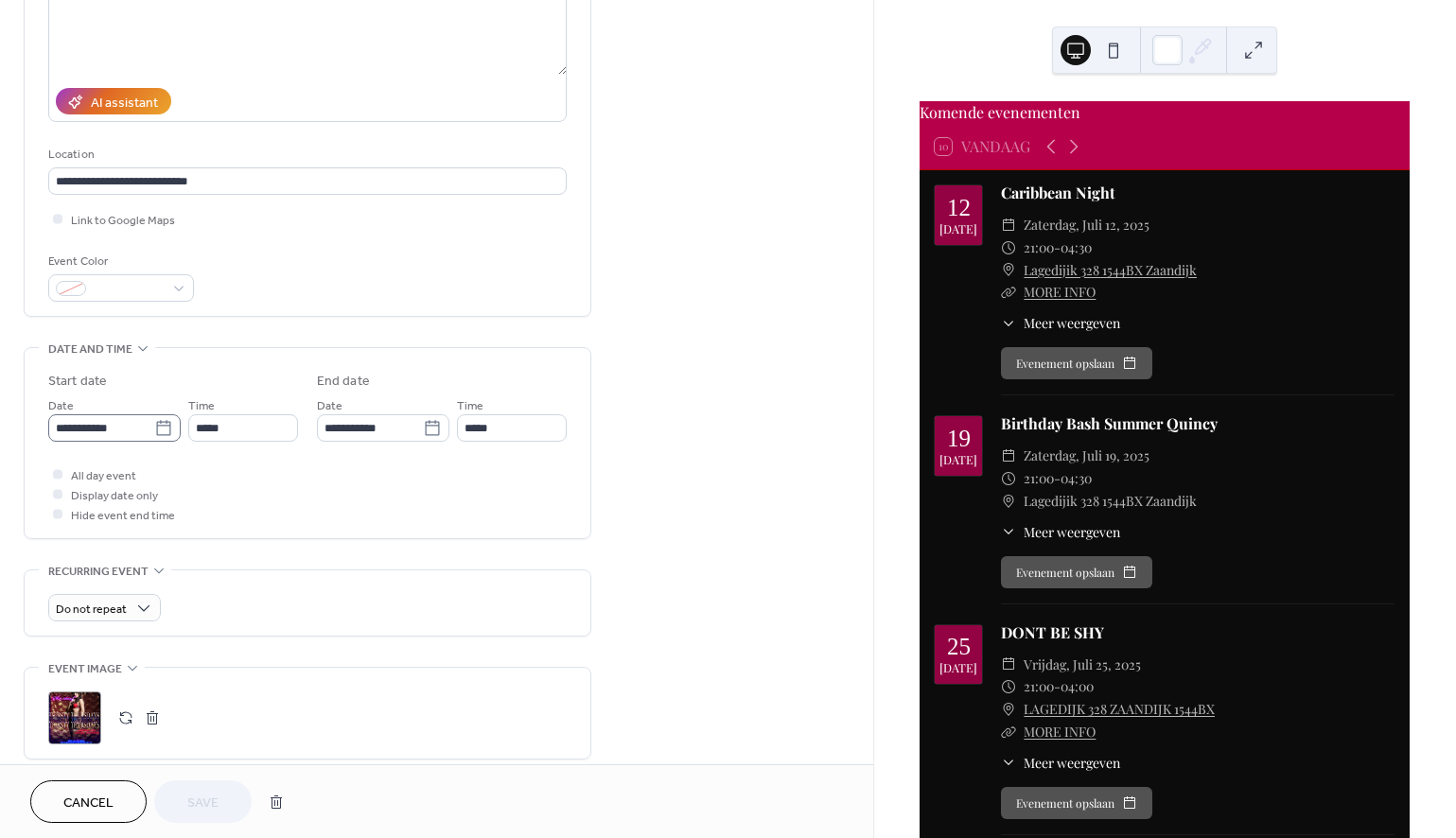 scroll, scrollTop: 272, scrollLeft: 0, axis: vertical 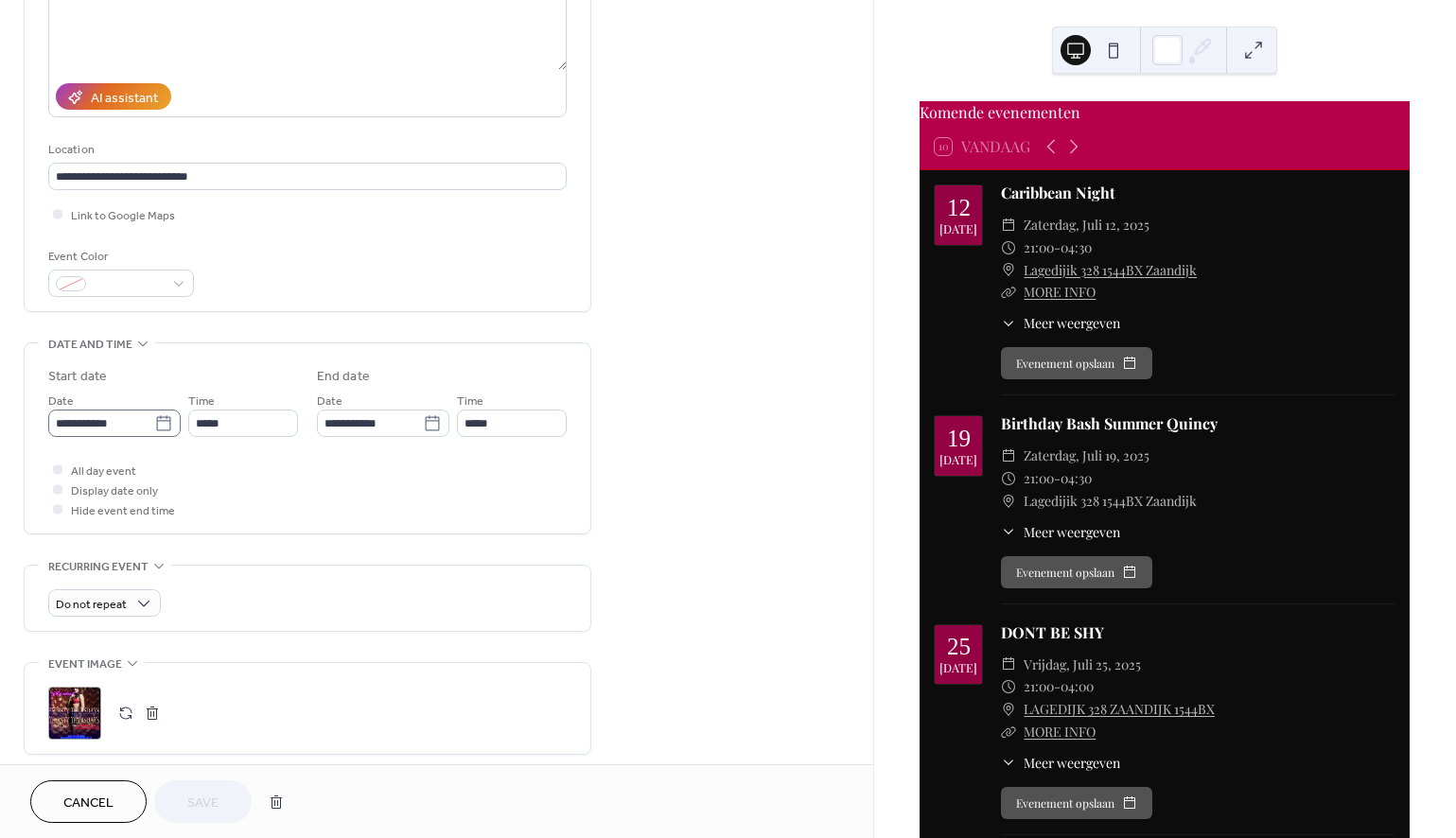 click 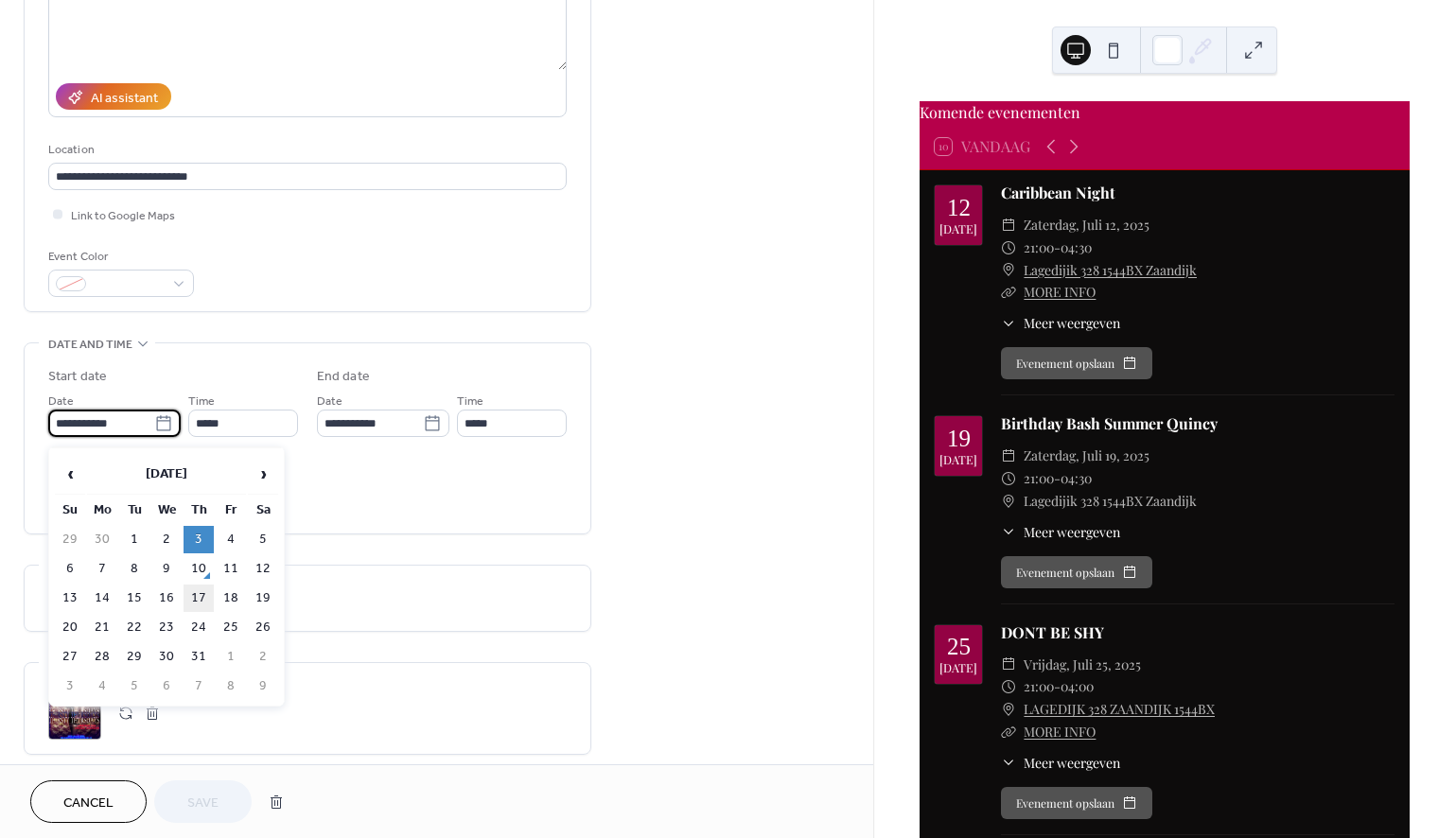 click on "17" at bounding box center (199, 598) 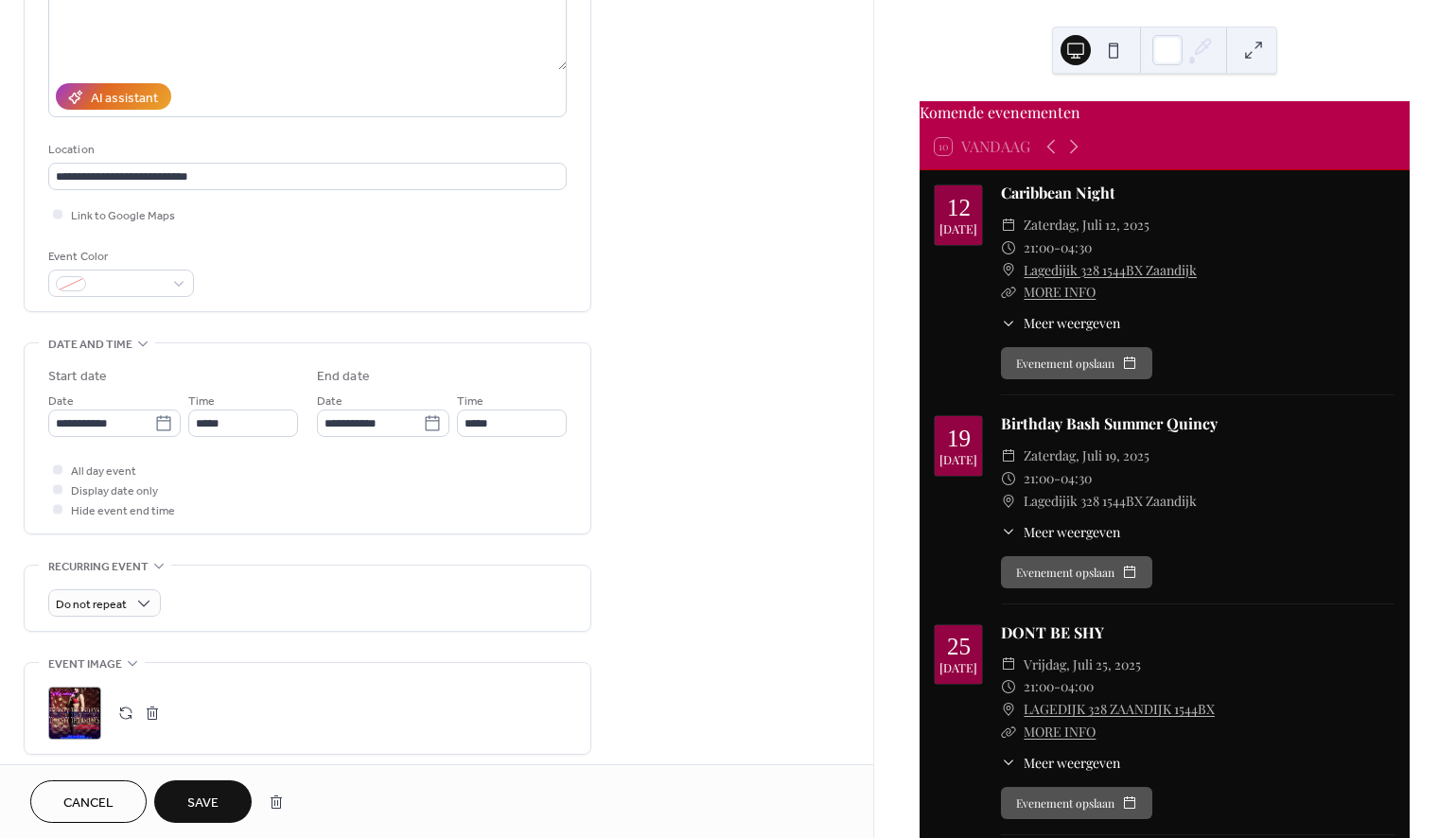 click on "Save" at bounding box center [202, 803] 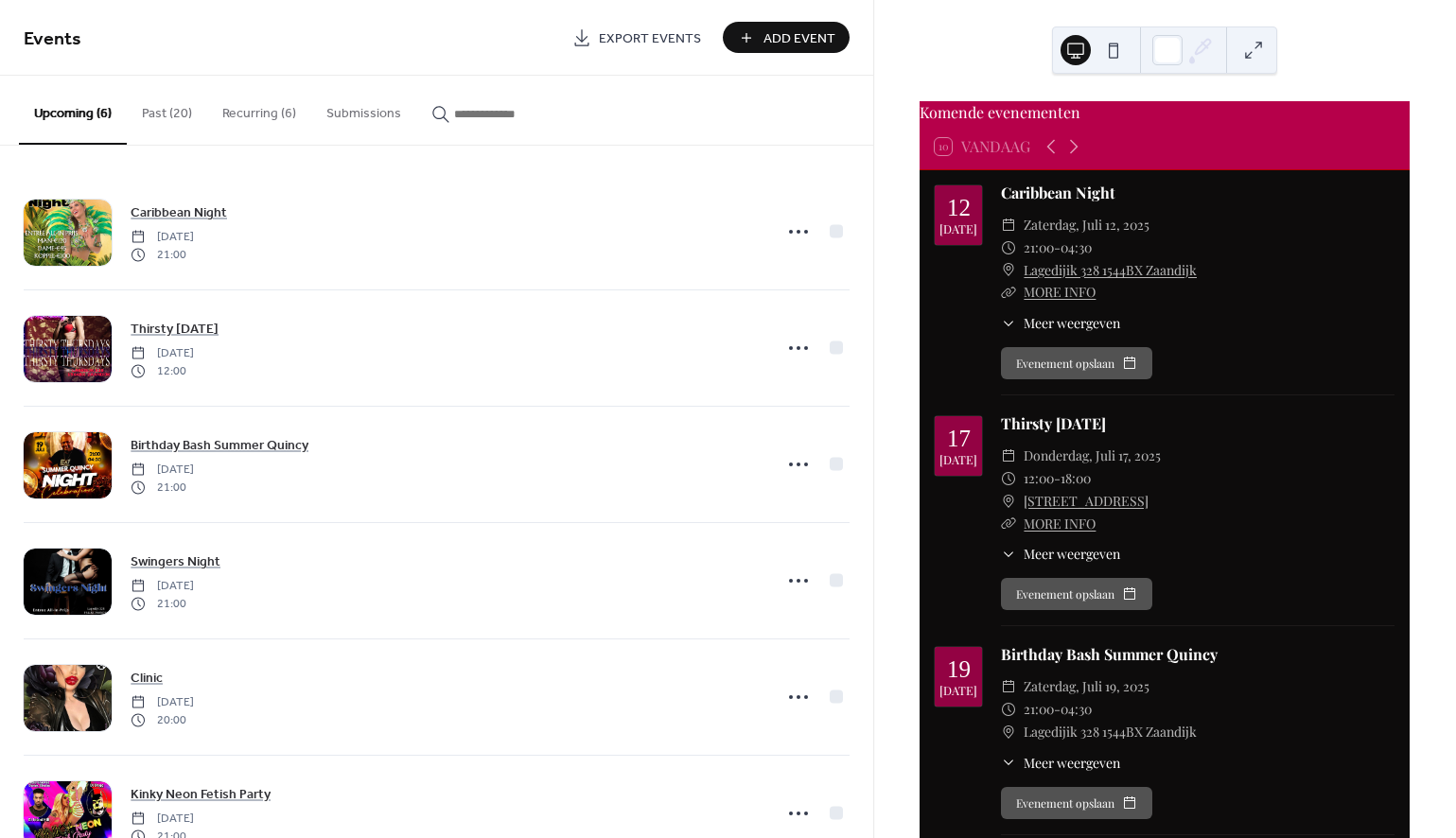 scroll, scrollTop: 0, scrollLeft: 0, axis: both 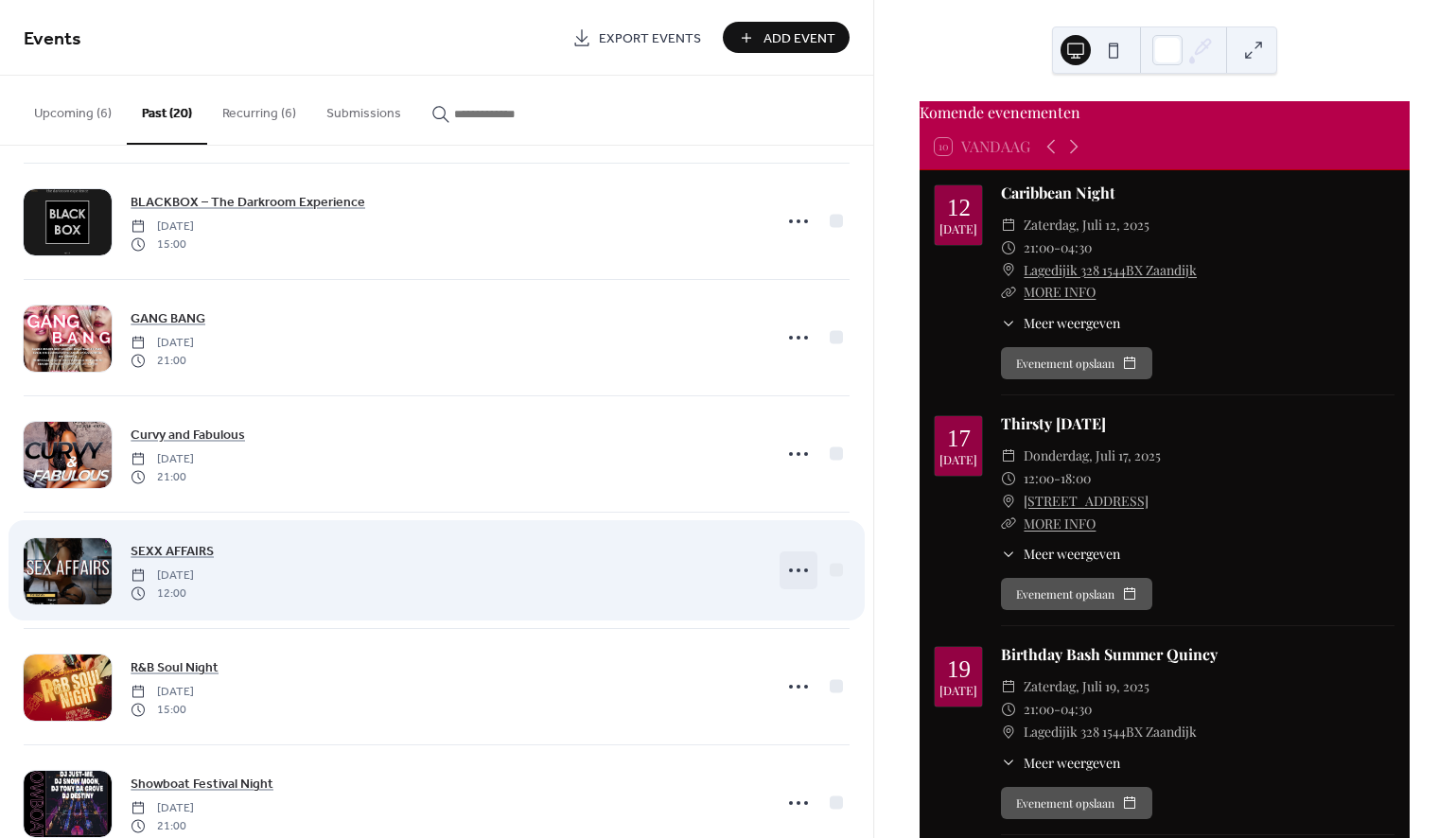 click 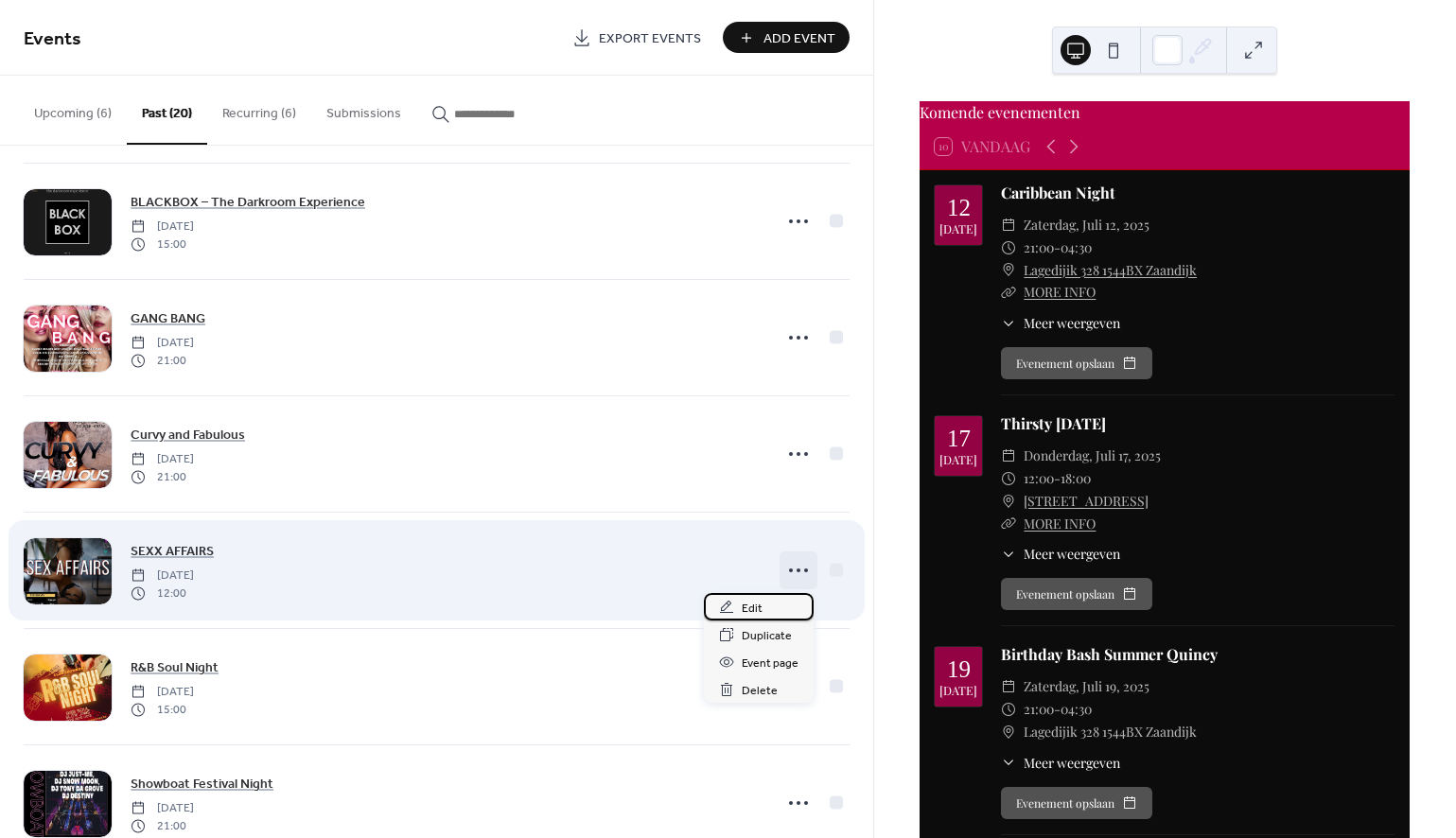 click on "Edit" at bounding box center [752, 608] 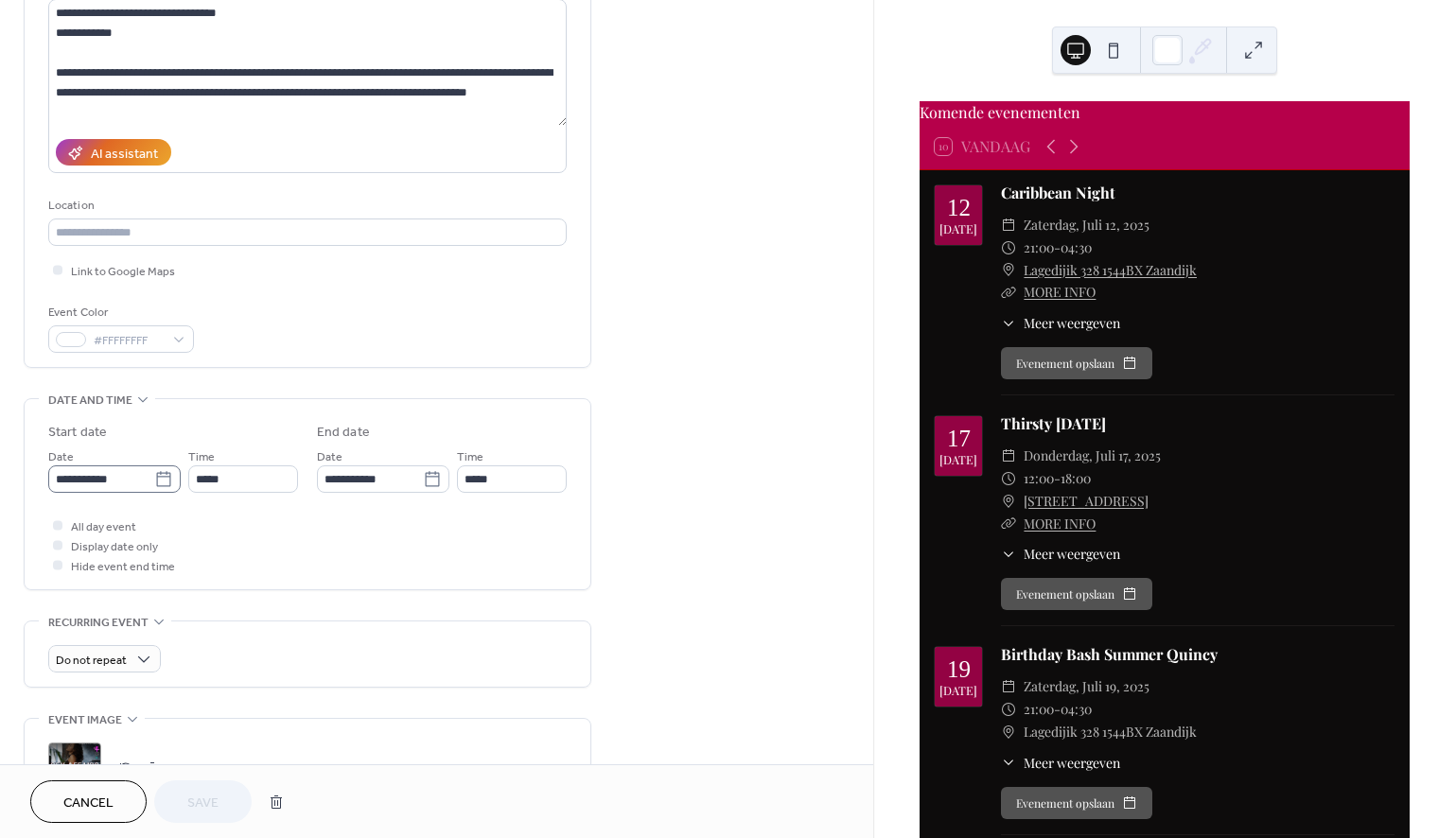 scroll, scrollTop: 219, scrollLeft: 0, axis: vertical 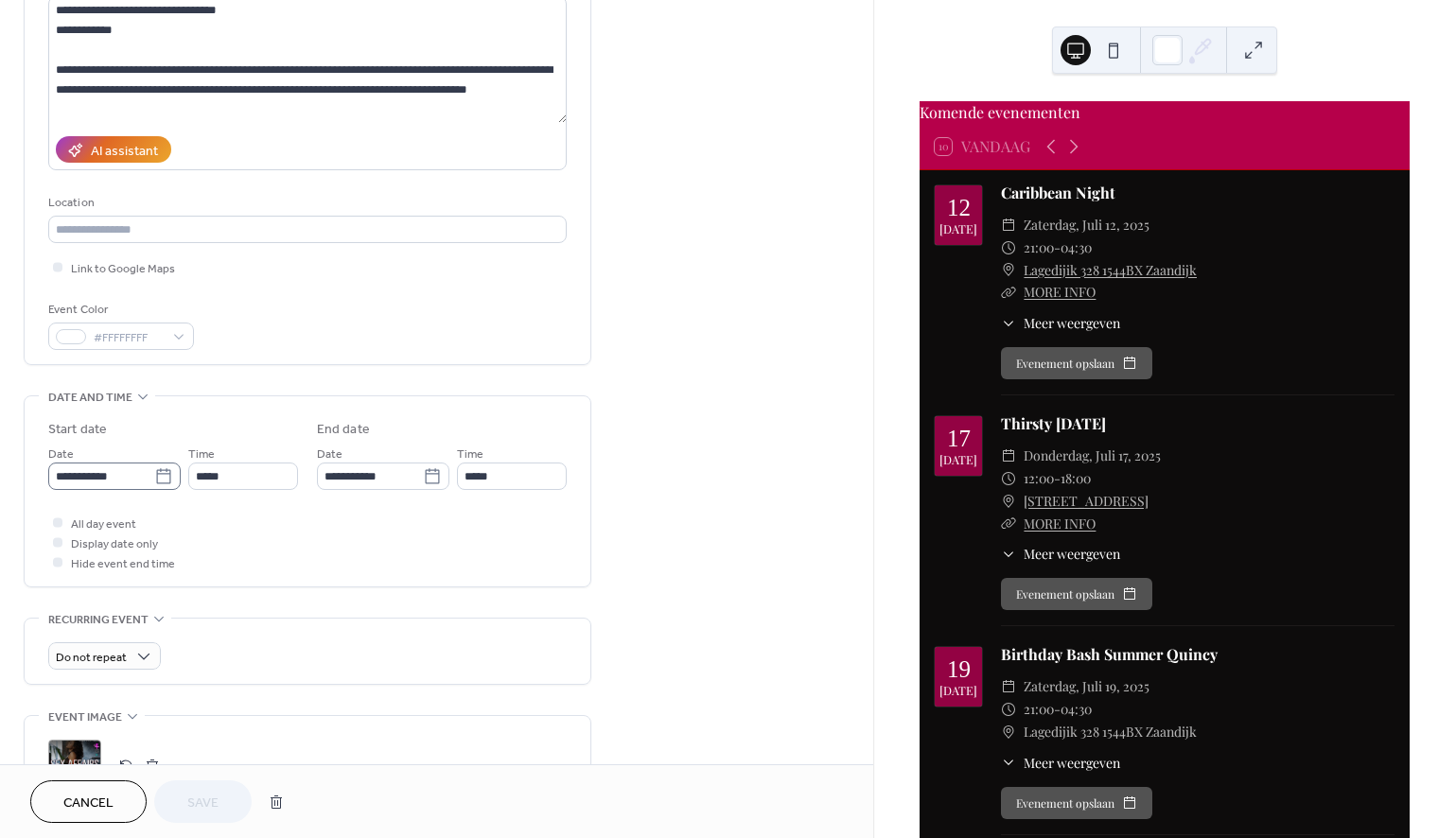 click 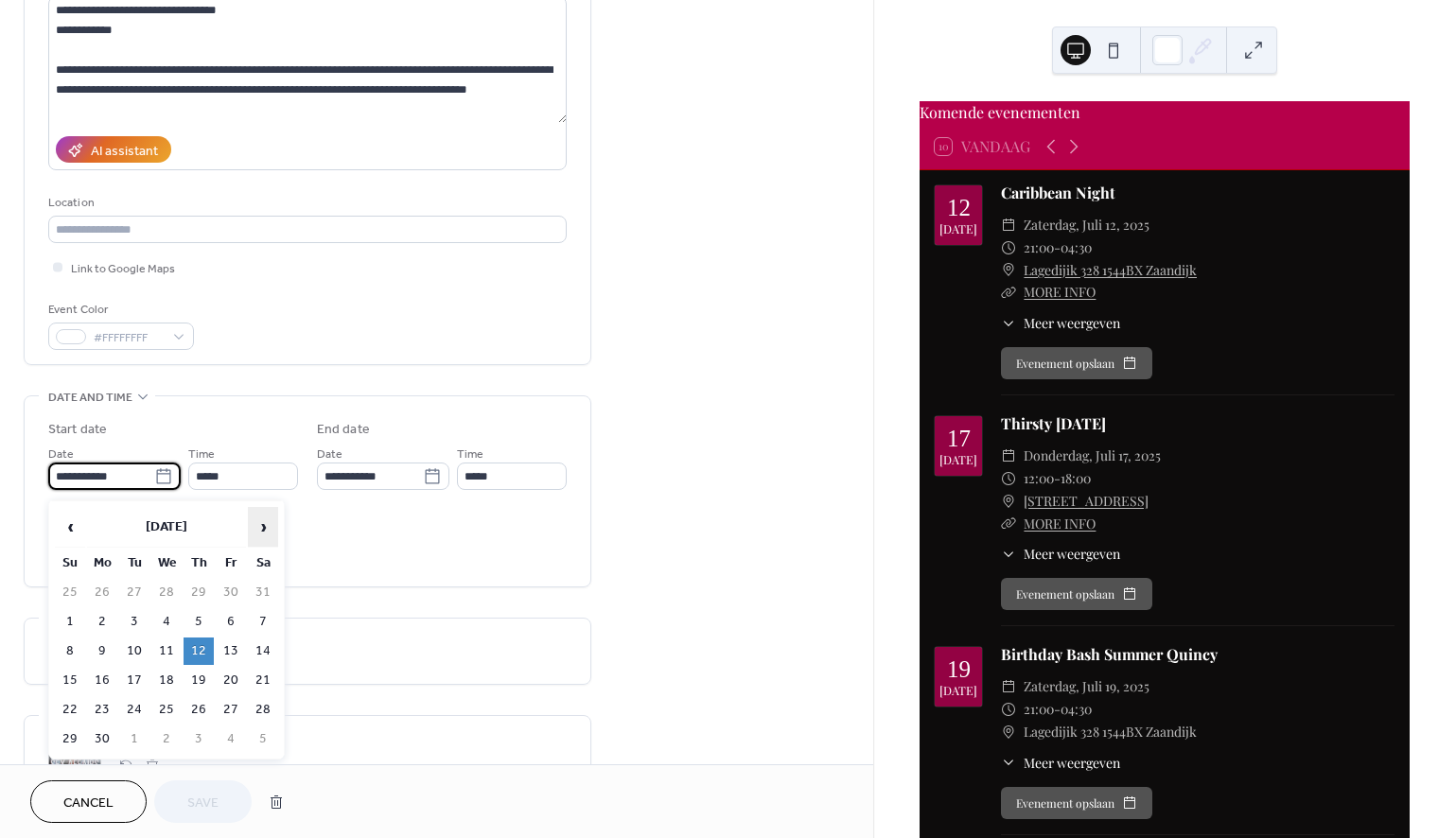 click on "›" at bounding box center (263, 527) 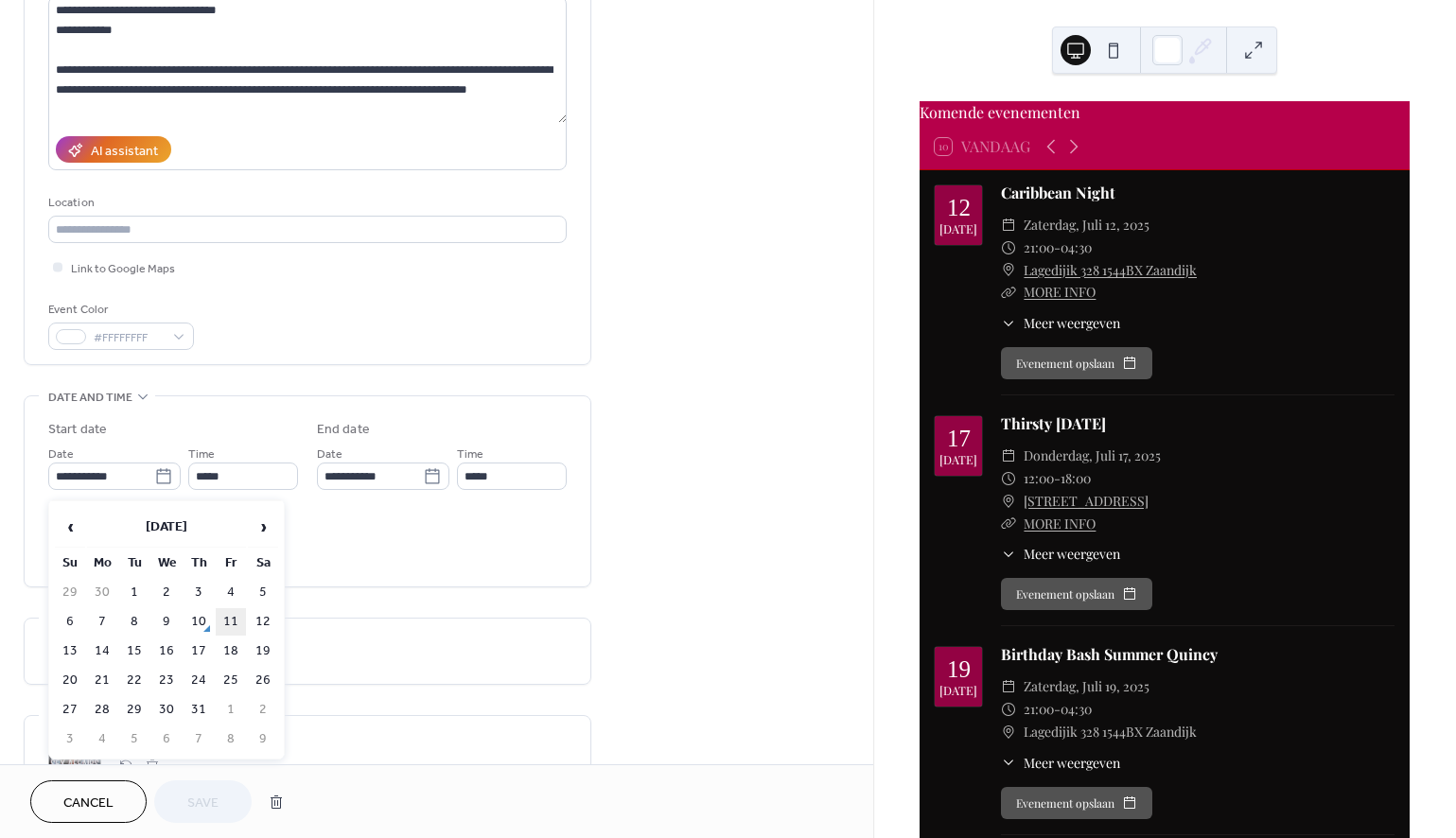 click on "11" at bounding box center (231, 621) 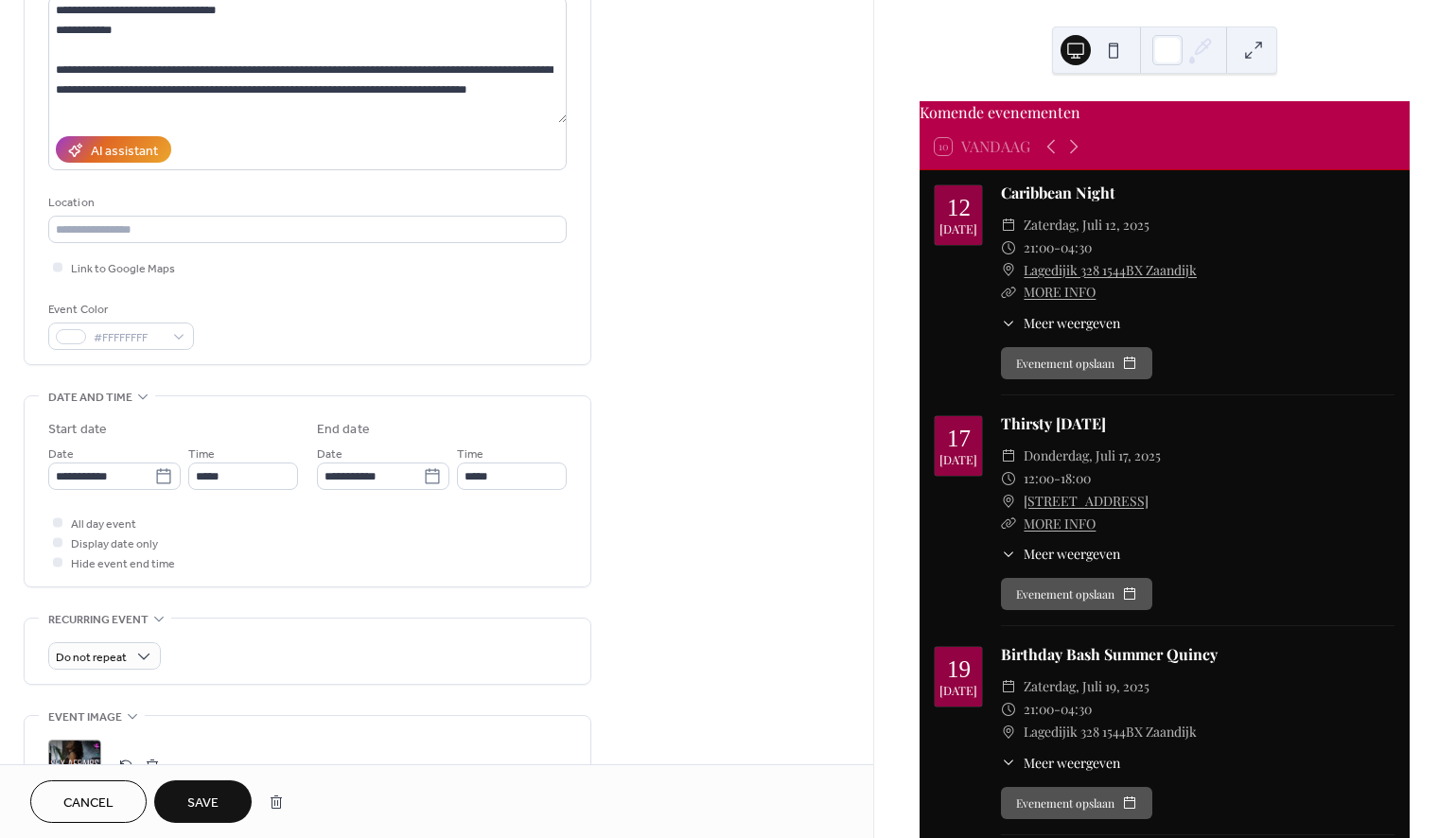 type on "**********" 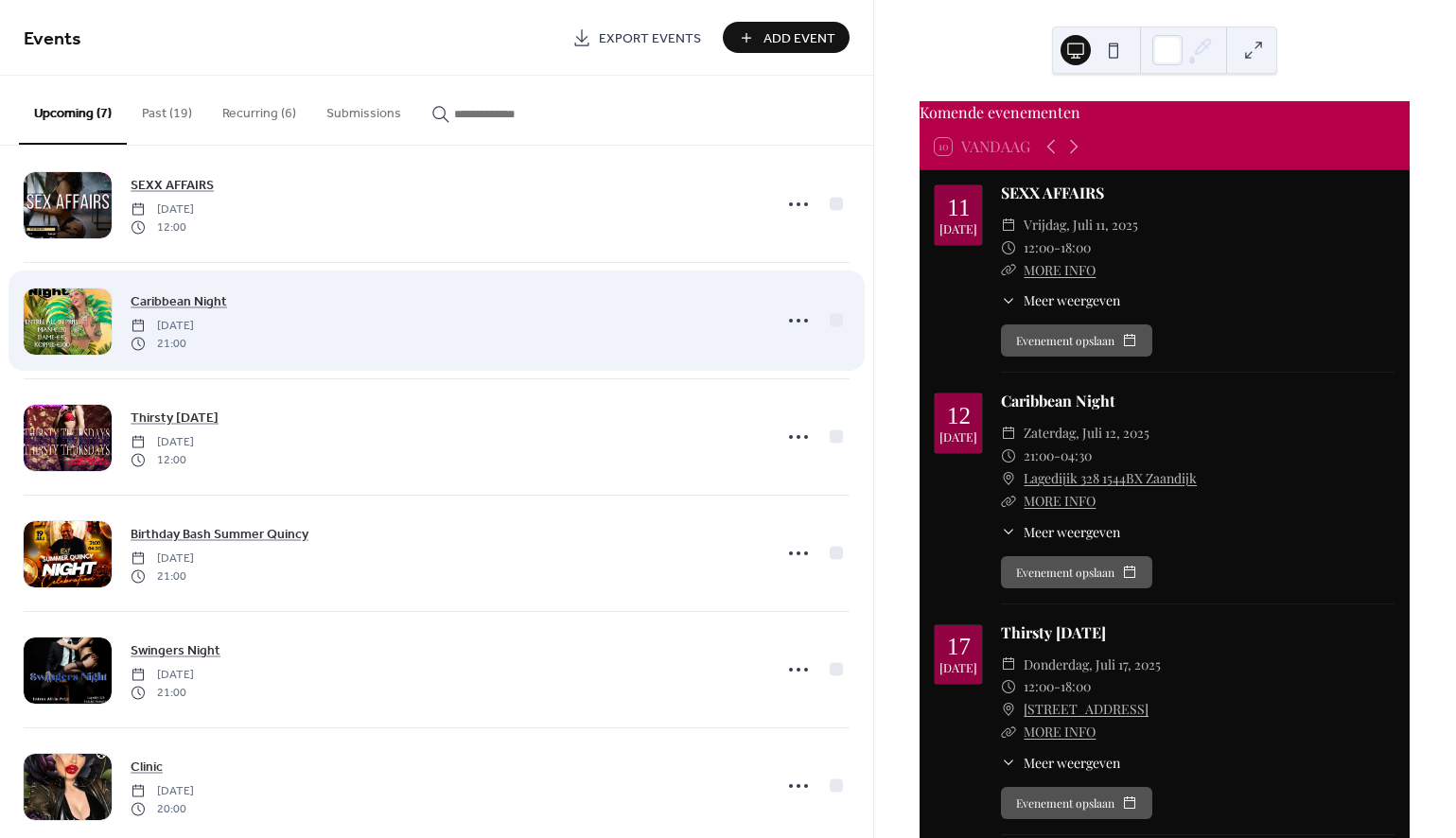 scroll, scrollTop: 28, scrollLeft: 0, axis: vertical 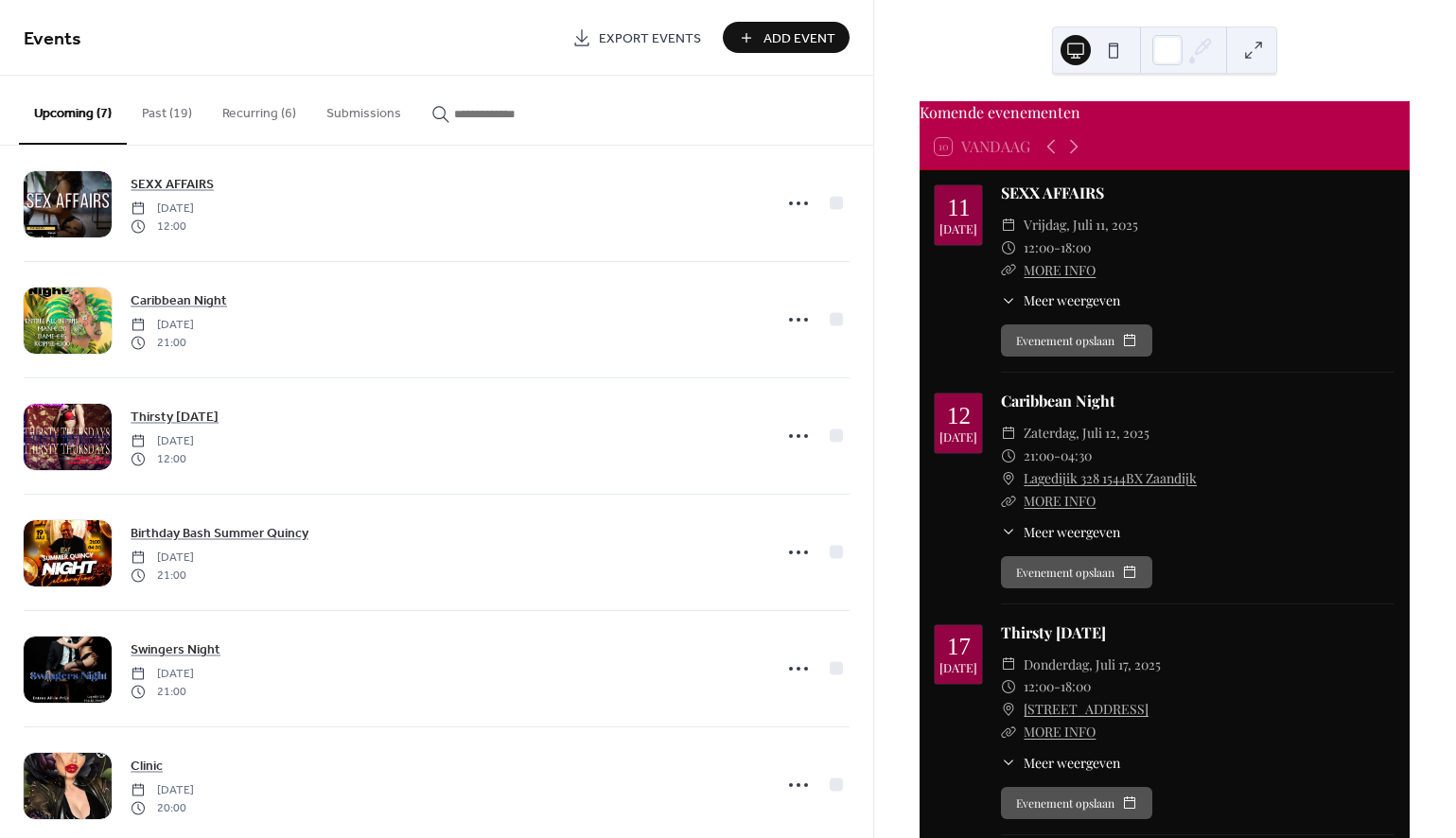 click on "Past  (19)" at bounding box center [167, 109] 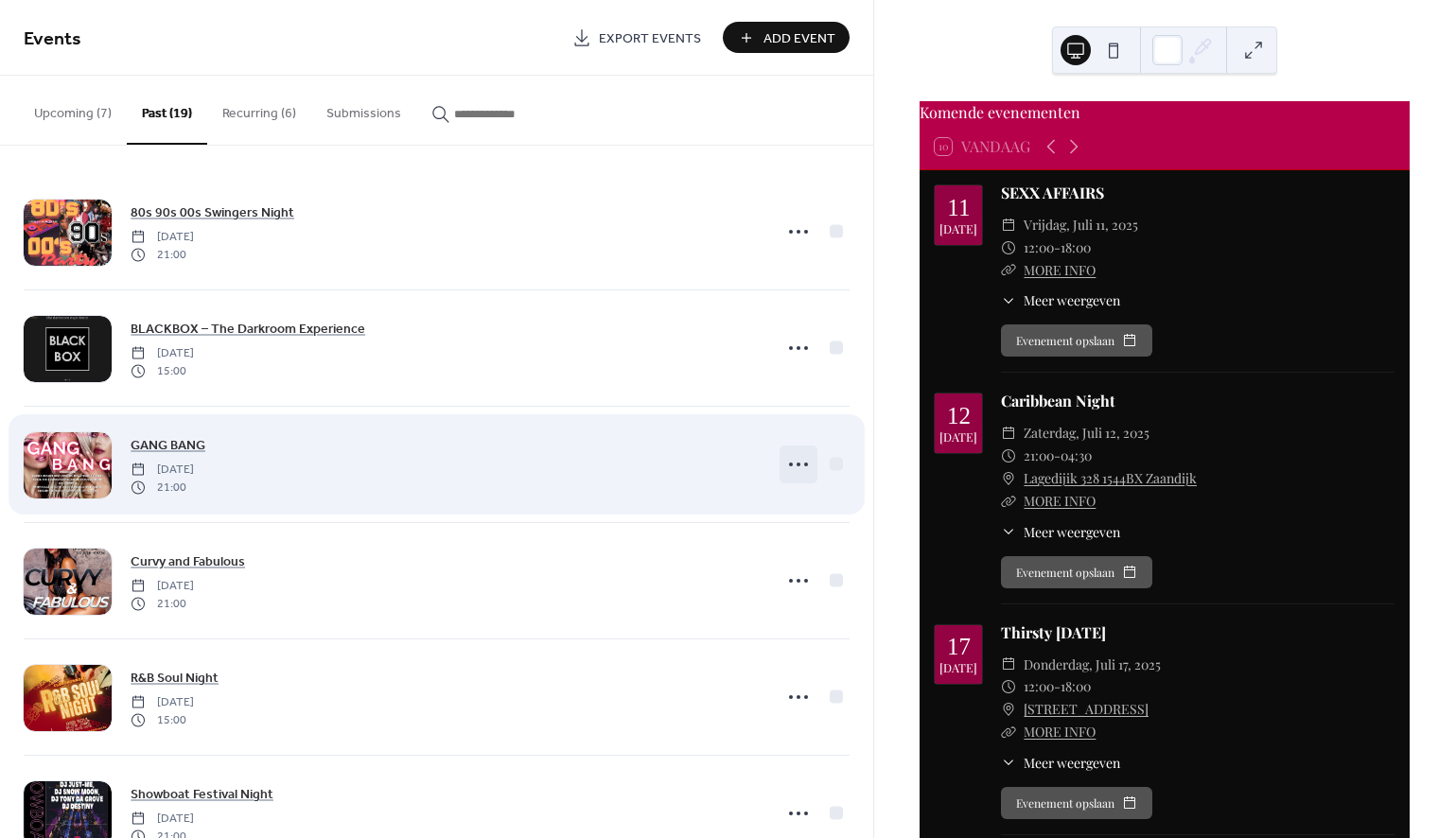 click 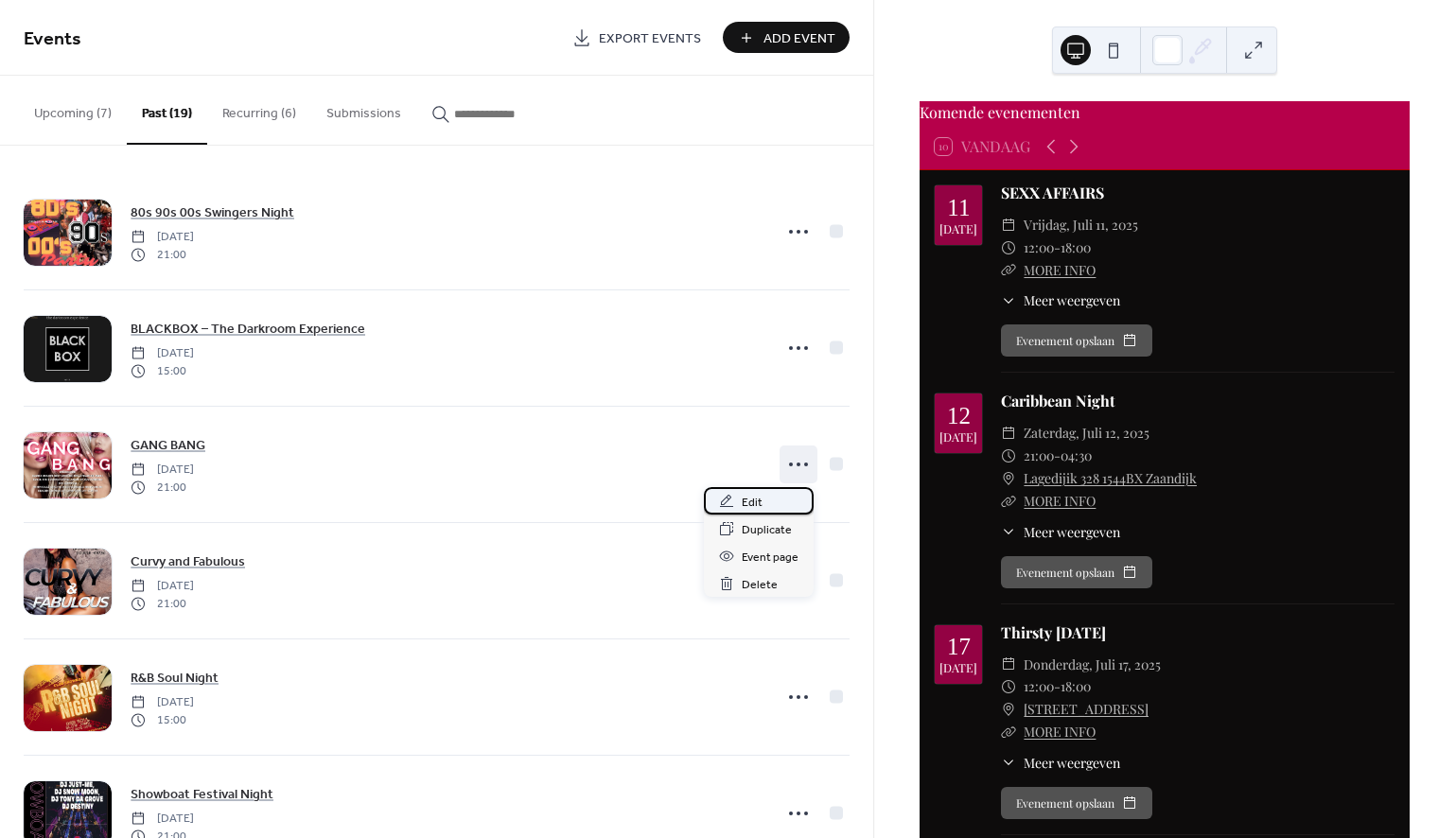 click on "Edit" at bounding box center (752, 502) 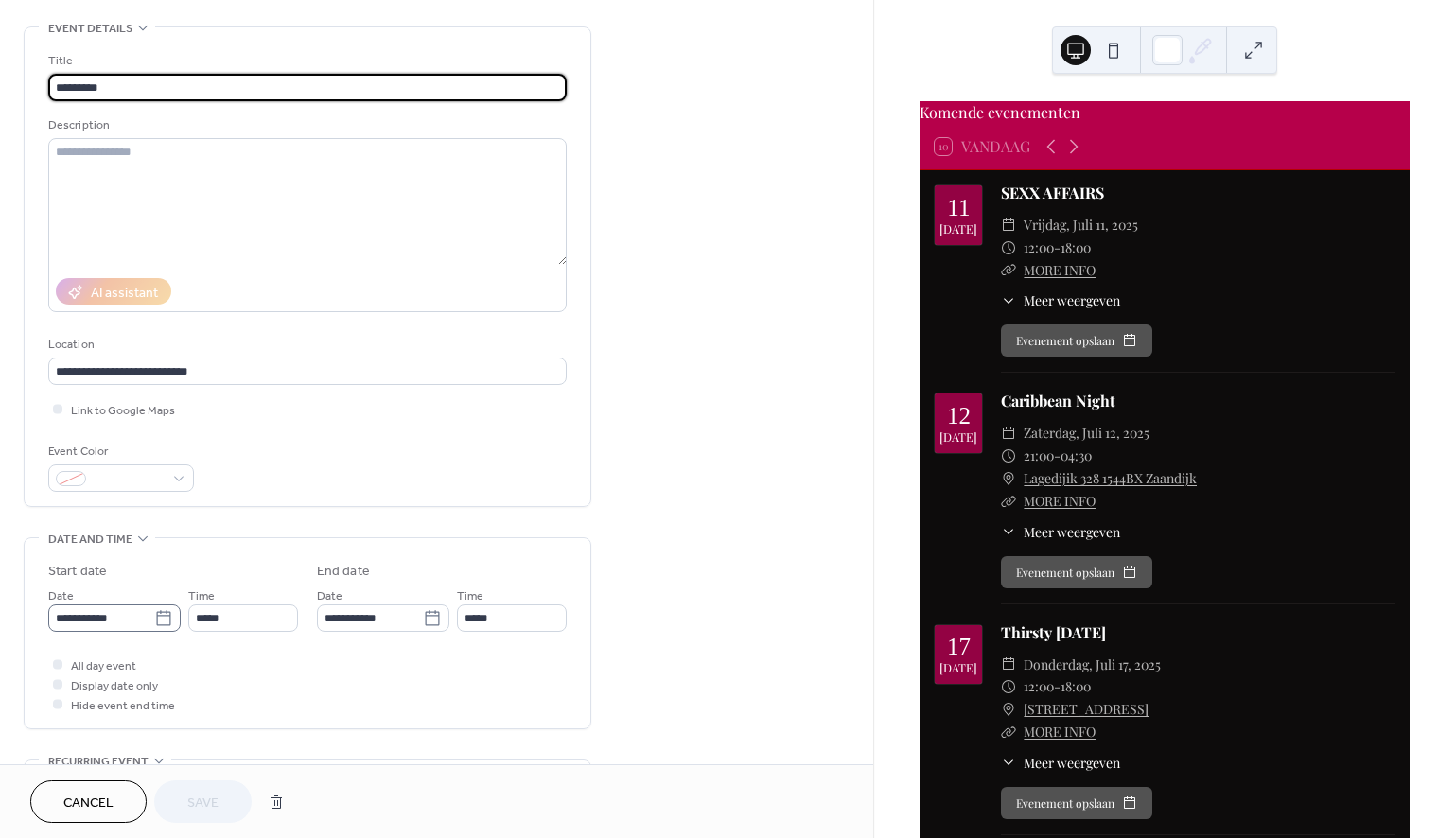 click 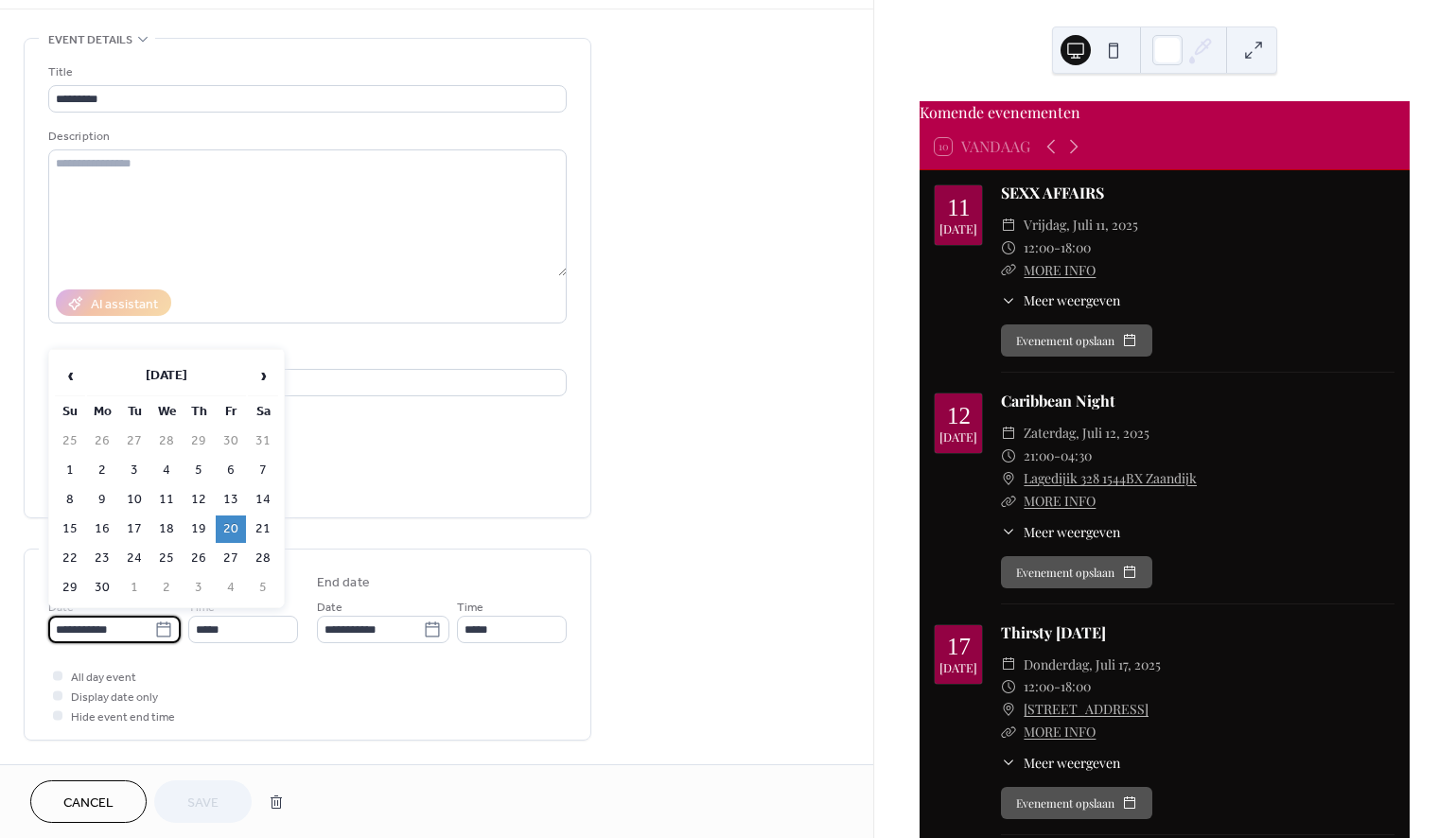 scroll, scrollTop: 65, scrollLeft: 0, axis: vertical 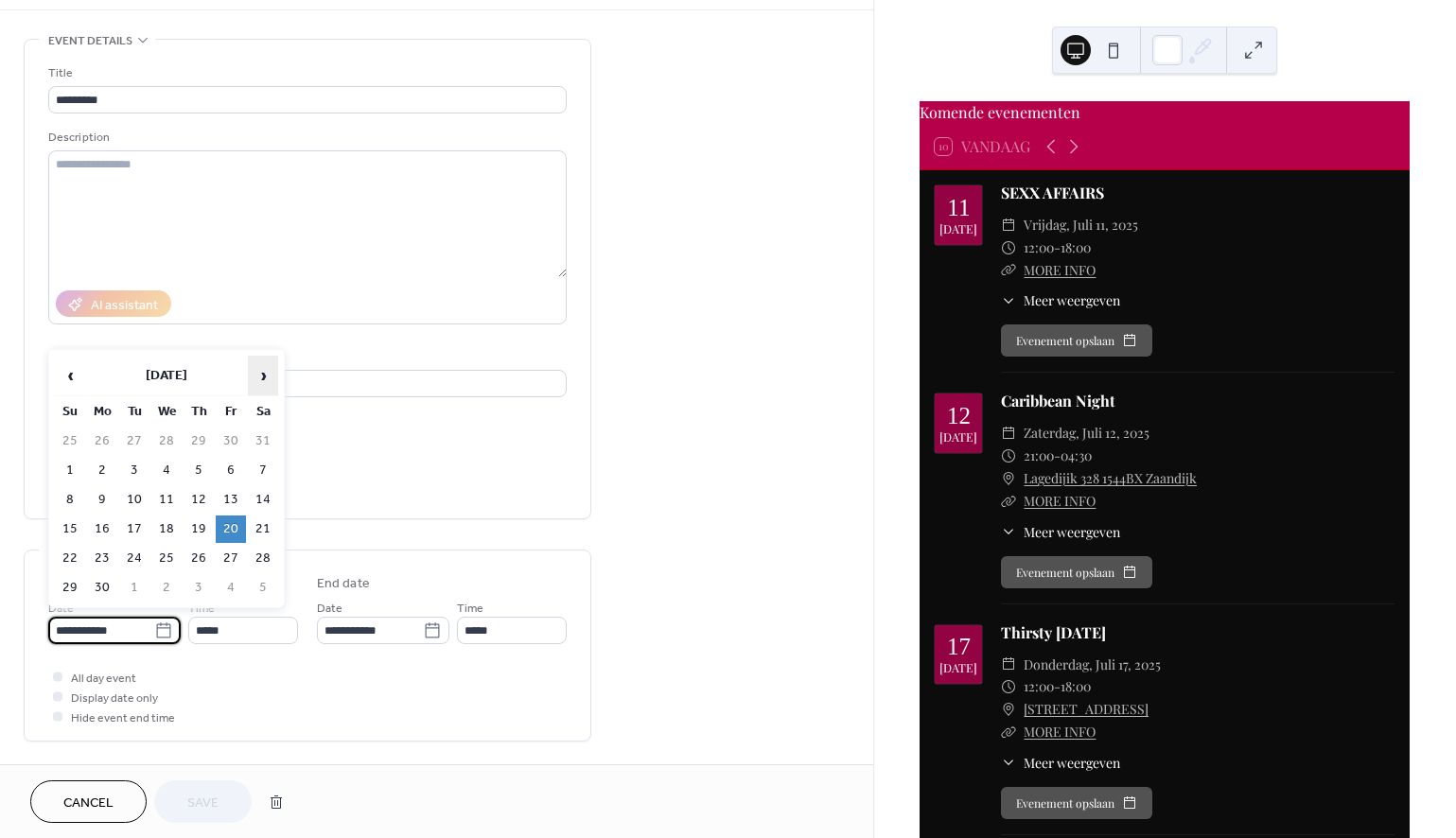 click on "›" at bounding box center (263, 375) 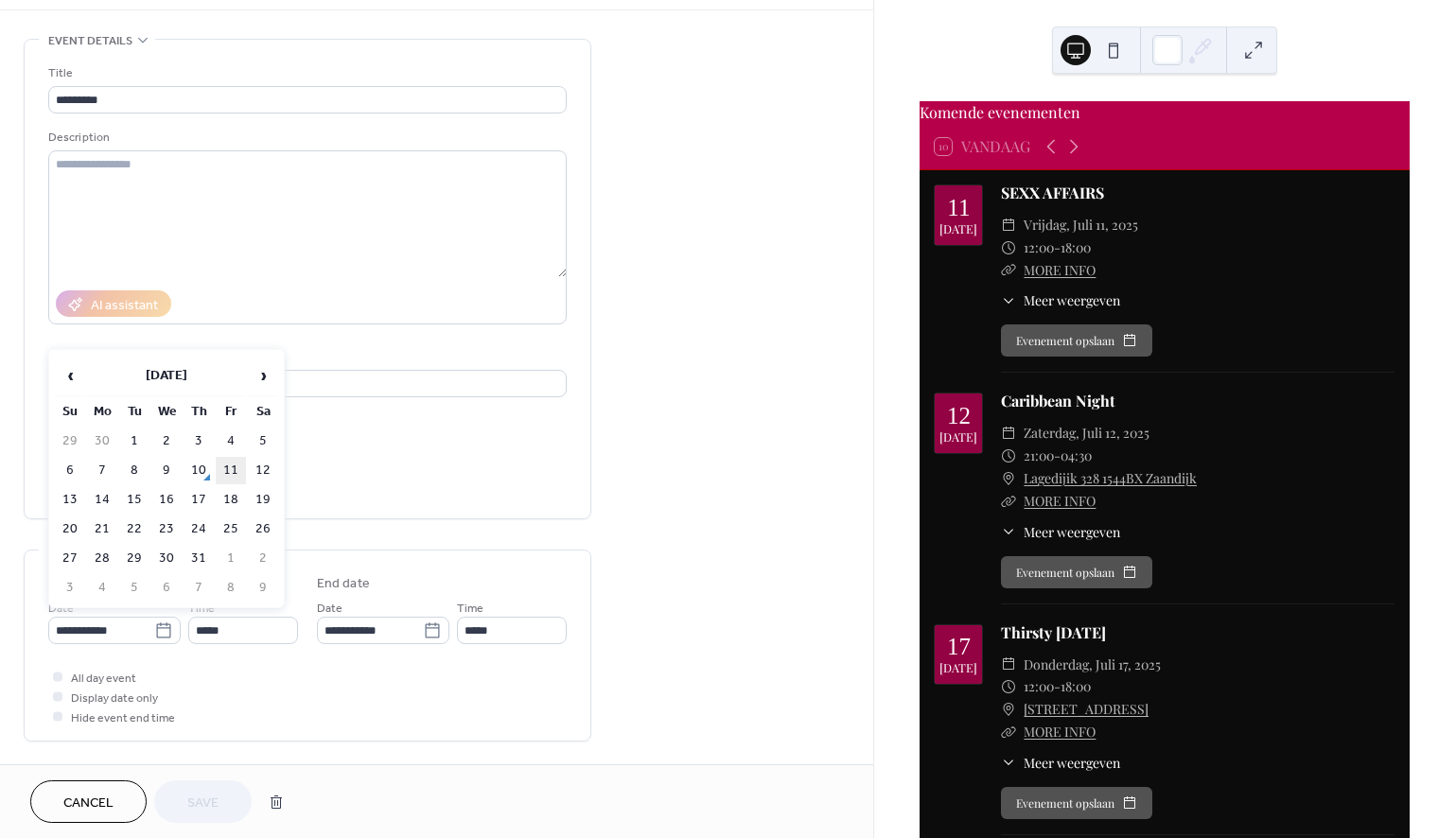 click on "11" at bounding box center (231, 470) 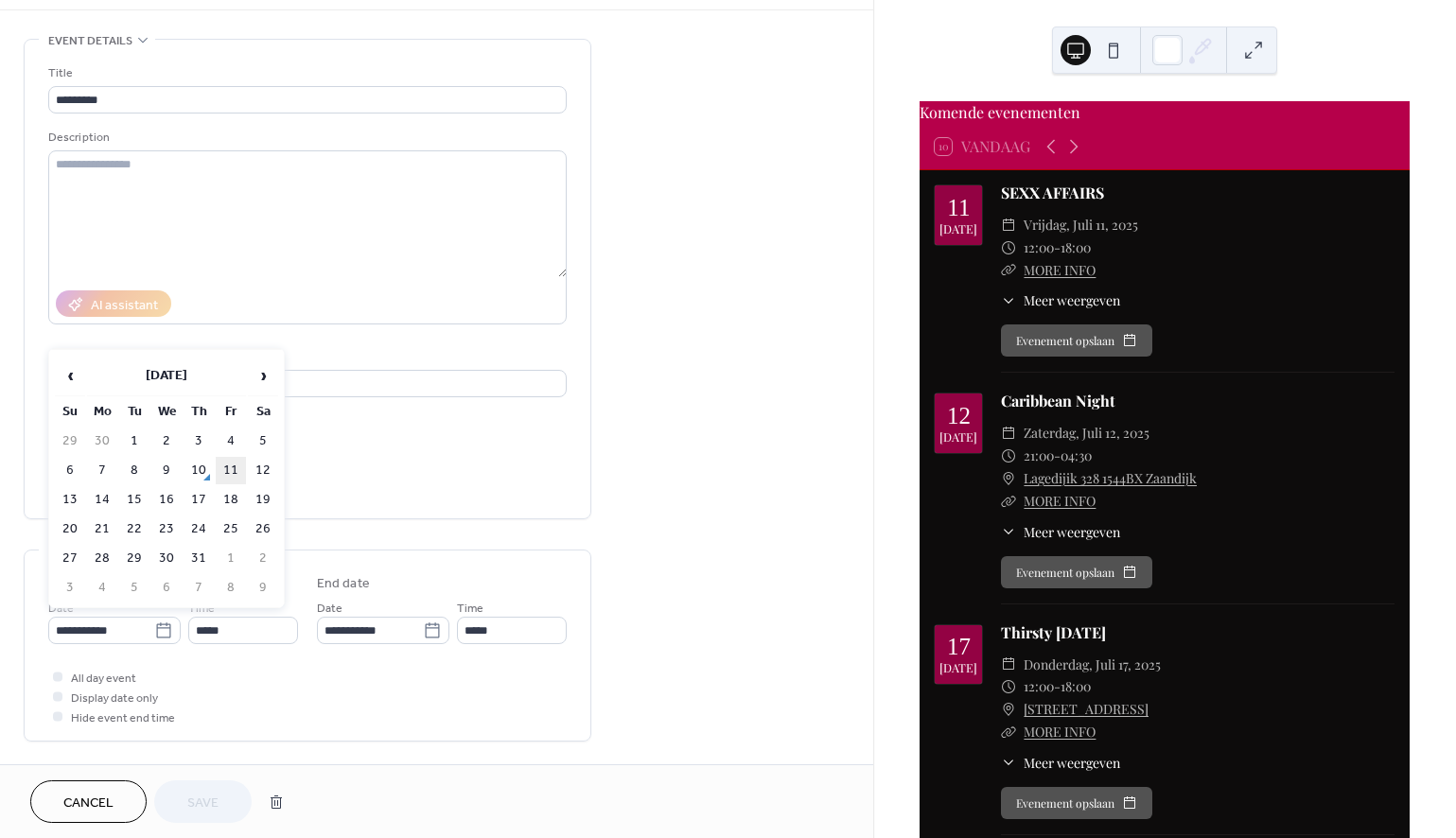 type on "**********" 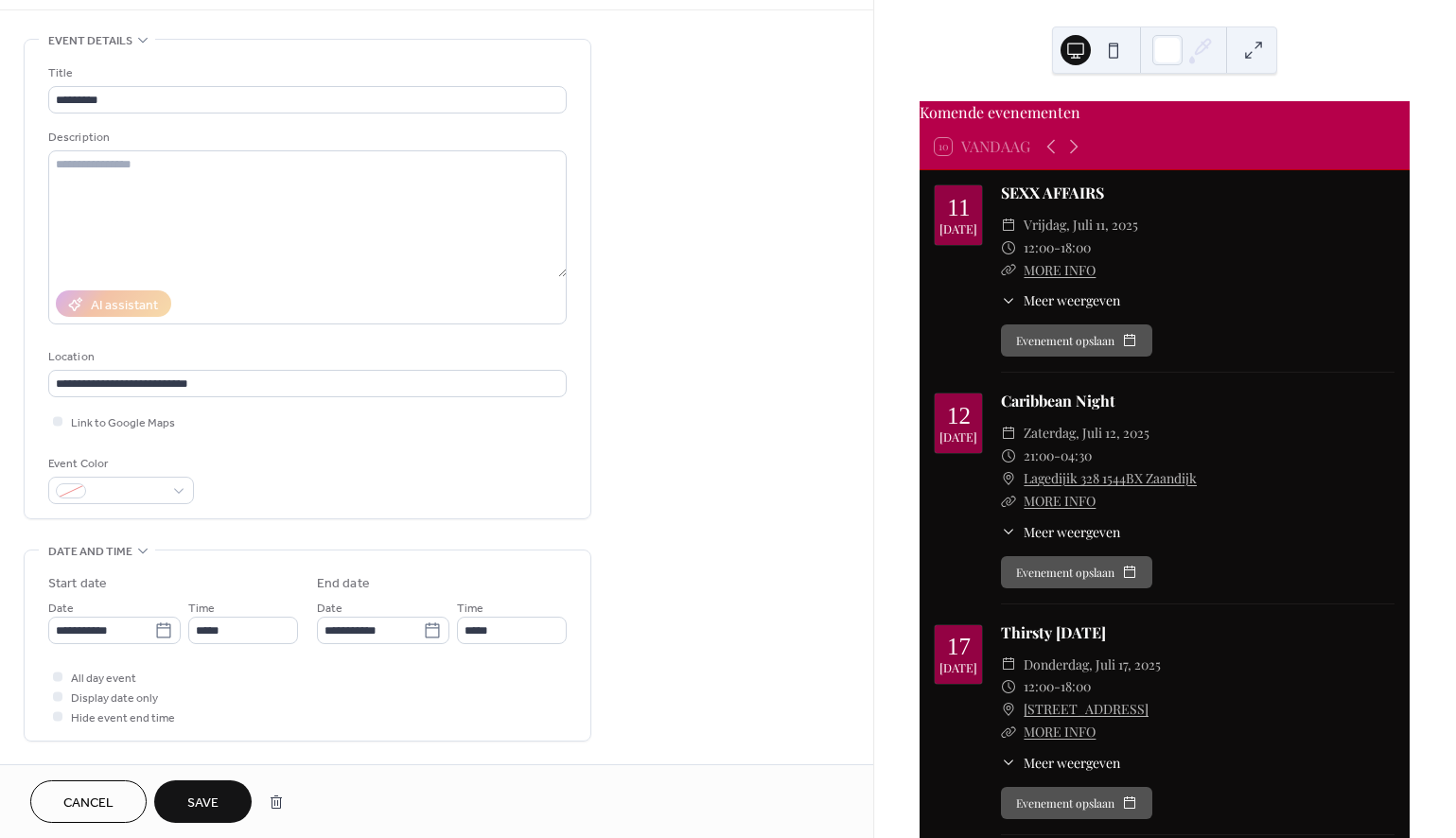 click on "Save" at bounding box center [202, 803] 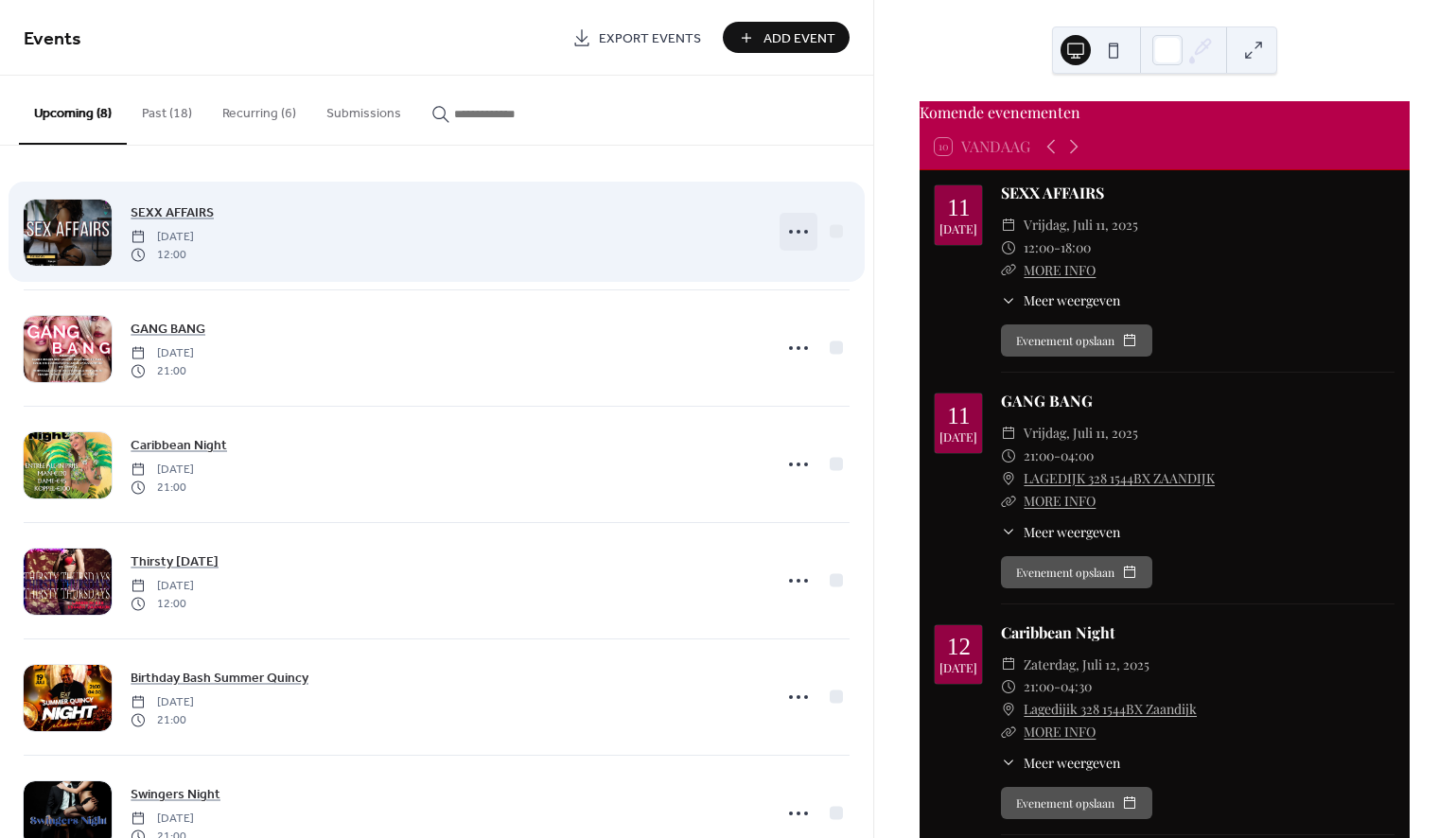 click 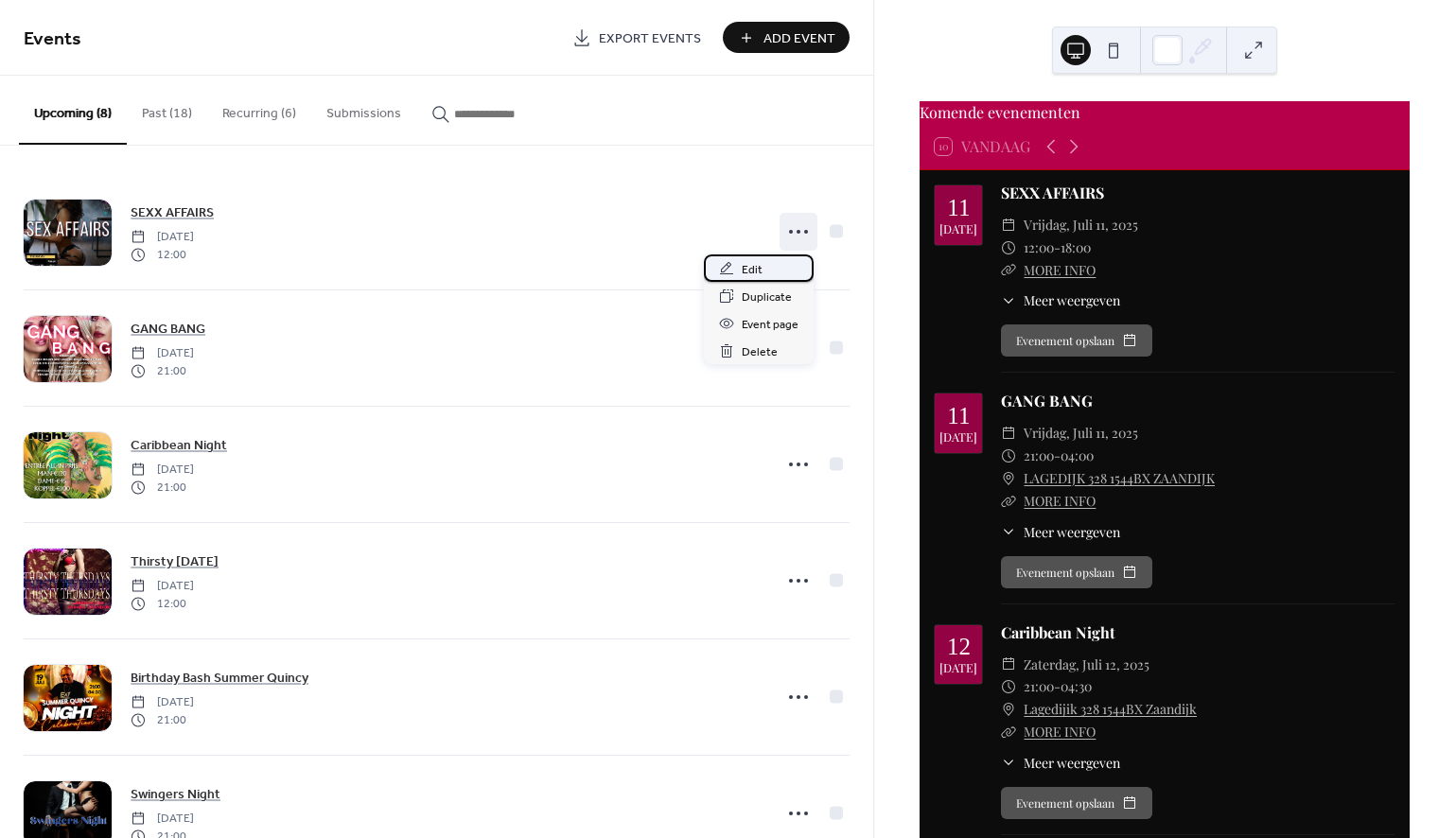 click on "Edit" at bounding box center [759, 268] 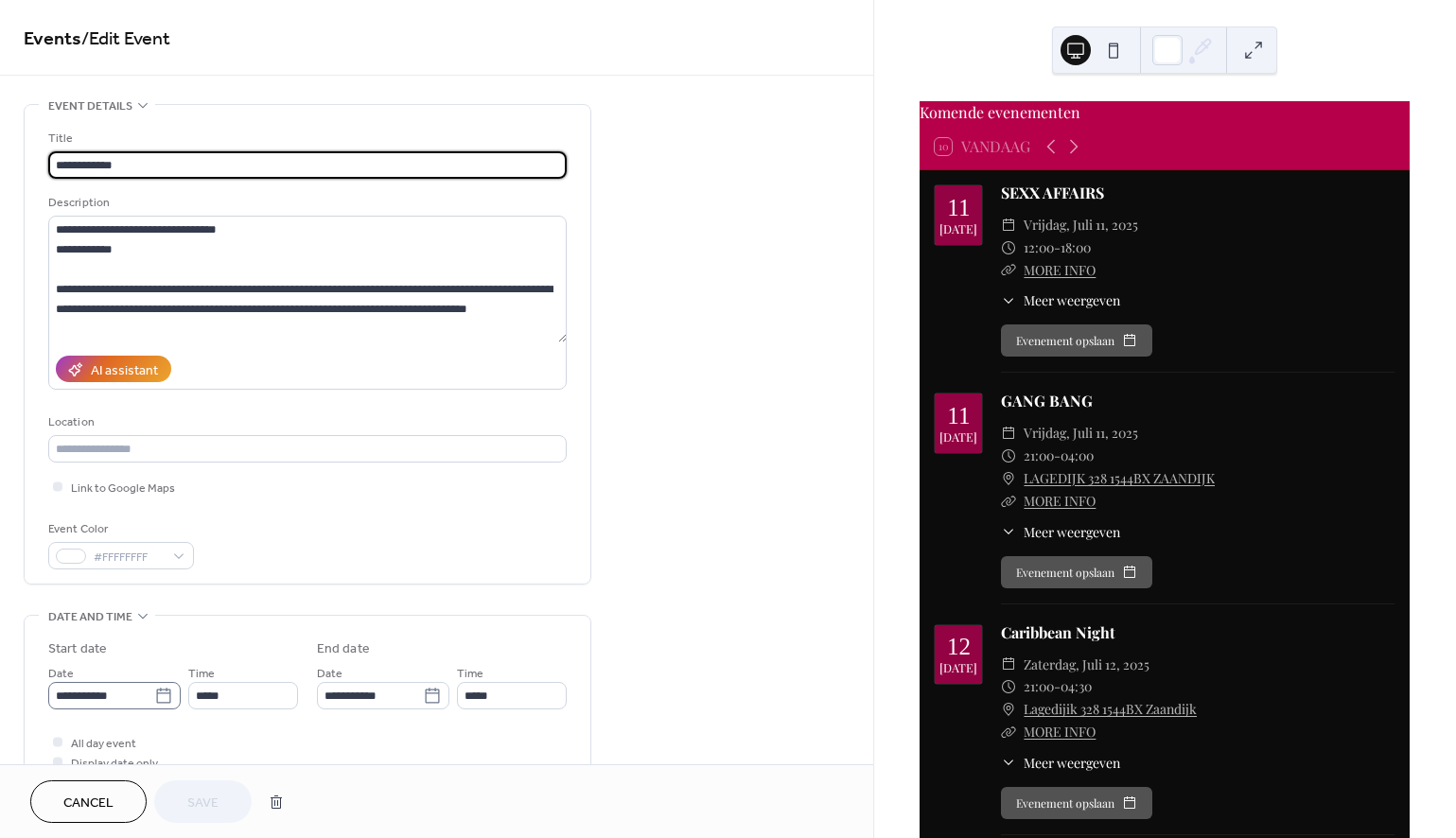 click 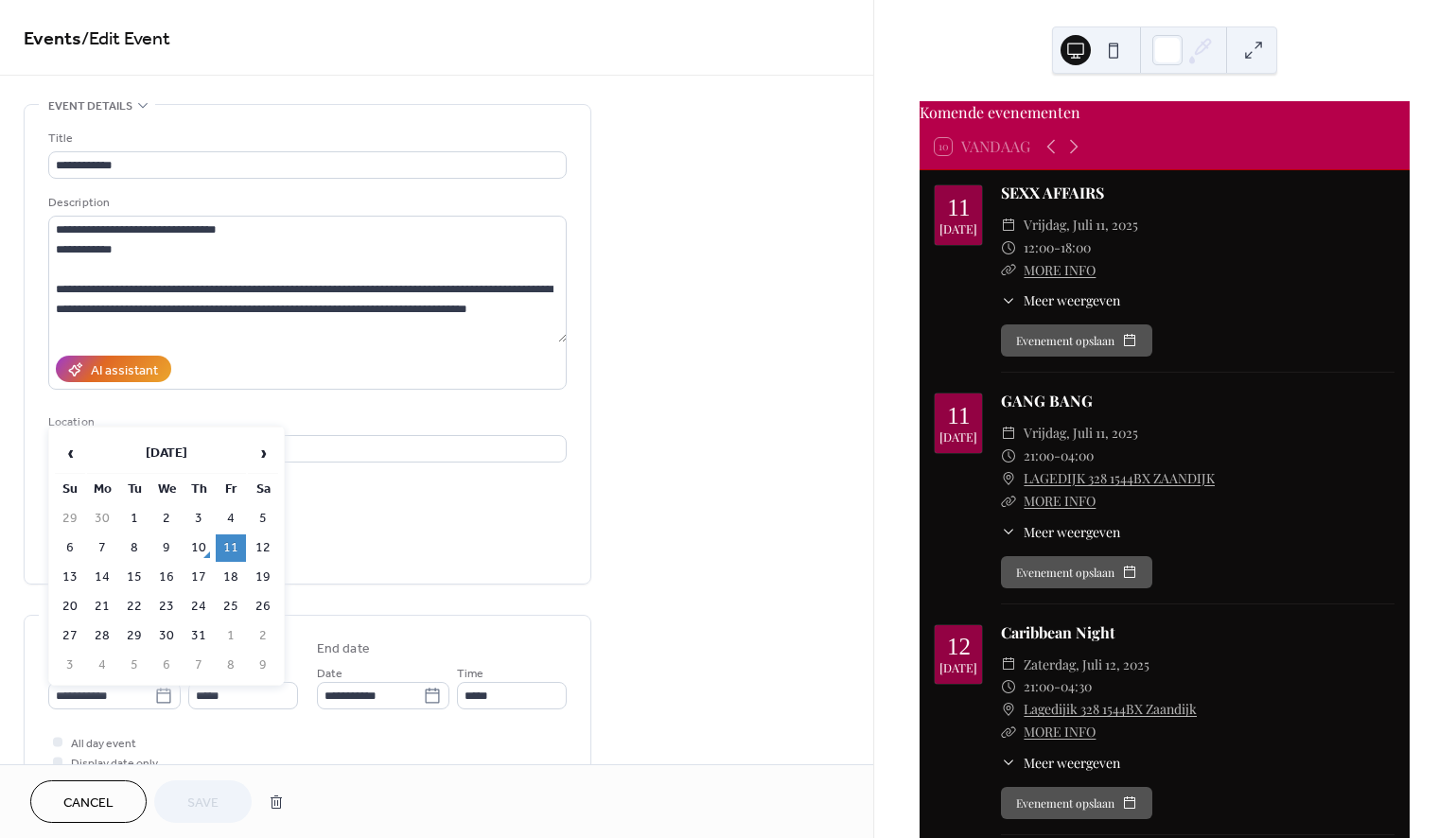 click on "10" at bounding box center (199, 548) 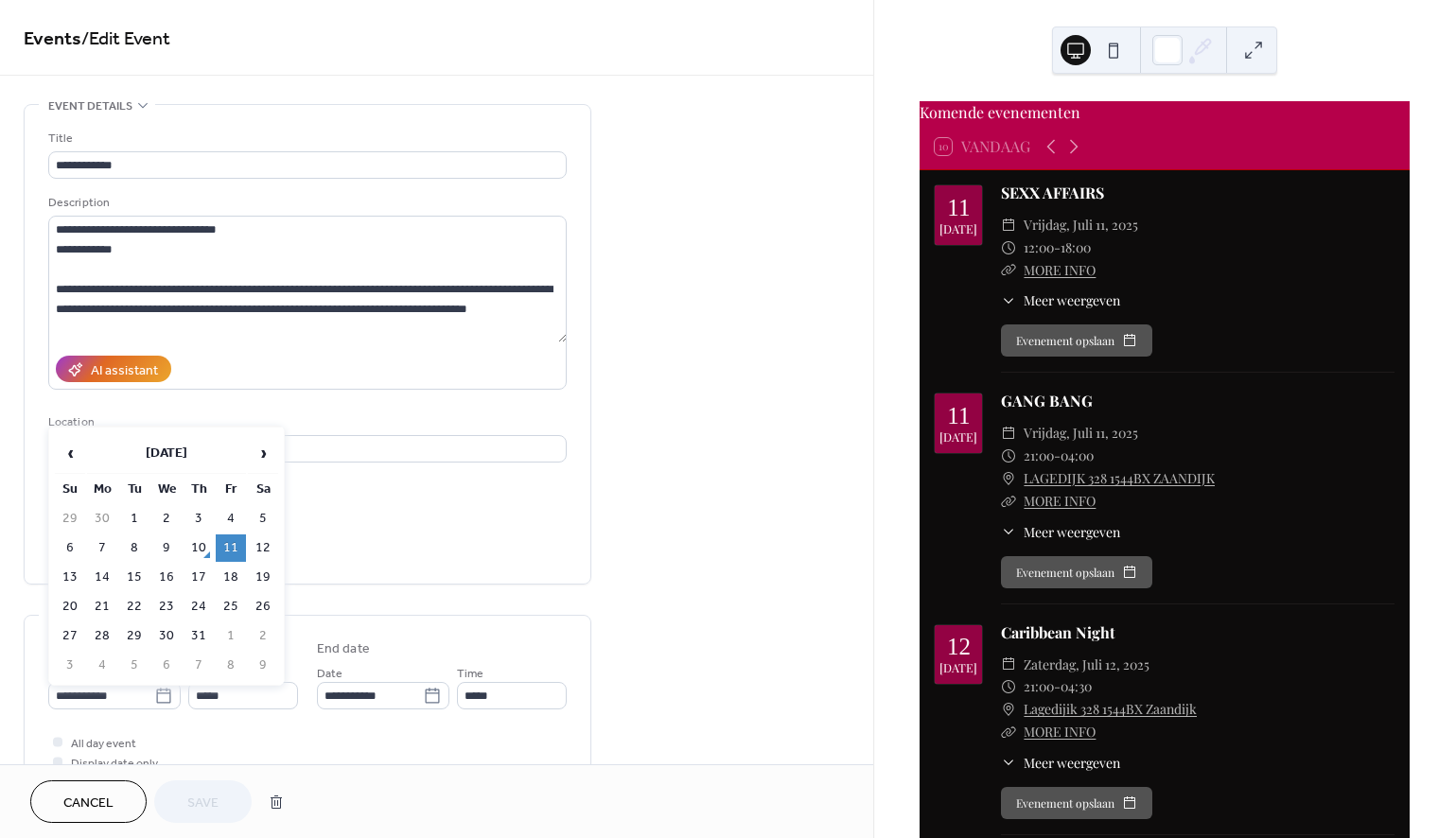 type on "**********" 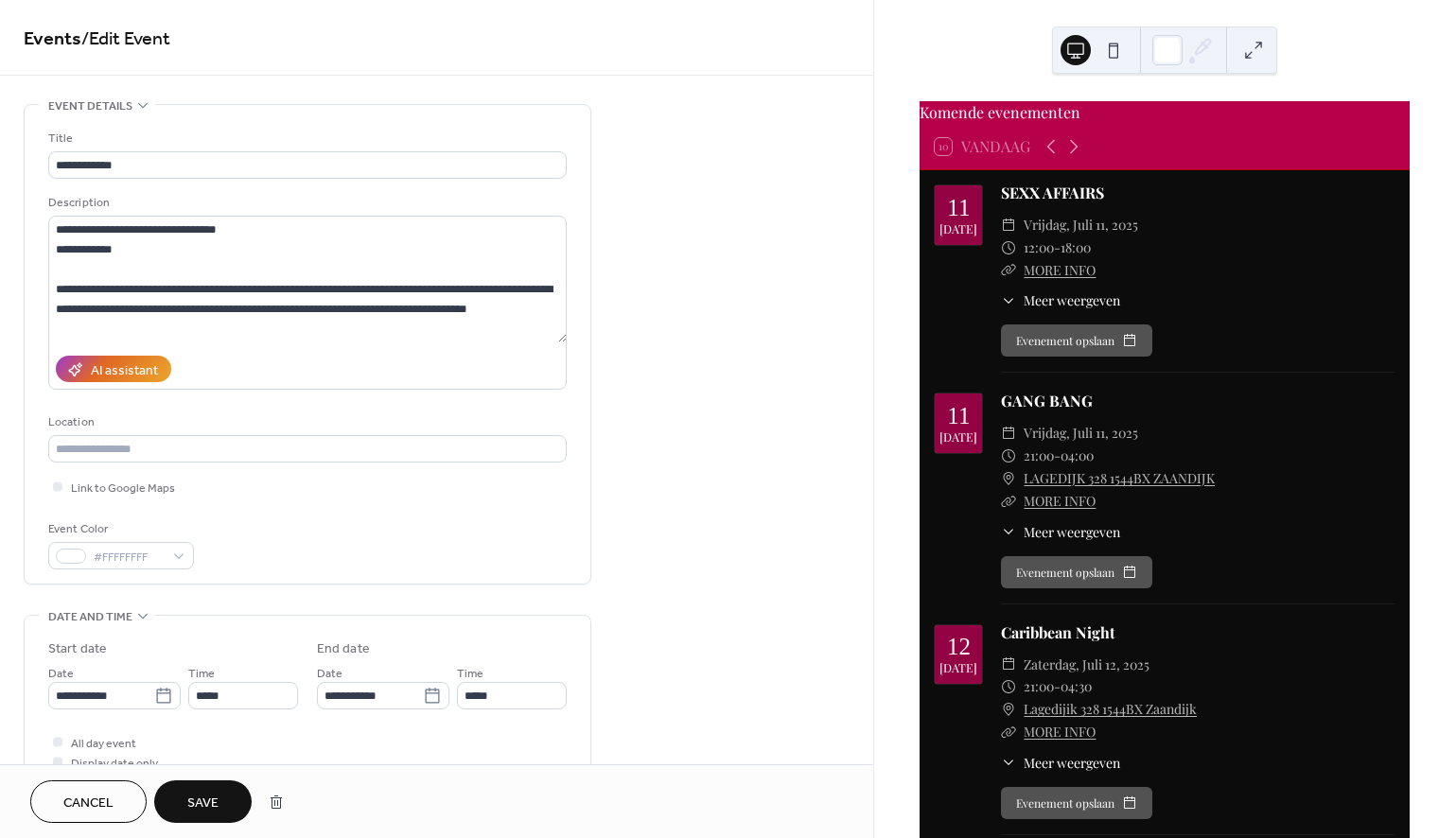 click on "Save" at bounding box center (202, 803) 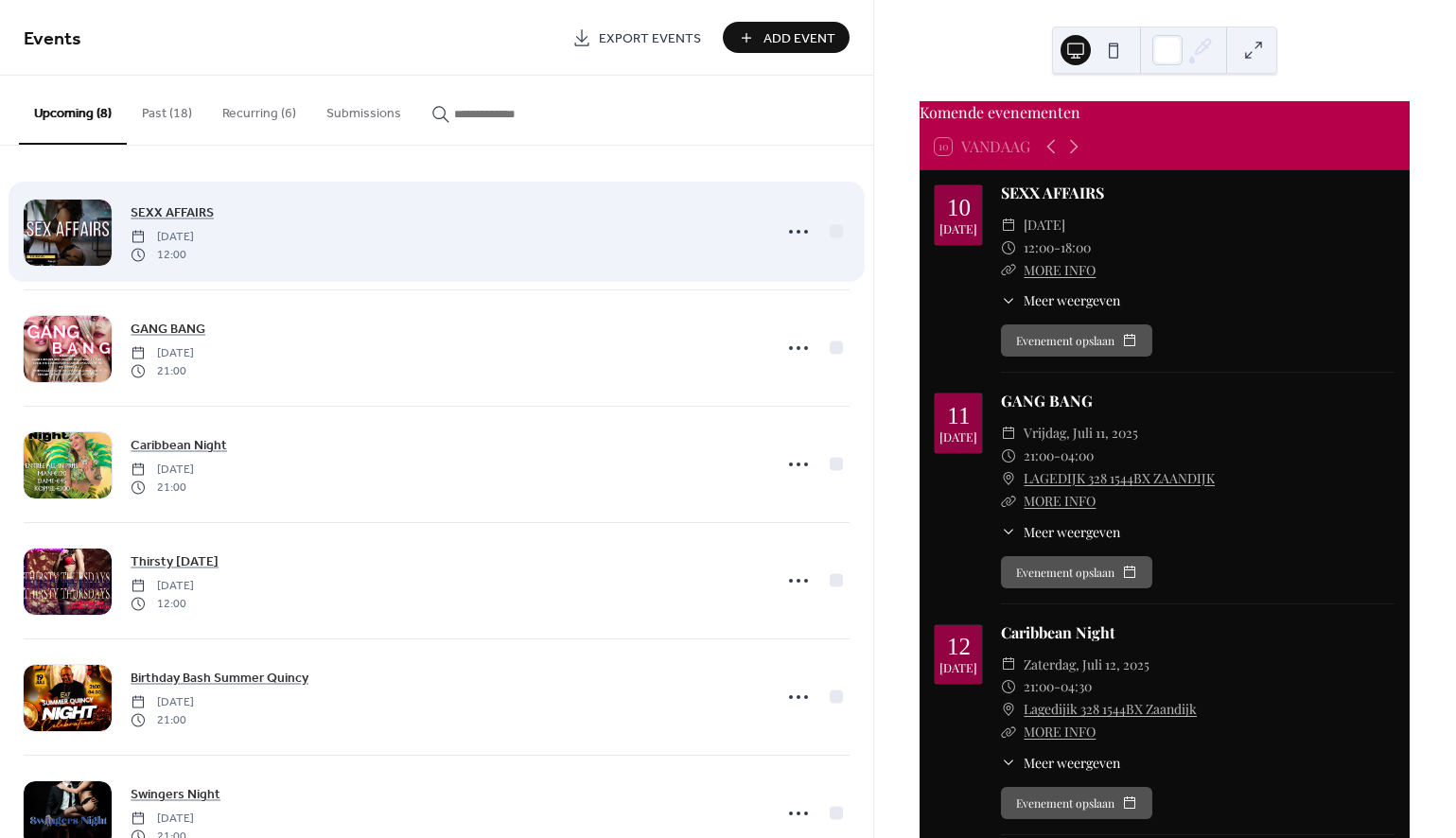 scroll, scrollTop: 0, scrollLeft: 0, axis: both 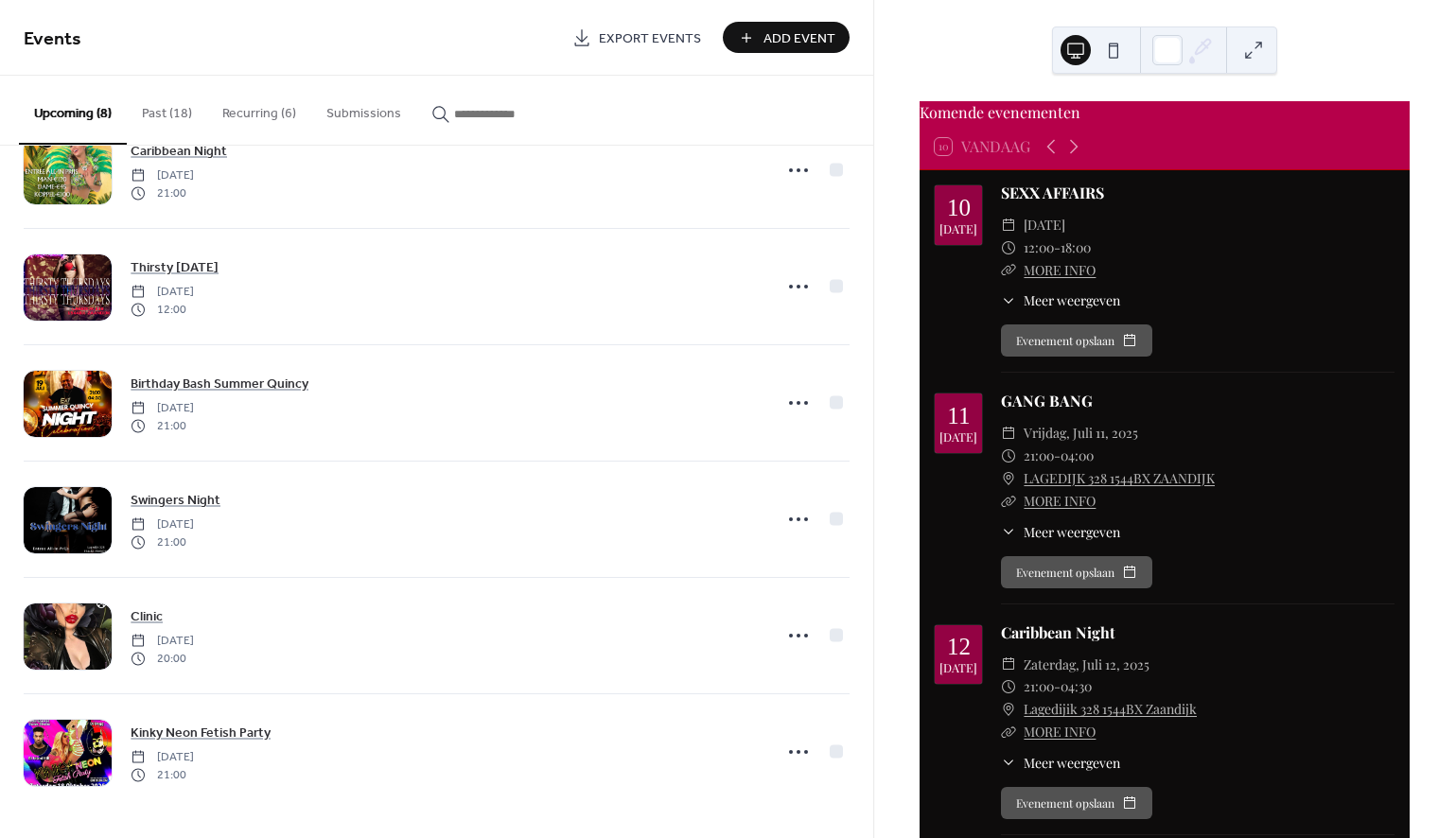 click on "Recurring  (6)" at bounding box center [259, 109] 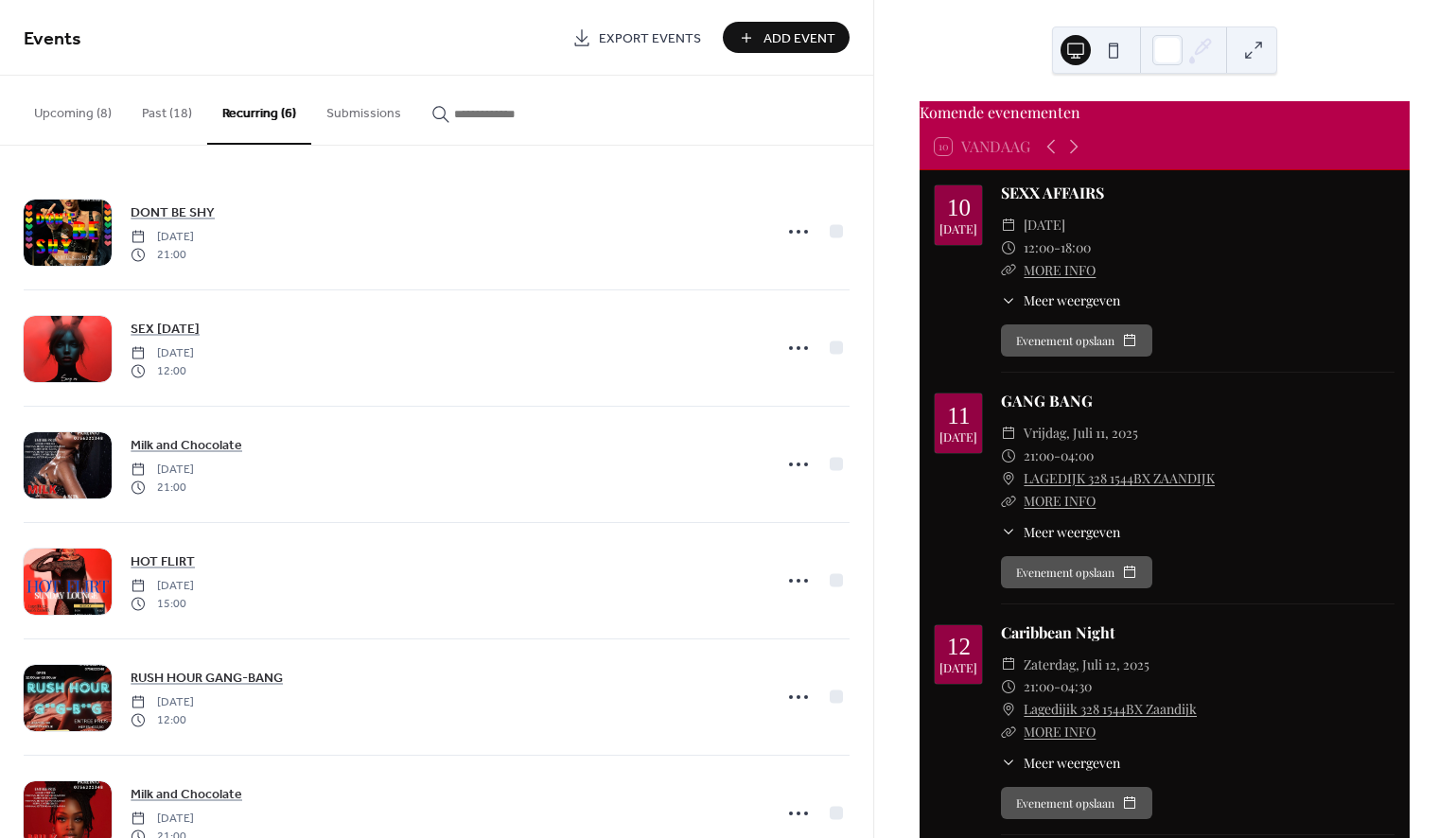 click on "Past  (18)" at bounding box center [167, 109] 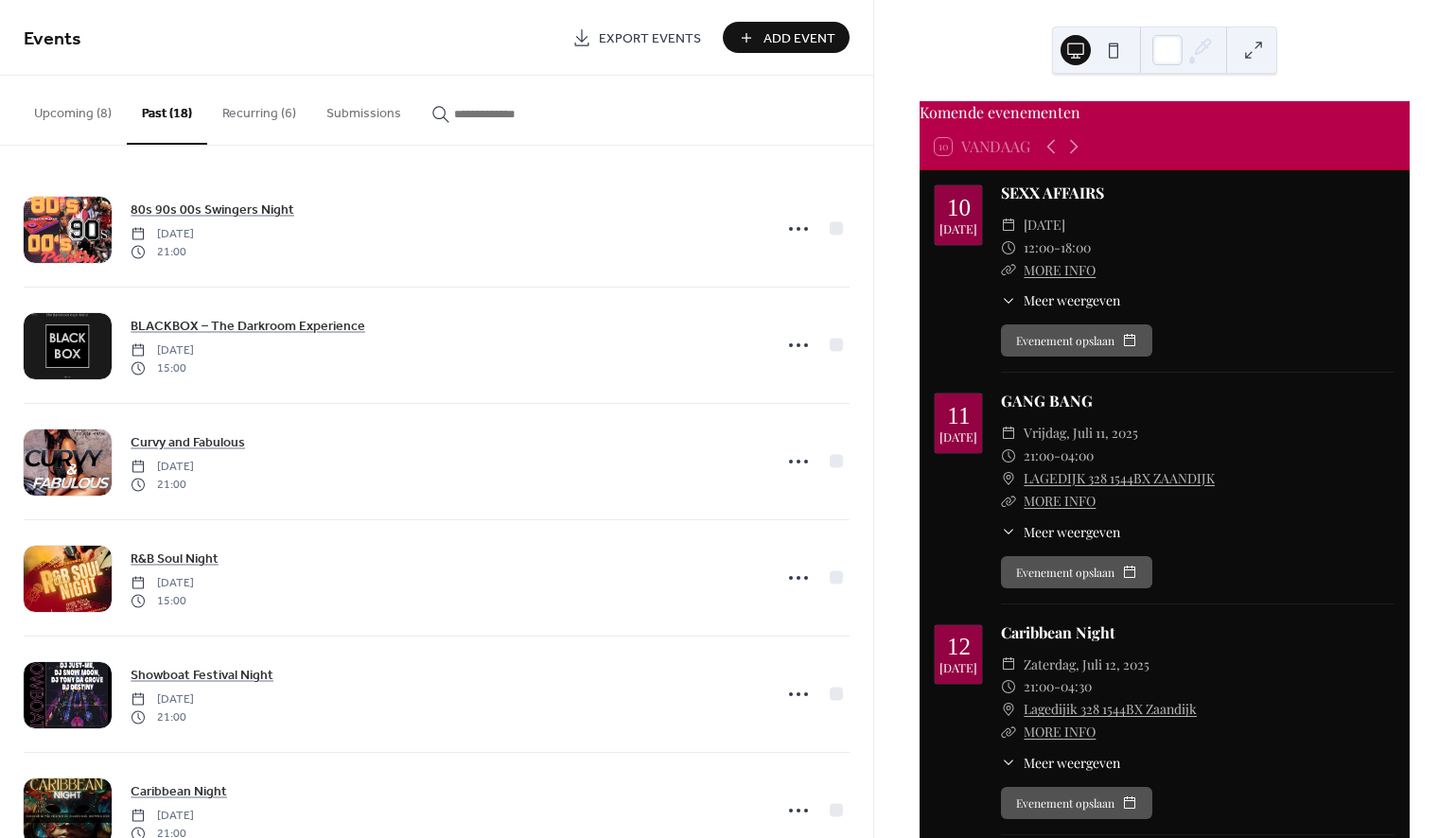 scroll, scrollTop: 1, scrollLeft: 0, axis: vertical 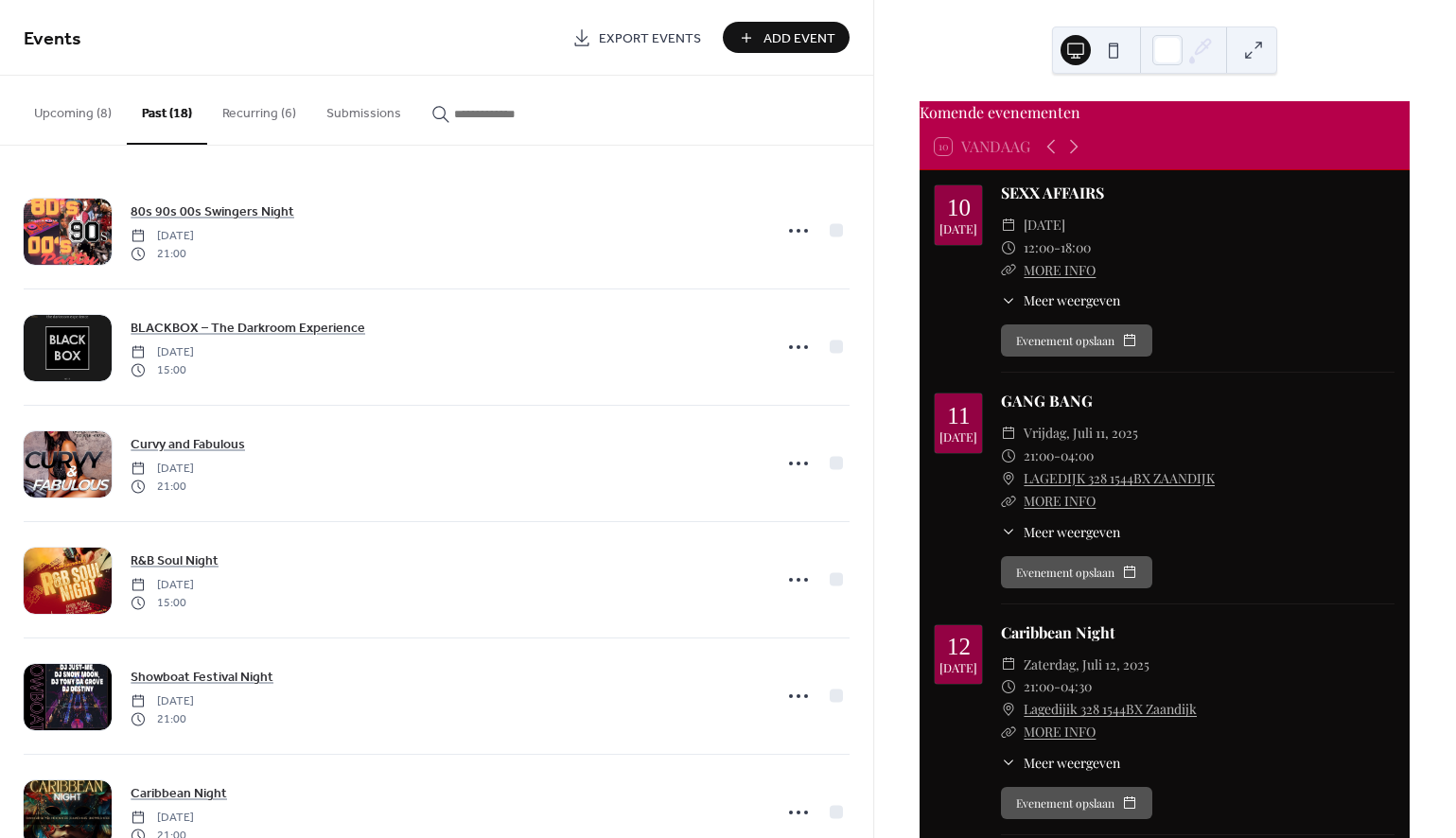 click on "Recurring  (6)" at bounding box center [259, 109] 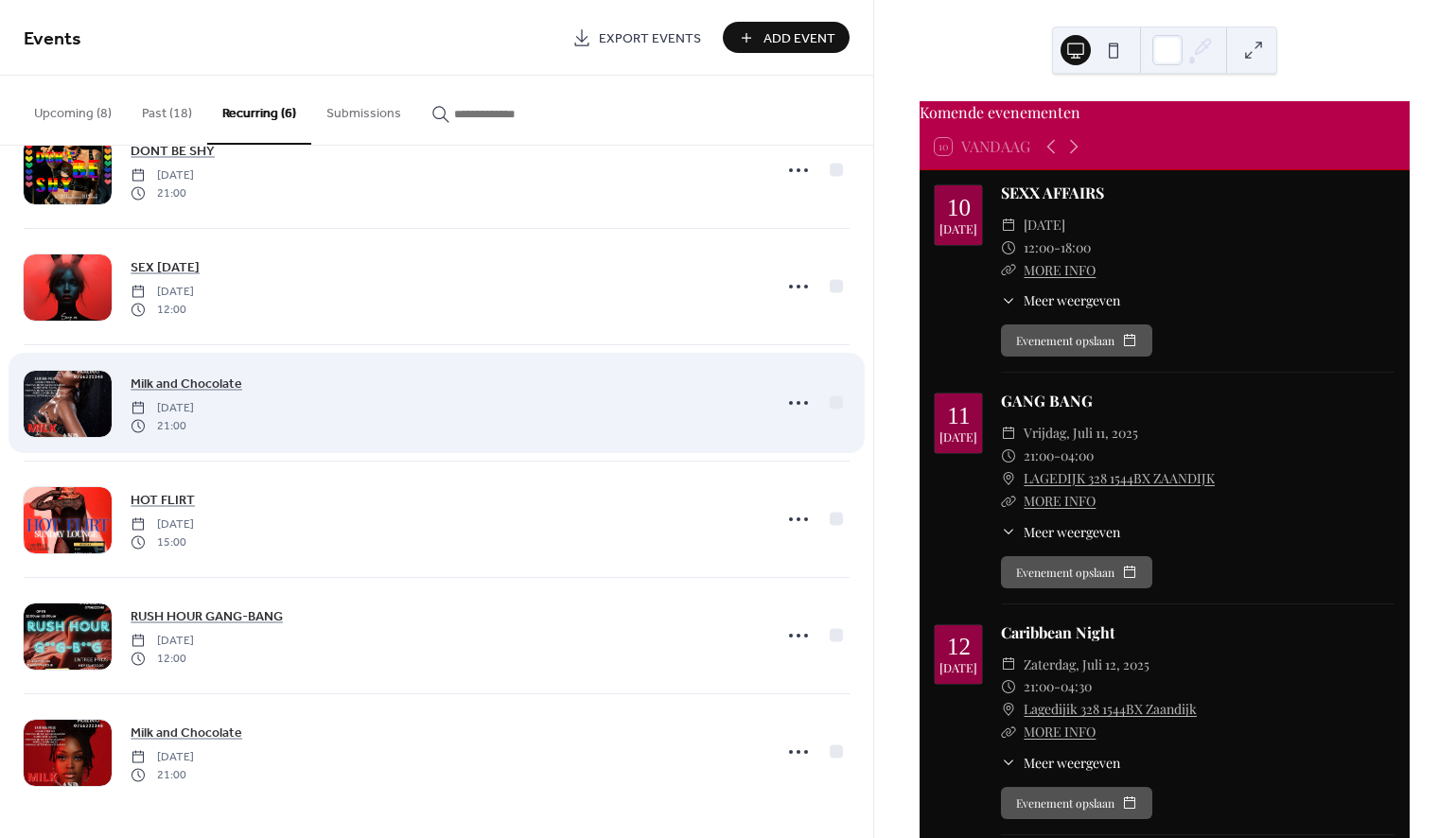 scroll, scrollTop: 0, scrollLeft: 0, axis: both 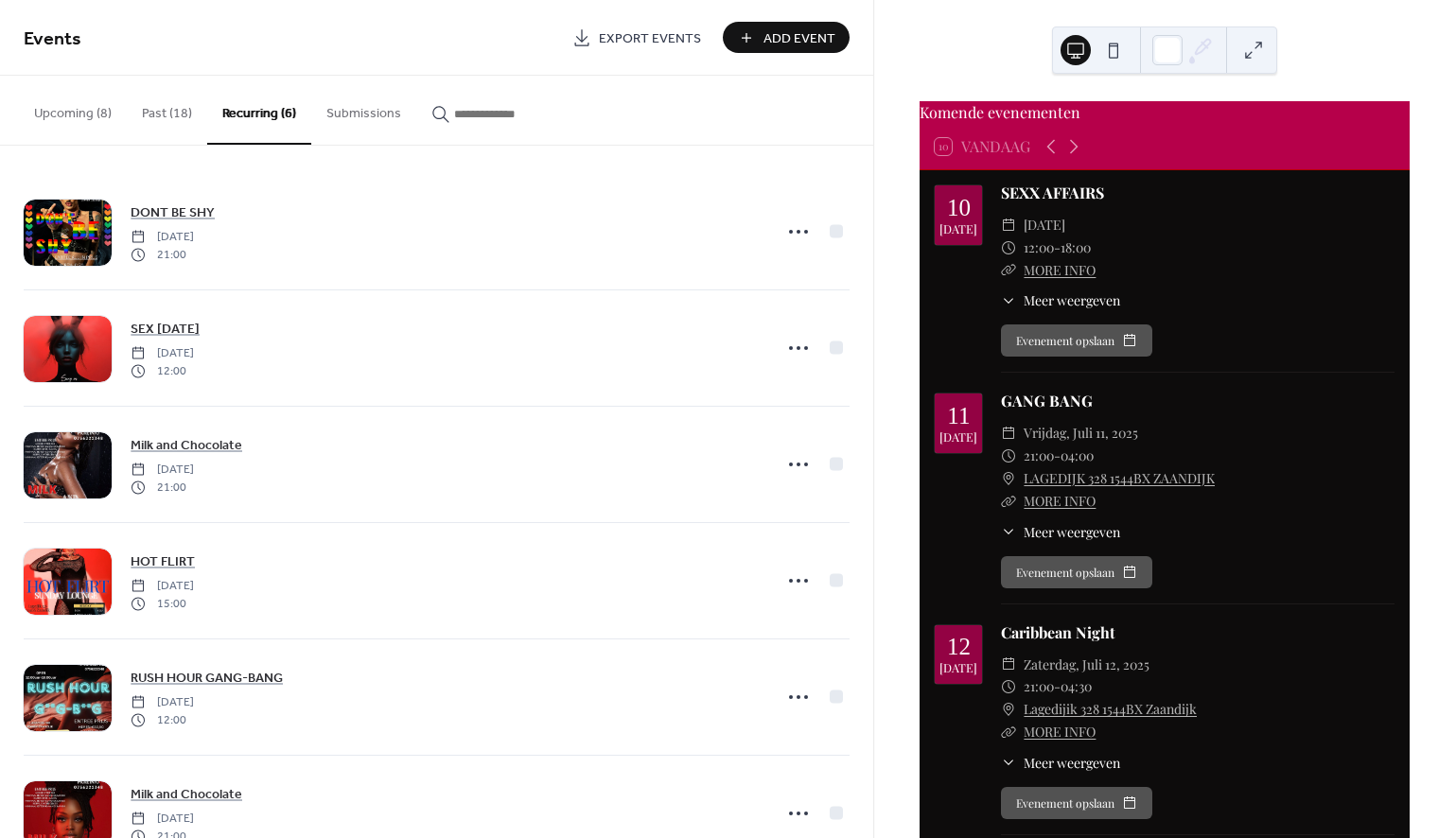click on "Upcoming  (8)" at bounding box center (73, 109) 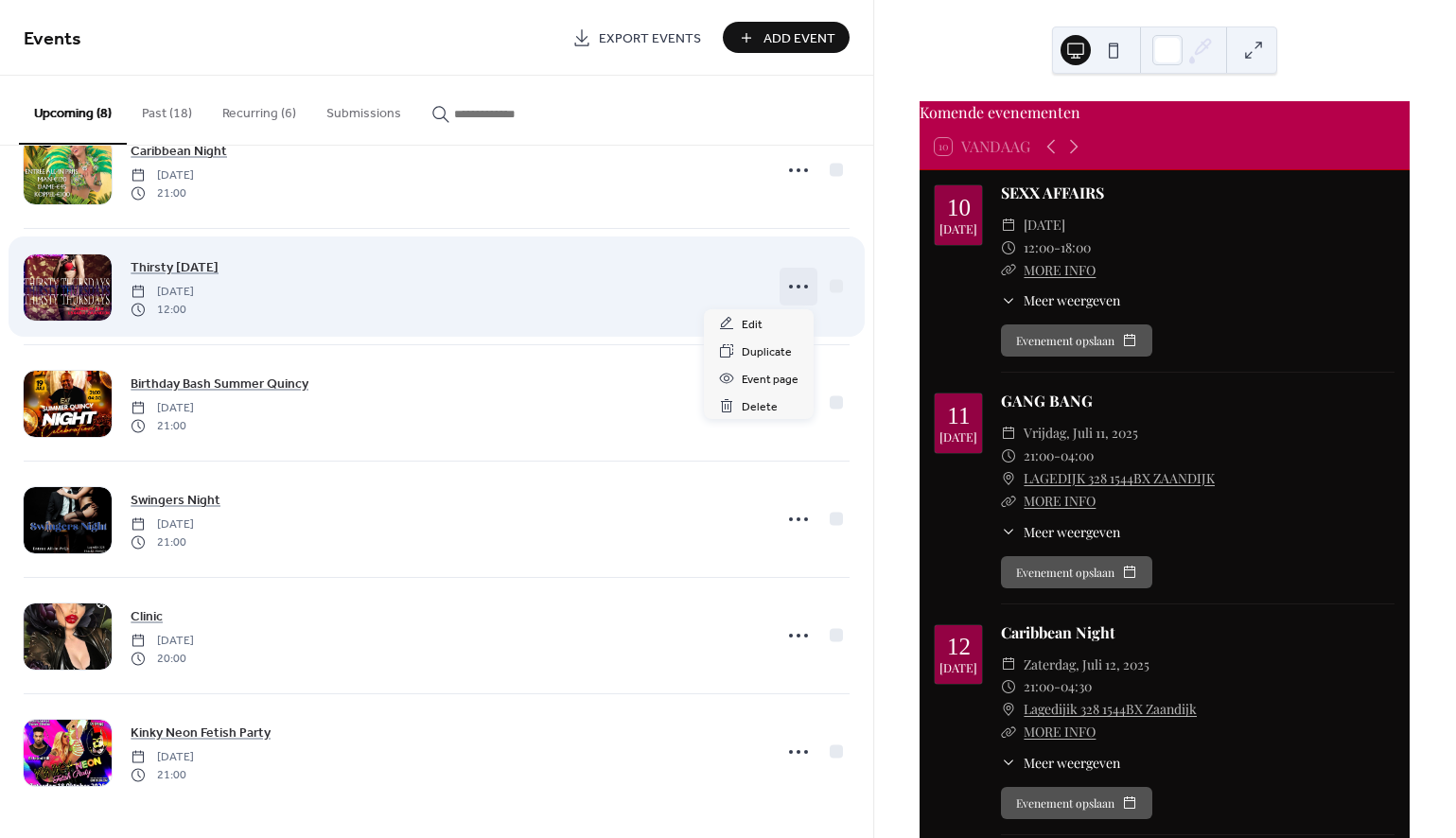 click 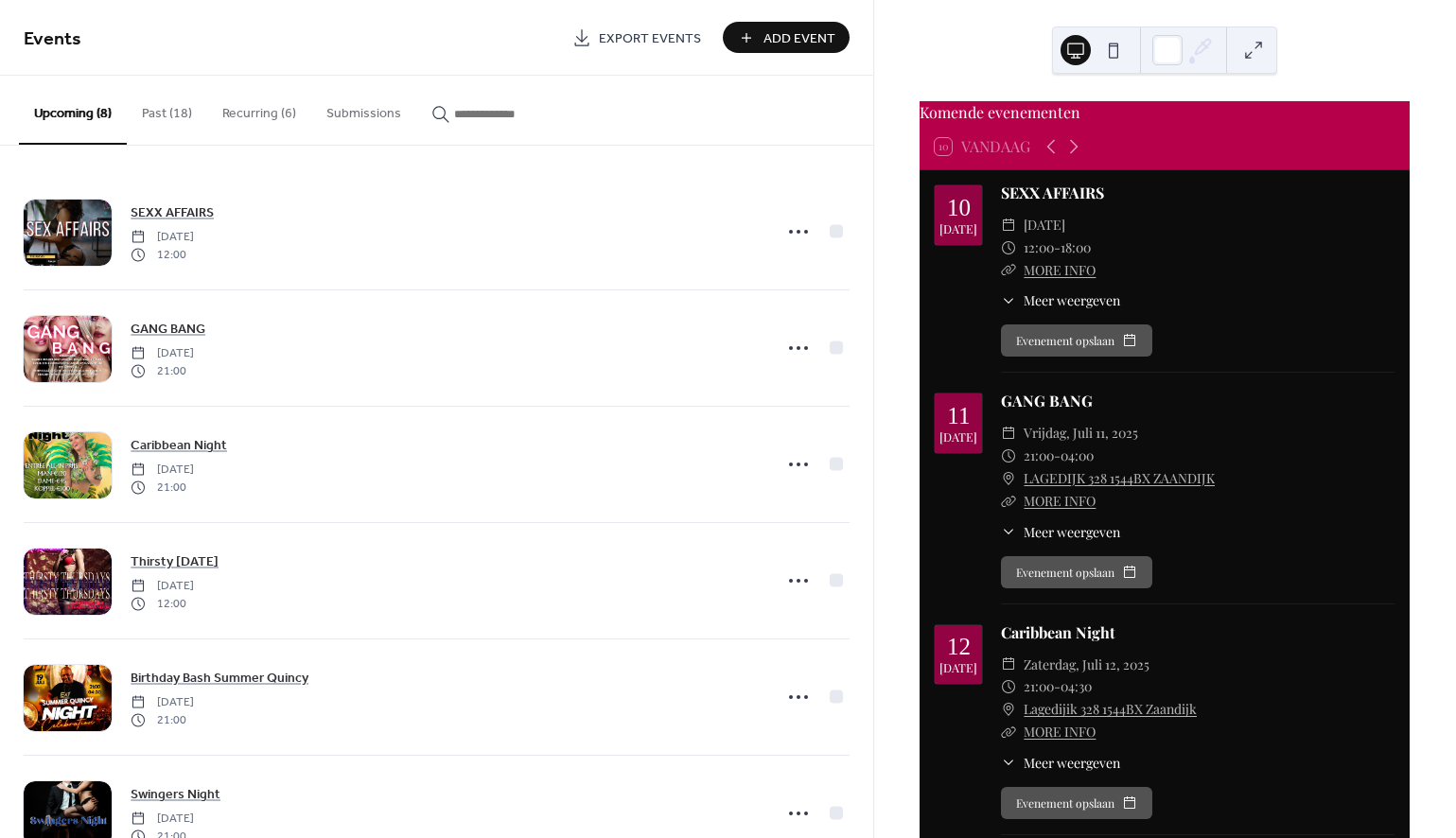 scroll, scrollTop: 0, scrollLeft: 0, axis: both 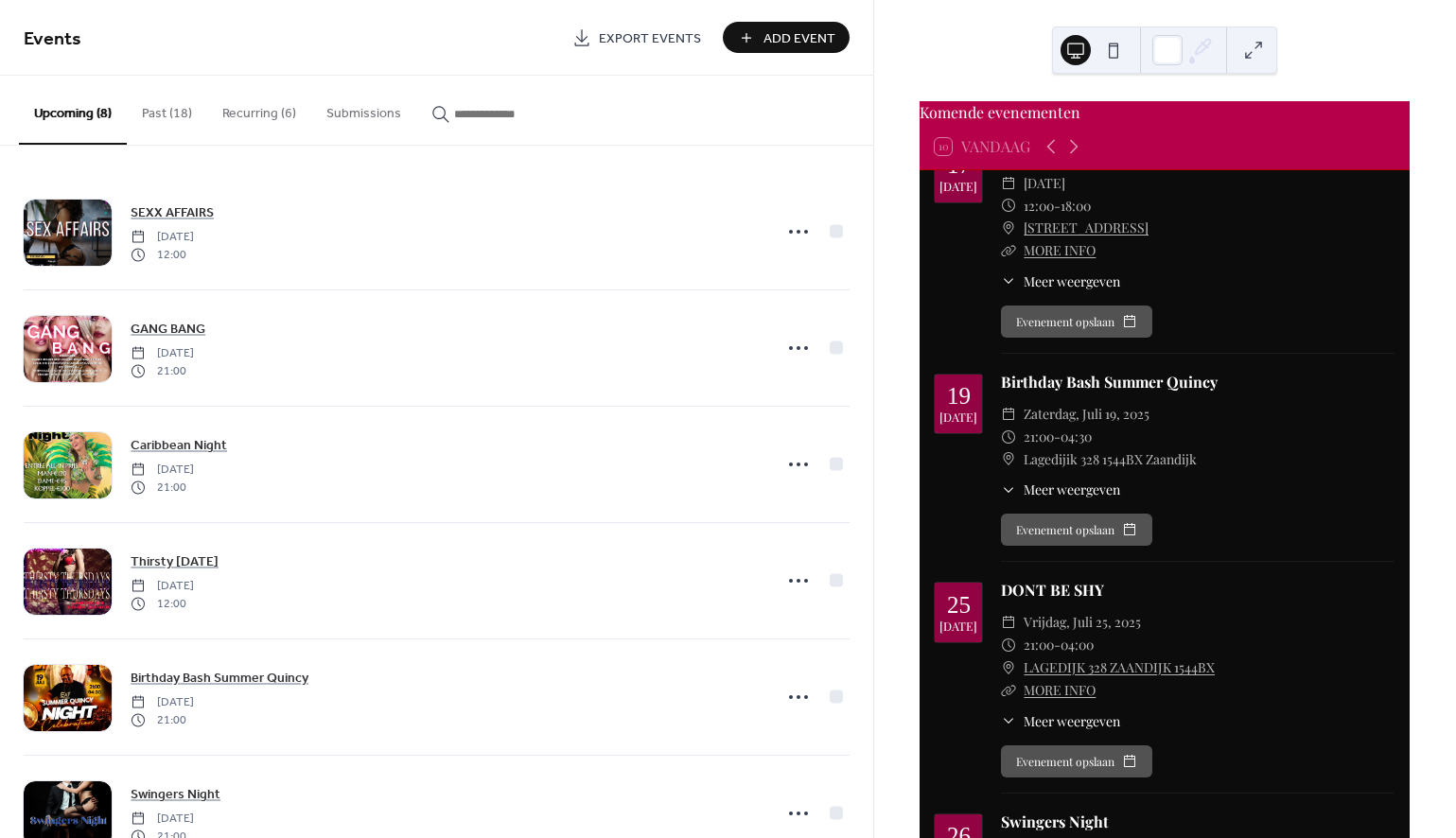 click on "Recurring  (6)" at bounding box center [259, 109] 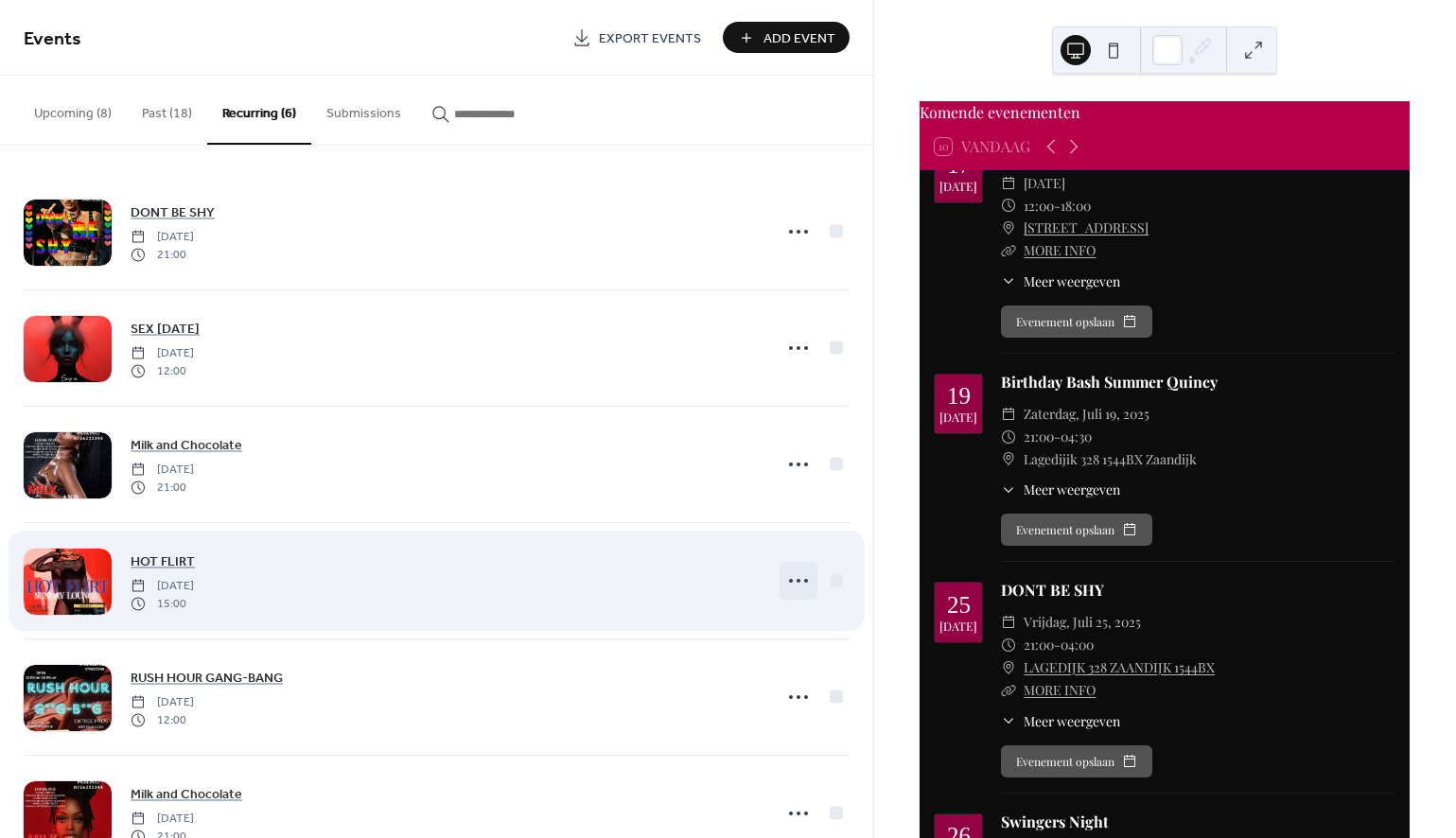 click 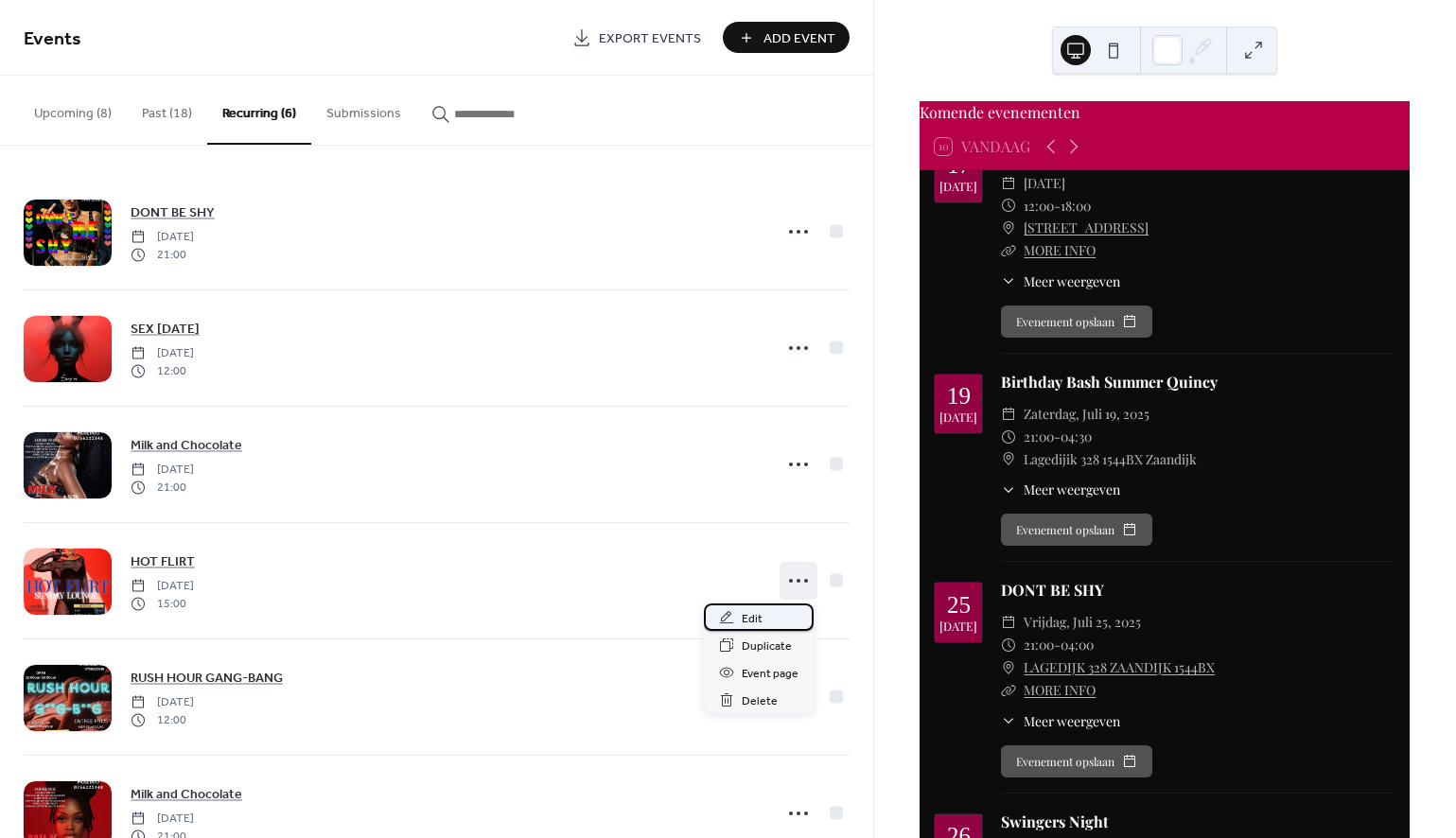 click on "Edit" at bounding box center (752, 619) 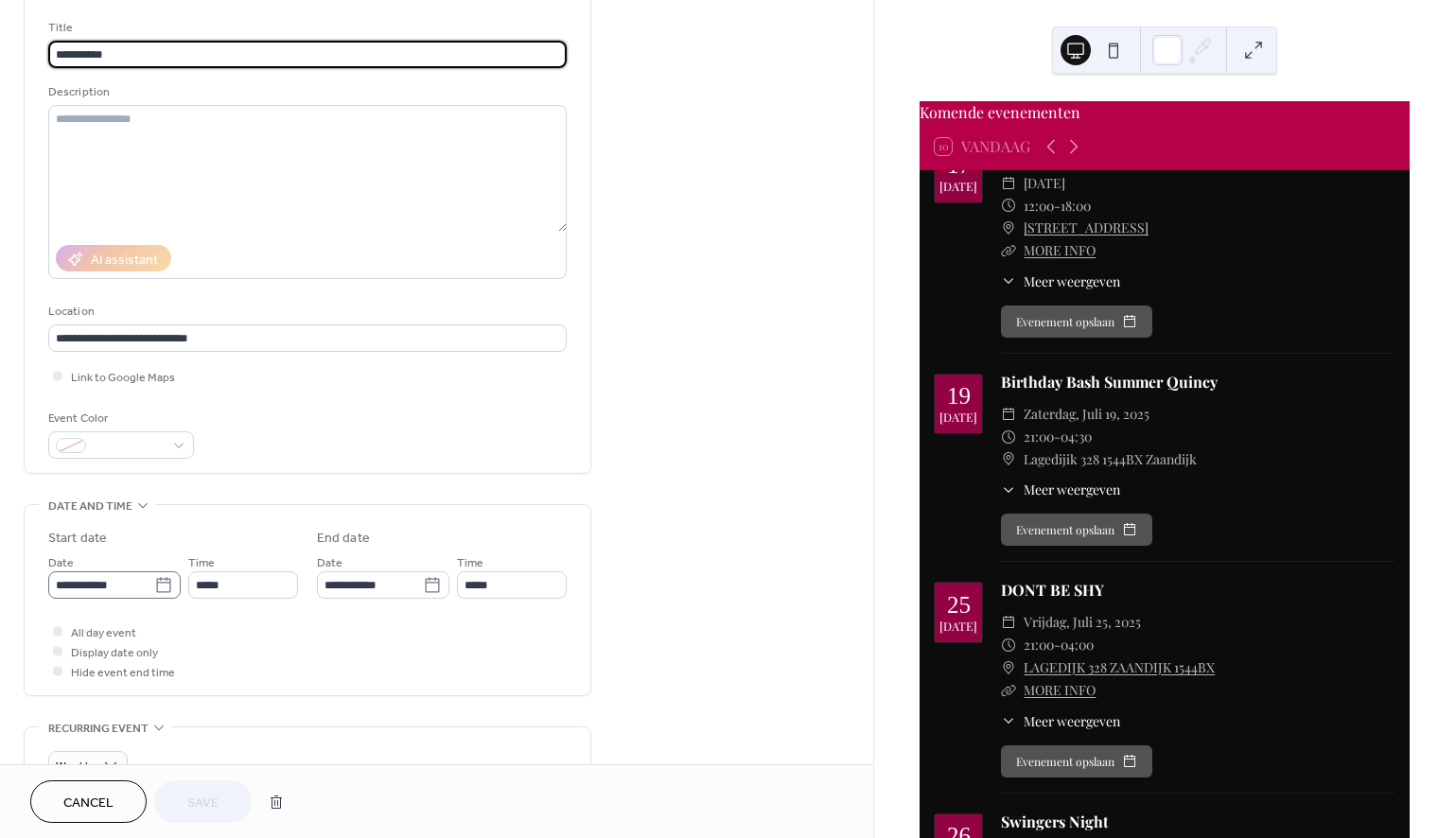 scroll, scrollTop: 130, scrollLeft: 0, axis: vertical 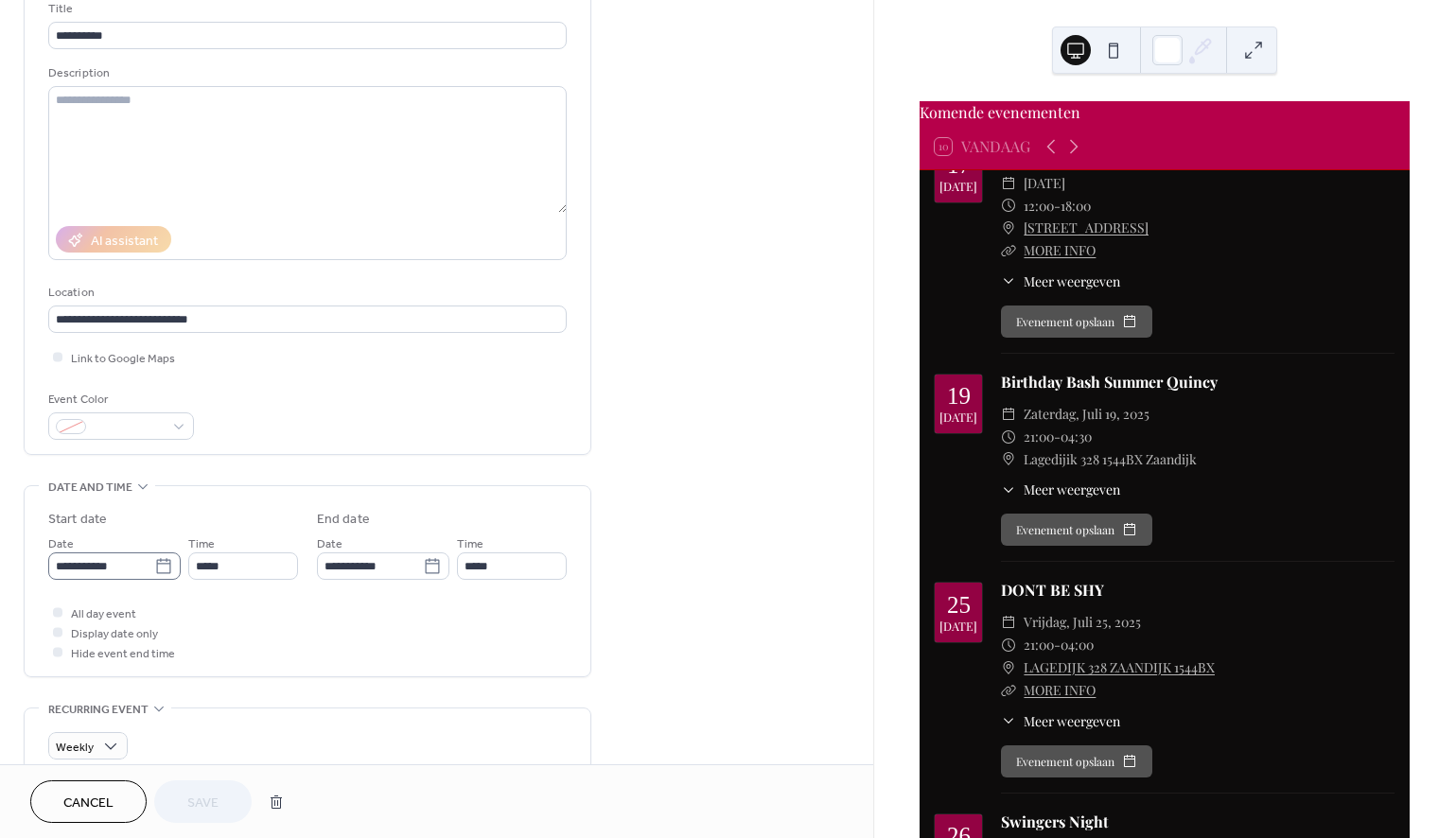 click 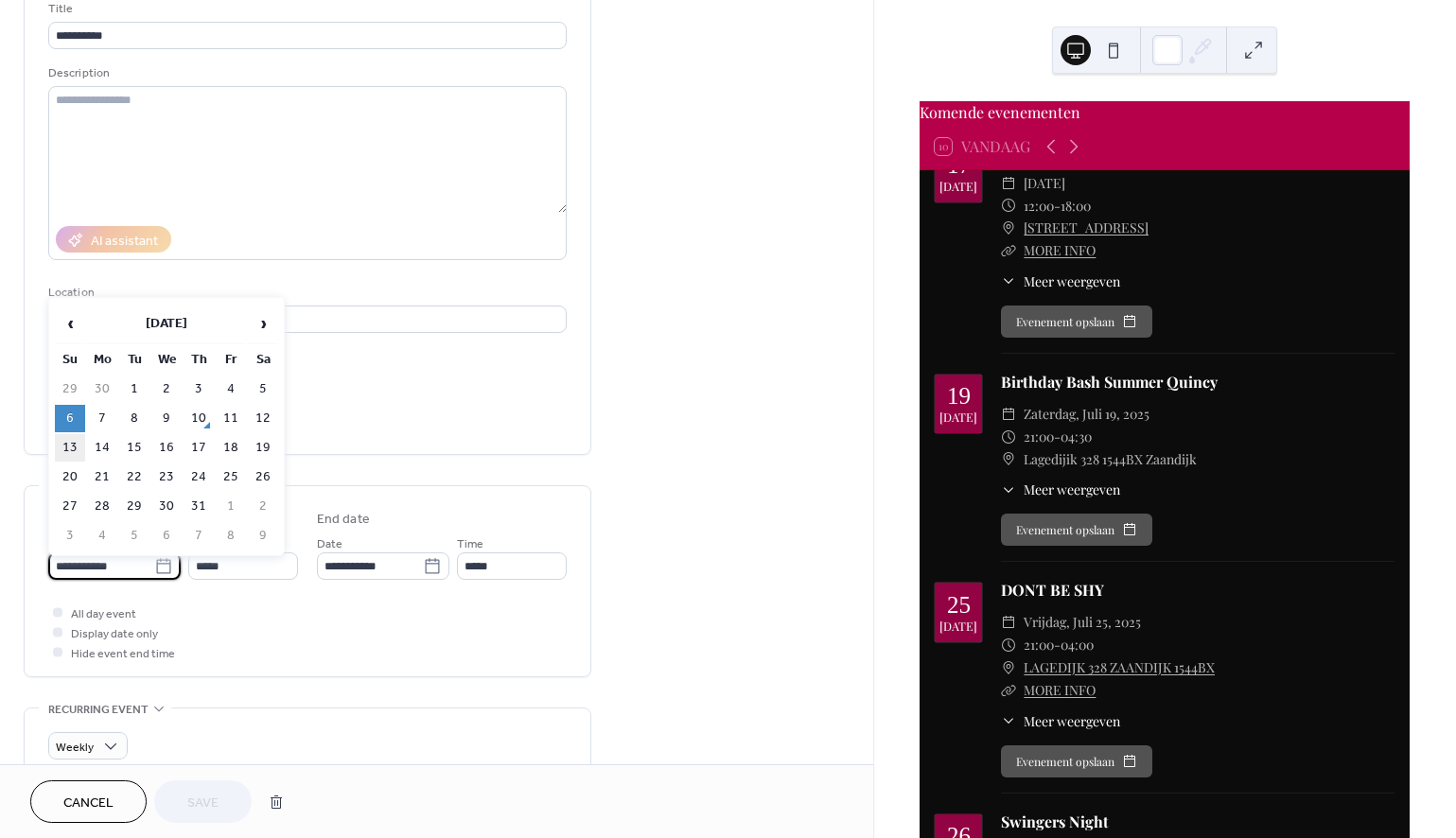 click on "13" at bounding box center [70, 447] 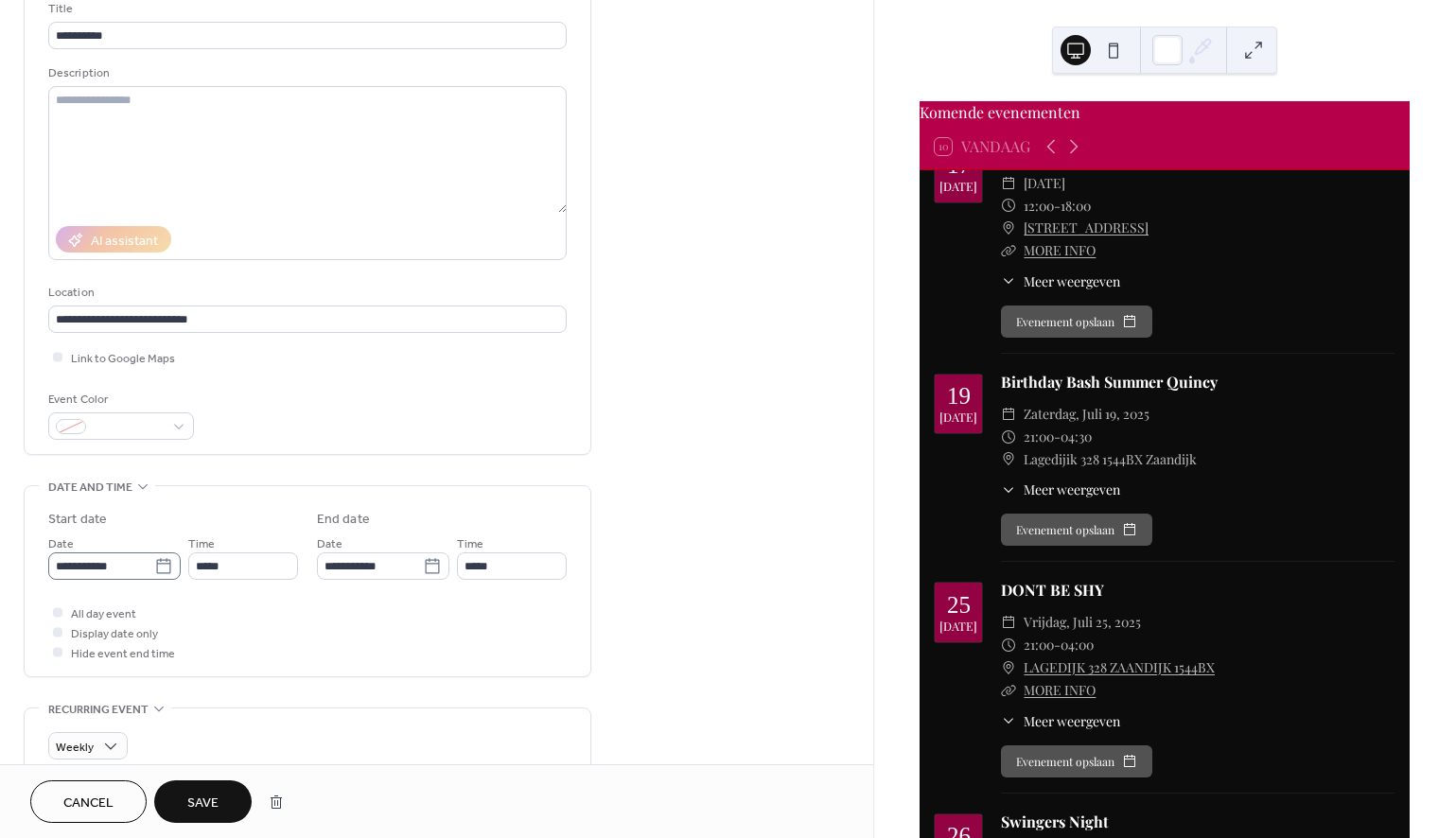 click 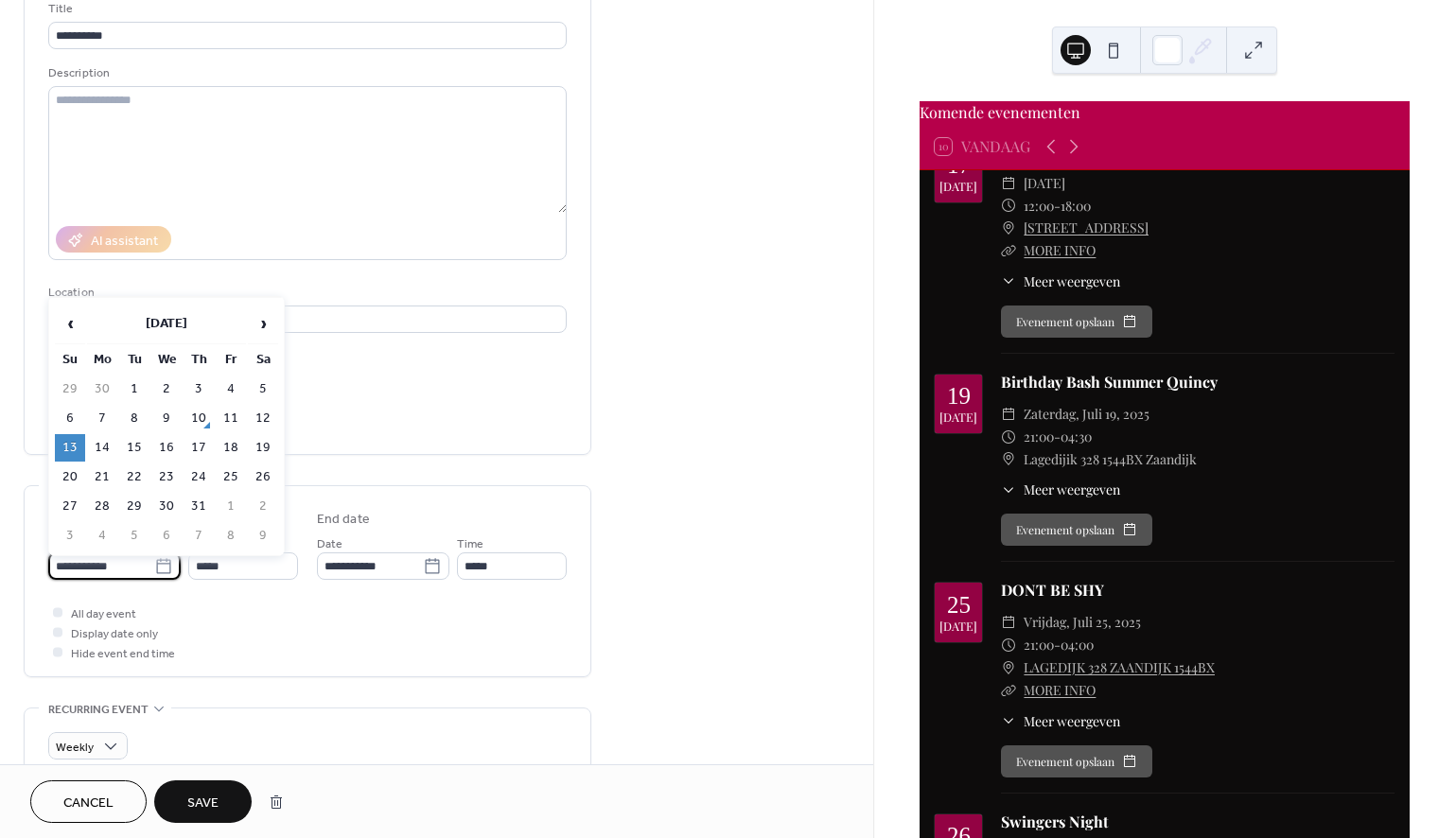 click on "13" at bounding box center [70, 447] 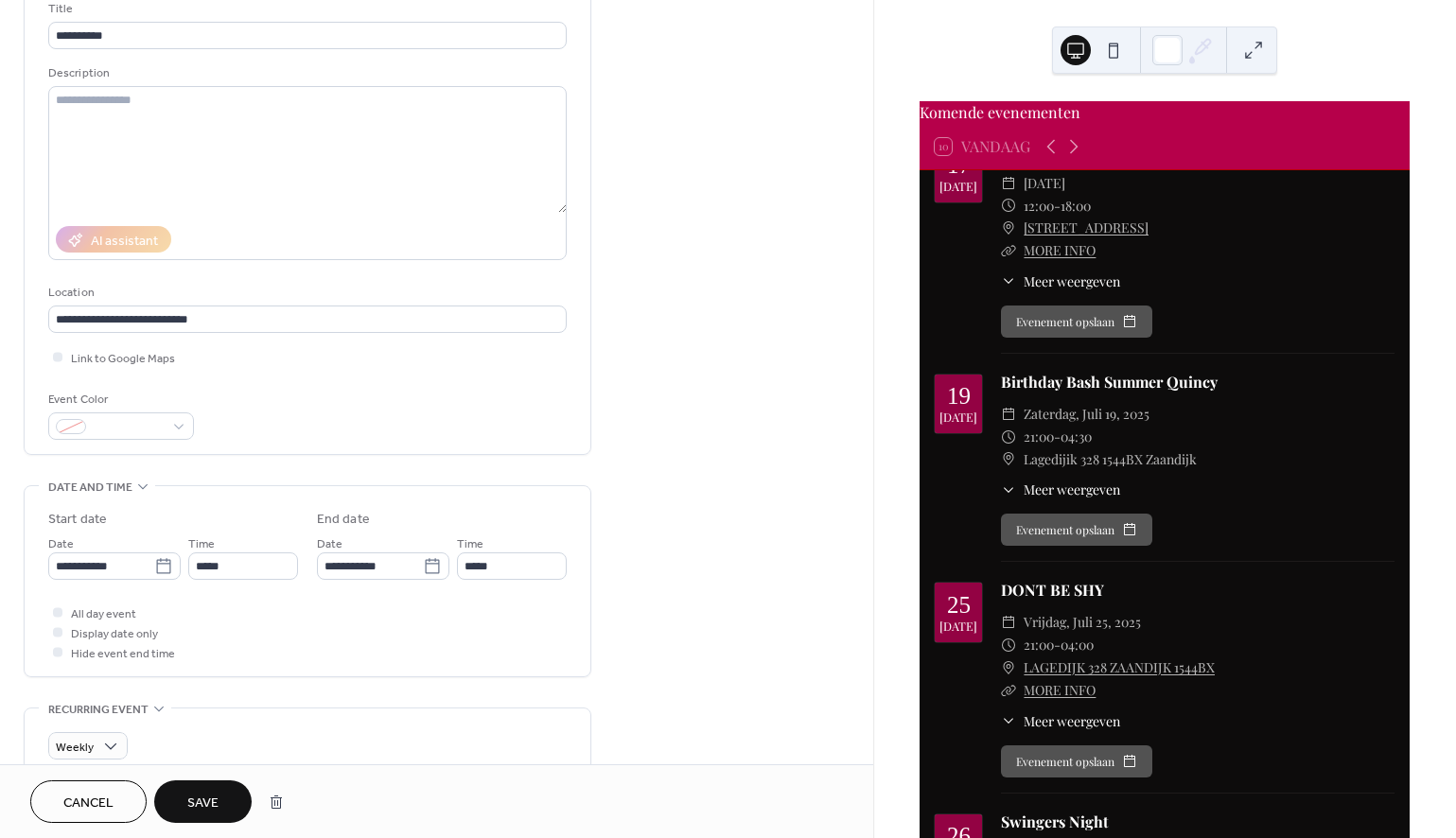click on "Save" at bounding box center (202, 803) 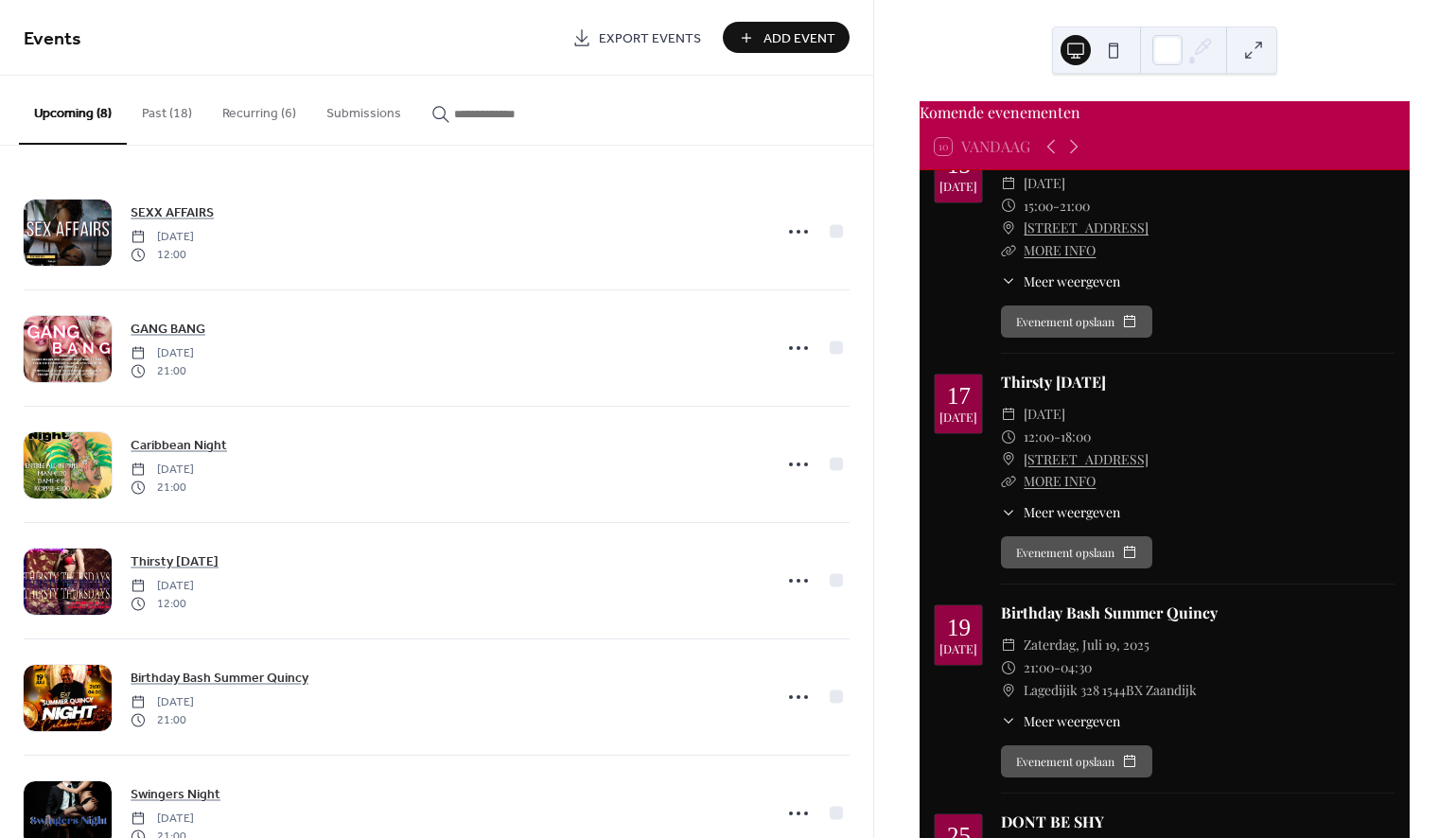 click on "Past  (18)" at bounding box center [167, 109] 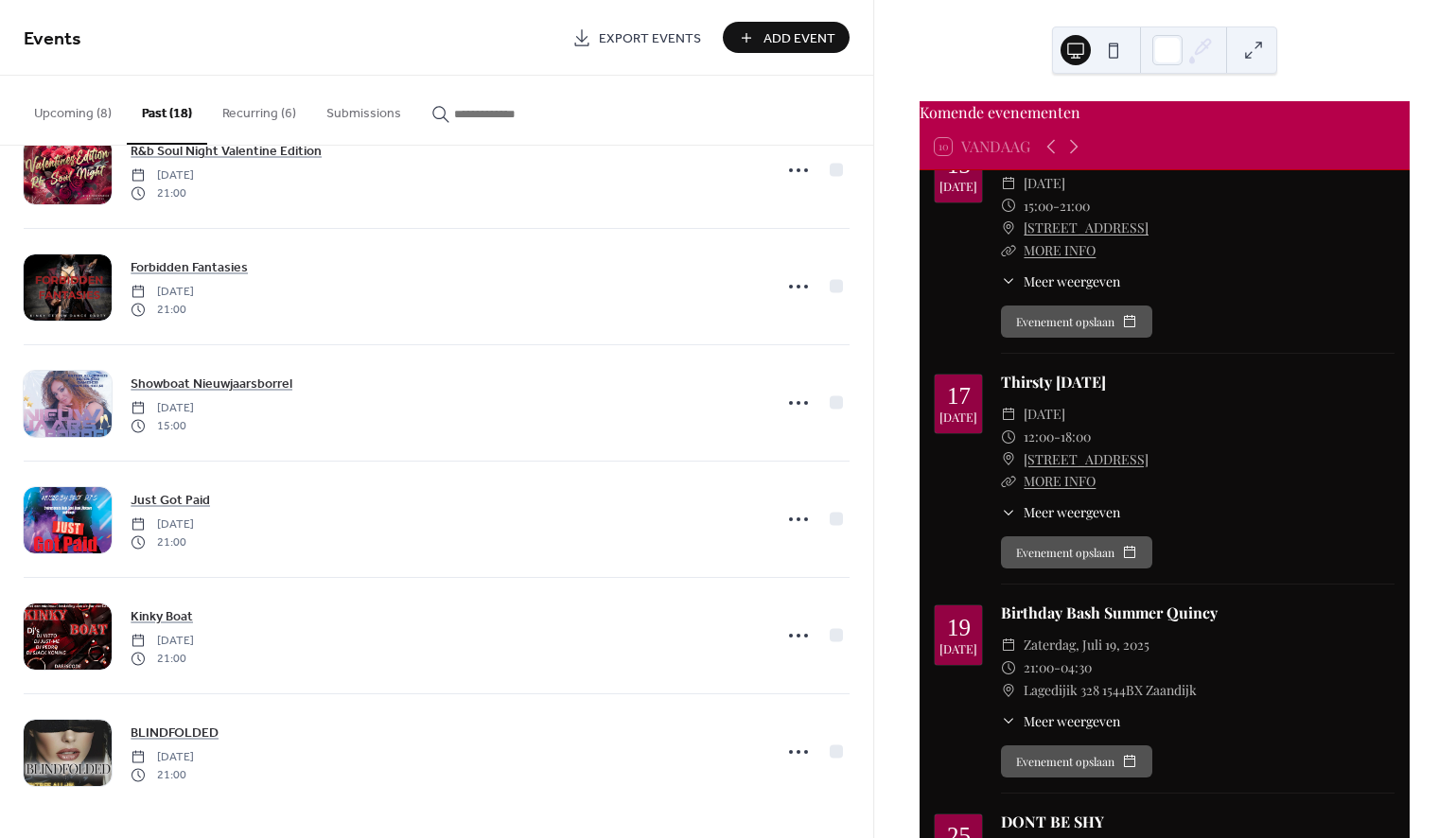 scroll, scrollTop: 1458, scrollLeft: 0, axis: vertical 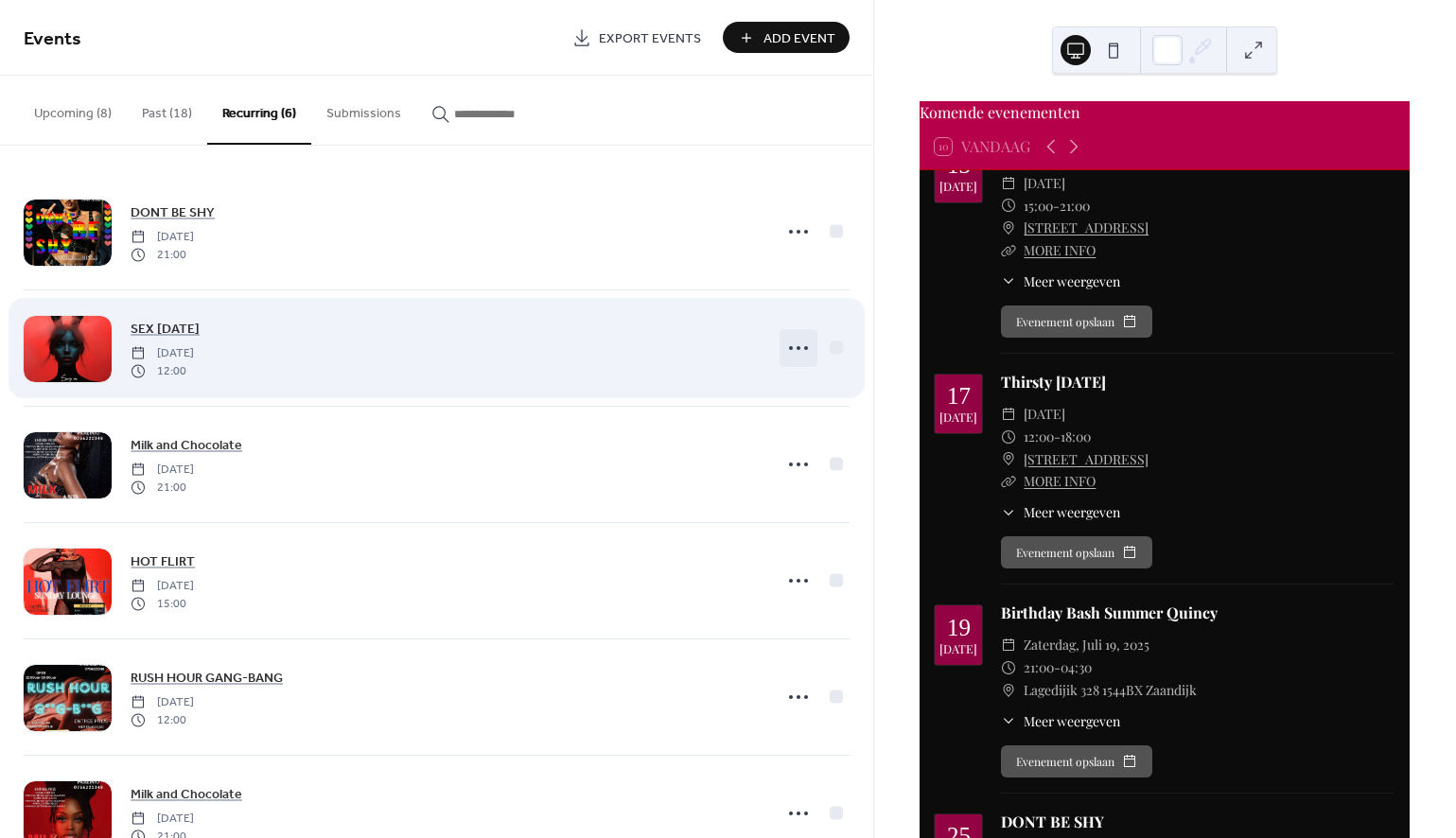 click 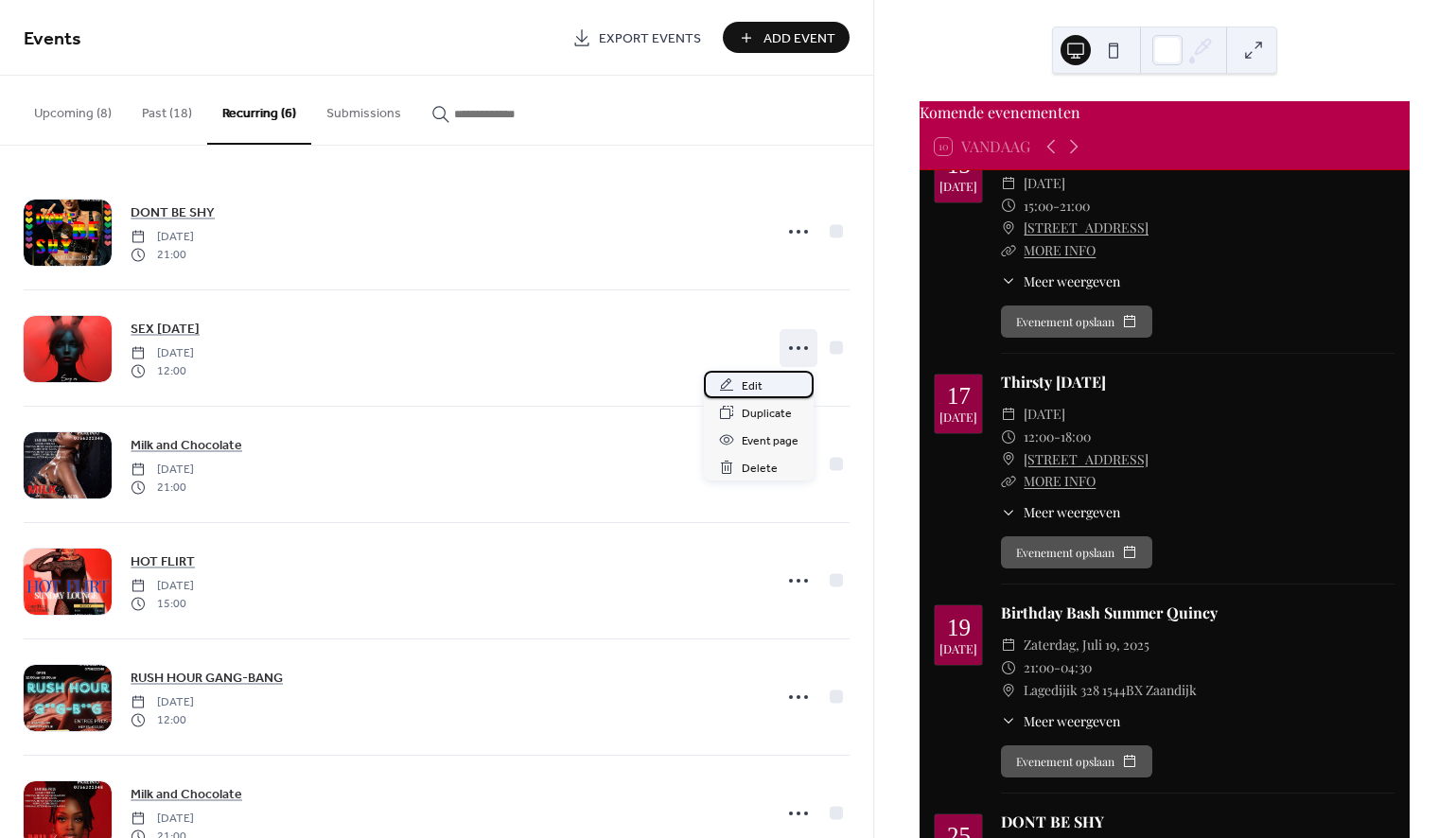 click on "Edit" at bounding box center [752, 386] 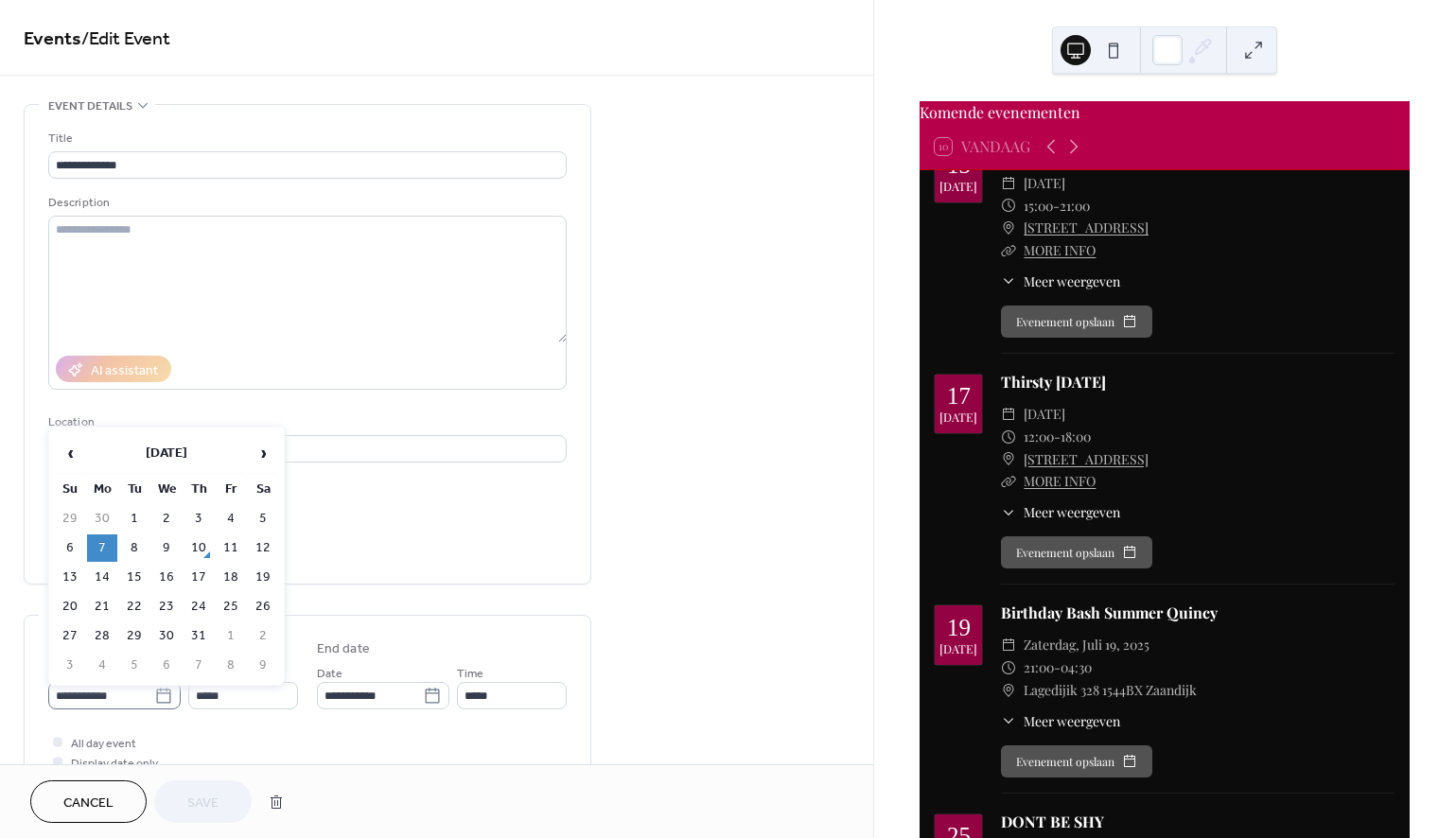 click 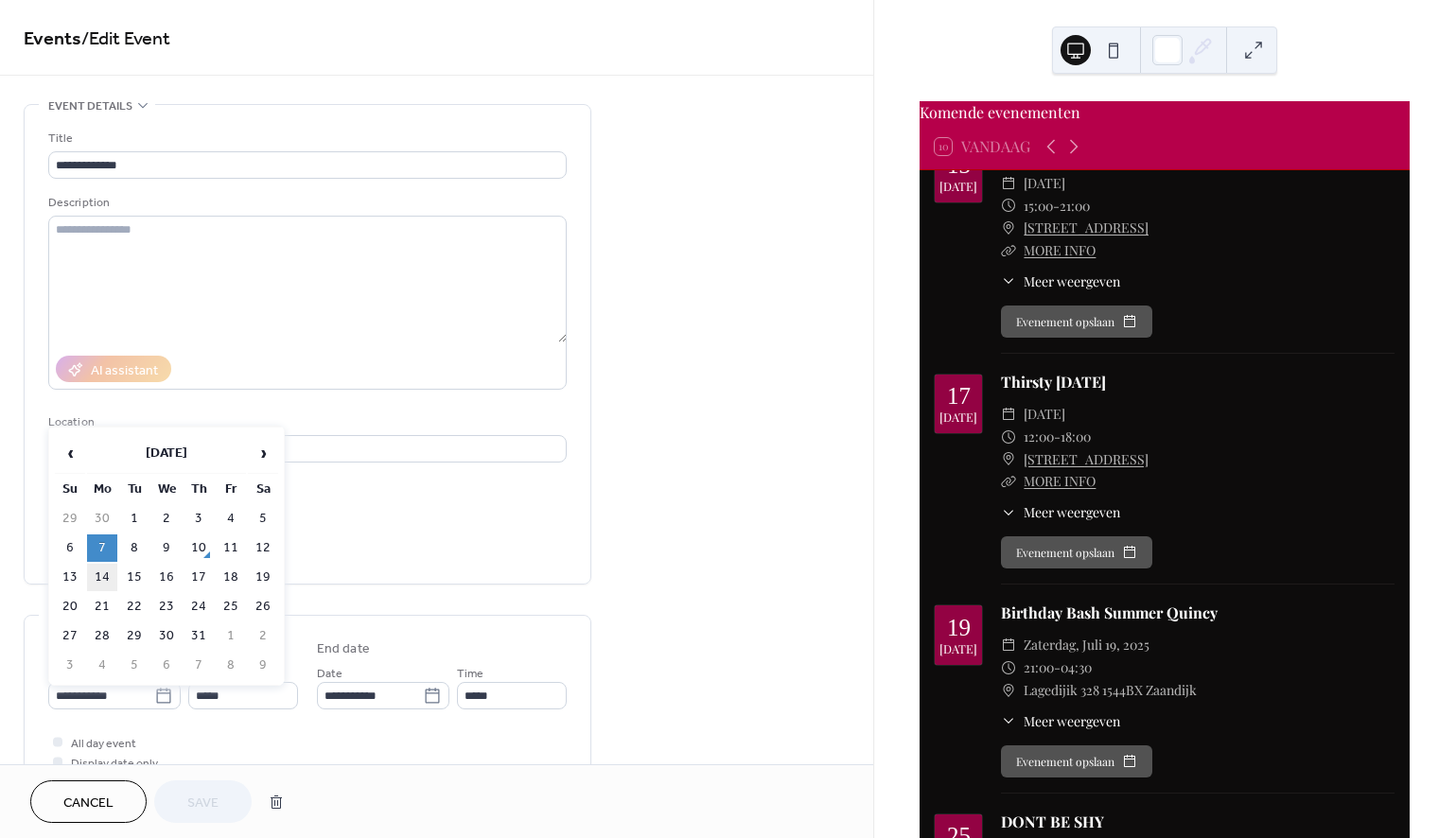 click on "14" at bounding box center (102, 577) 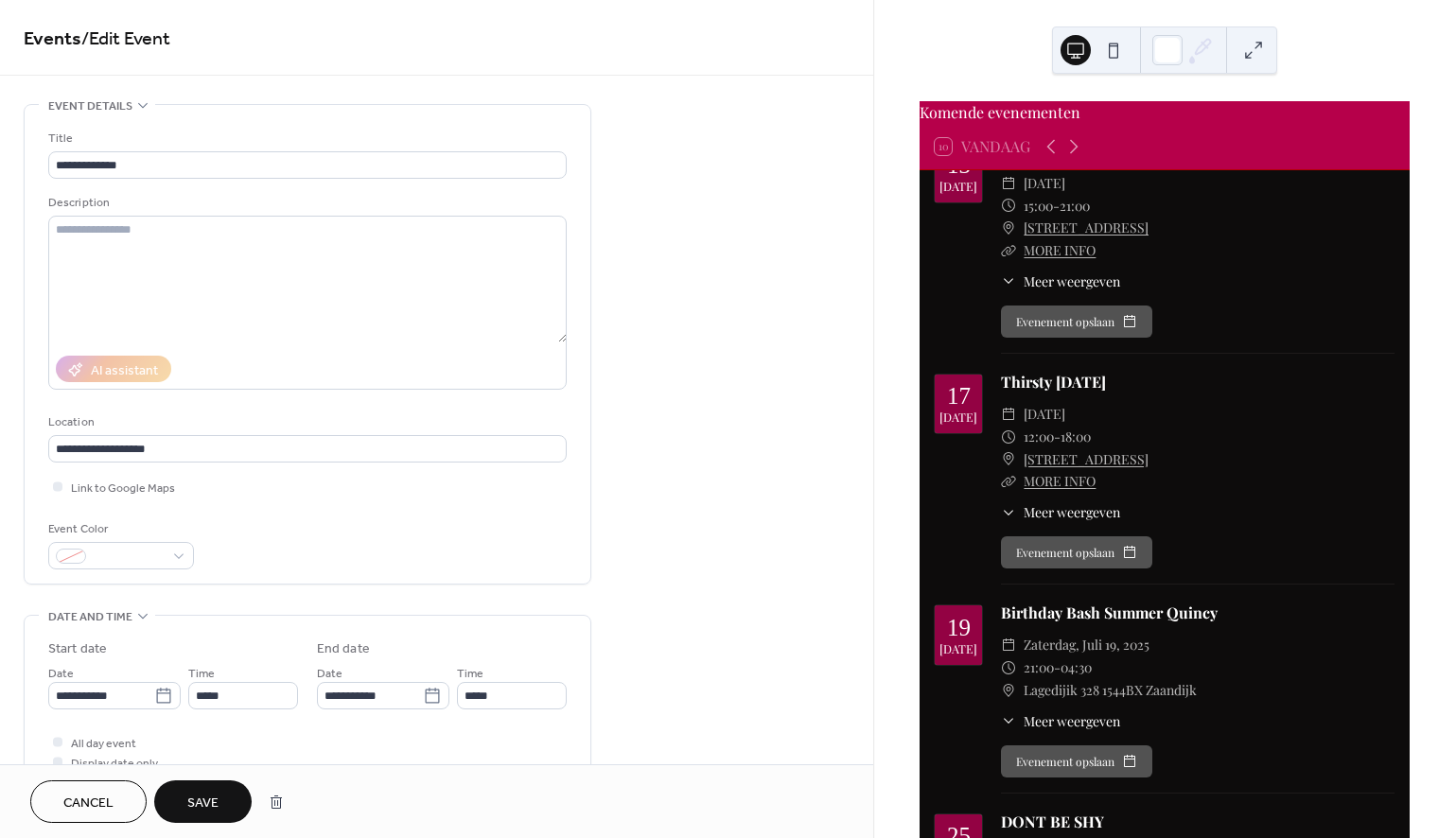 click on "Save" at bounding box center (202, 803) 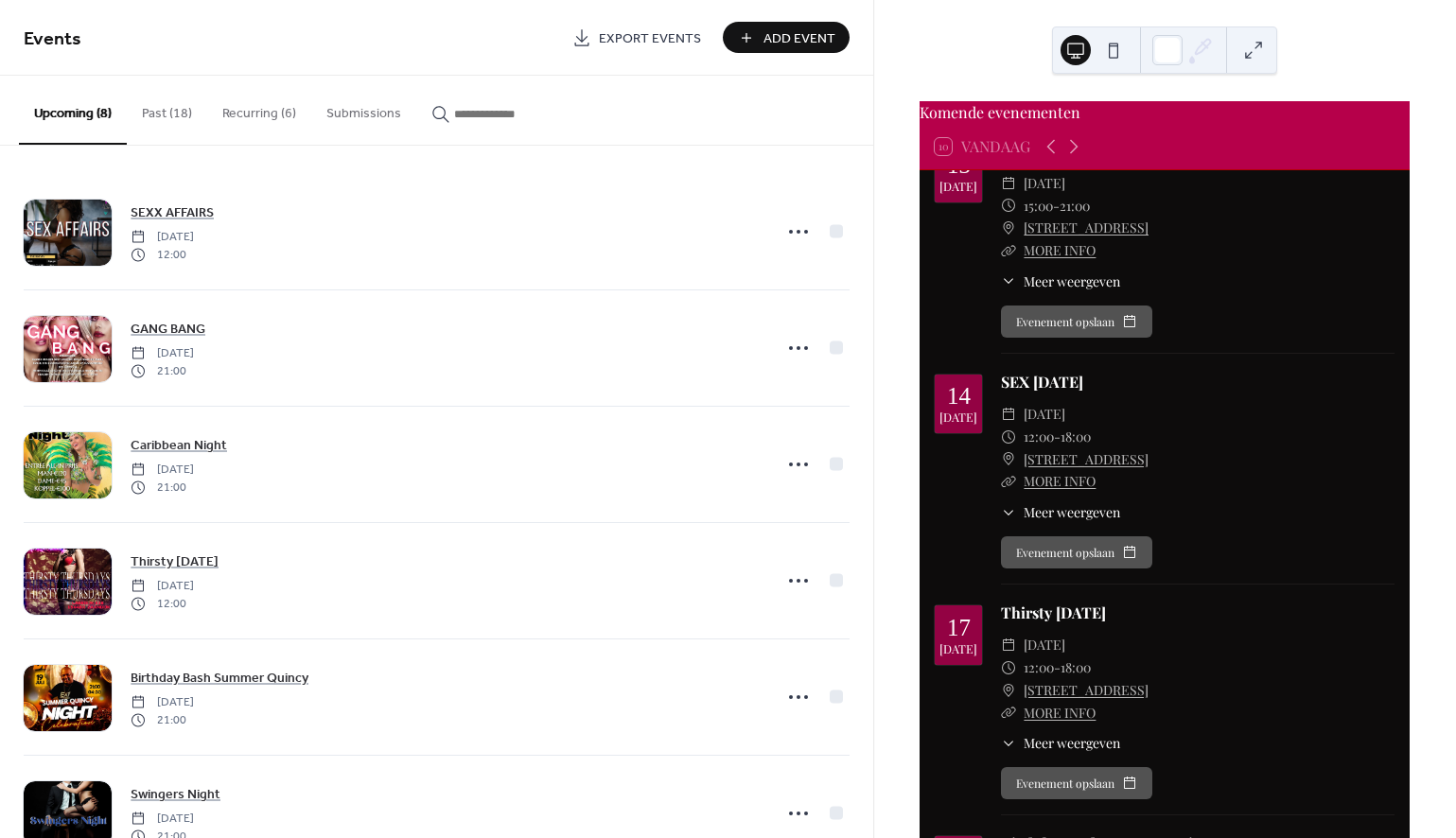 click on "Recurring  (6)" at bounding box center (259, 109) 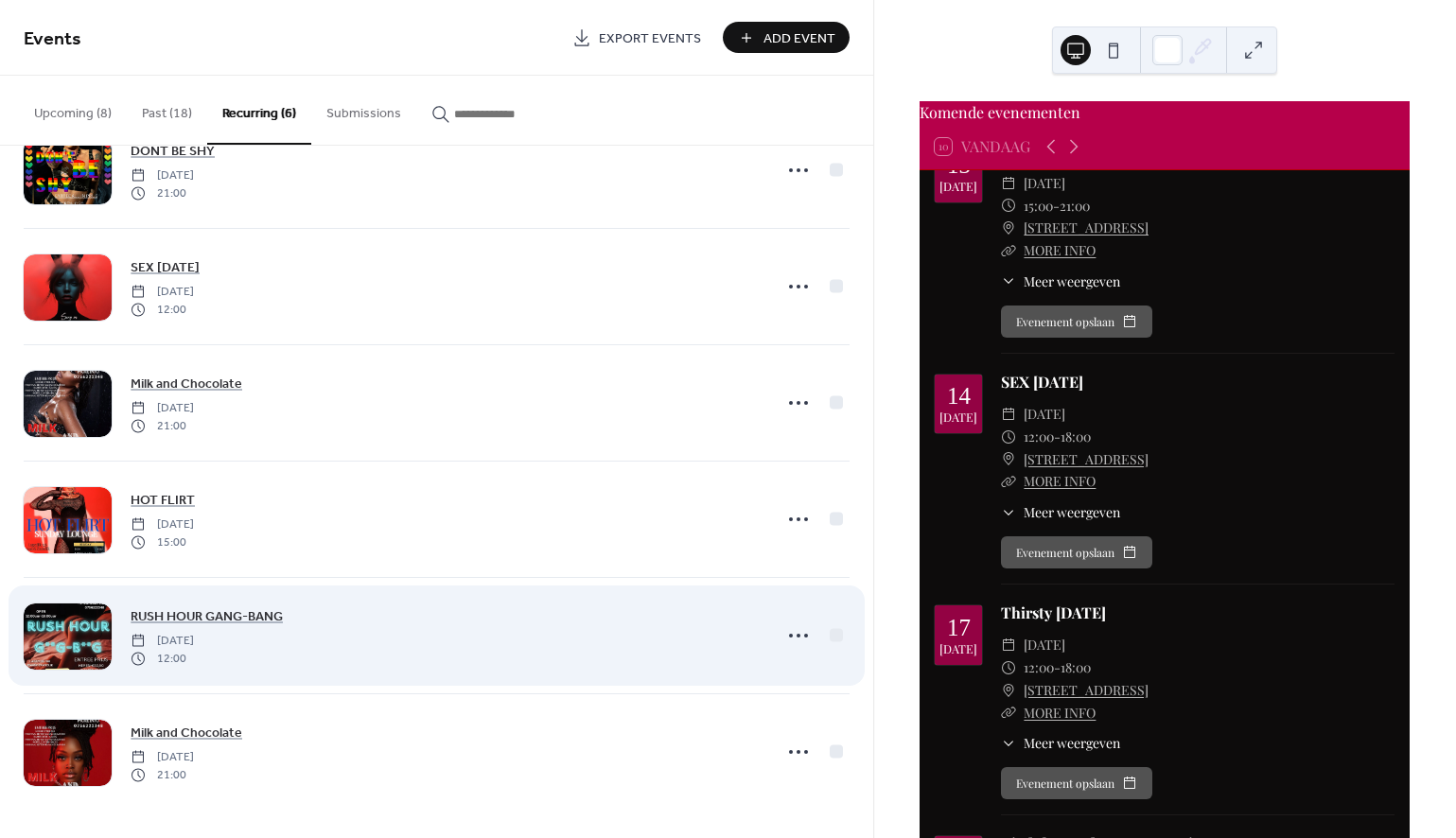 scroll, scrollTop: 61, scrollLeft: 0, axis: vertical 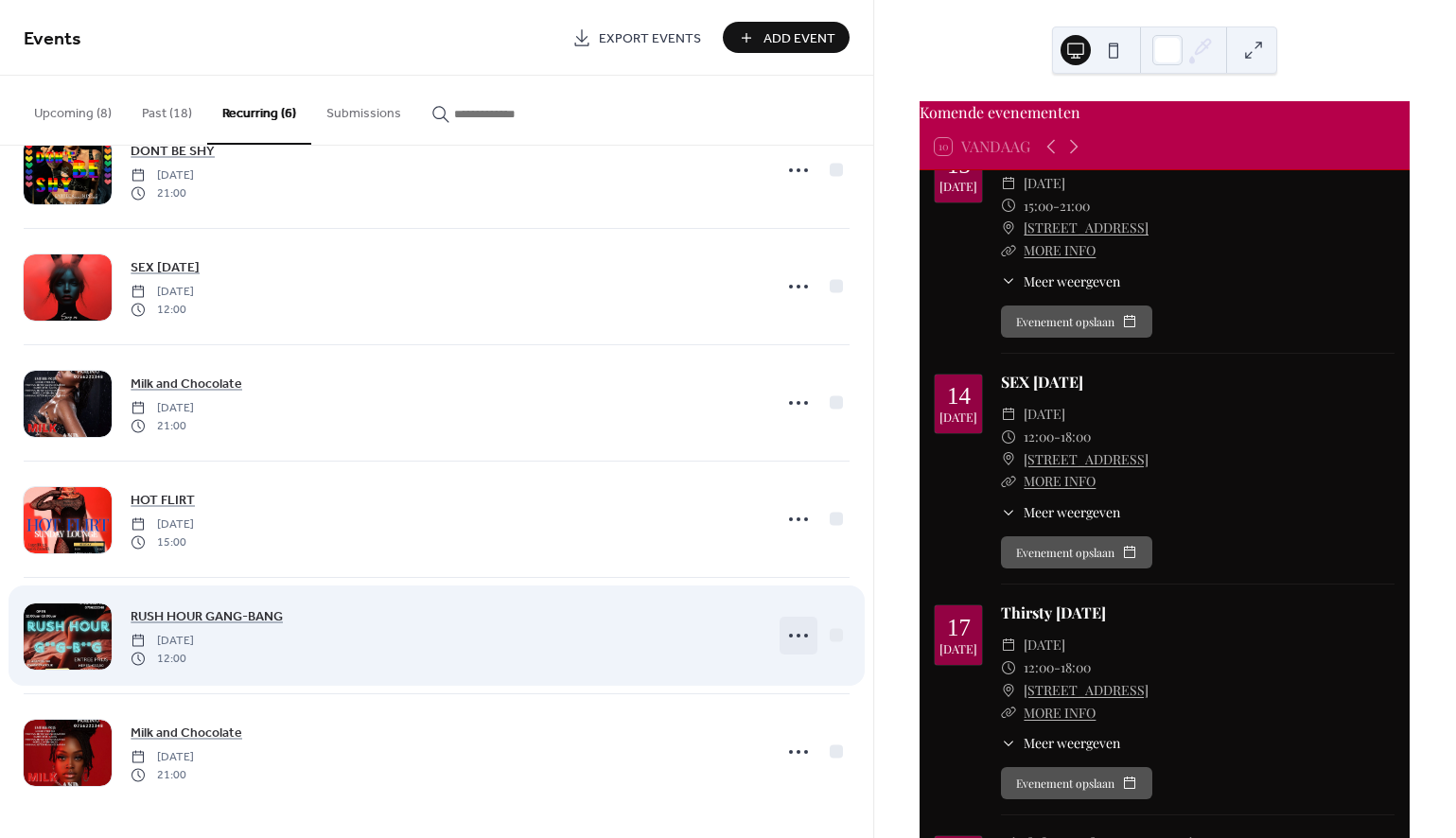 click 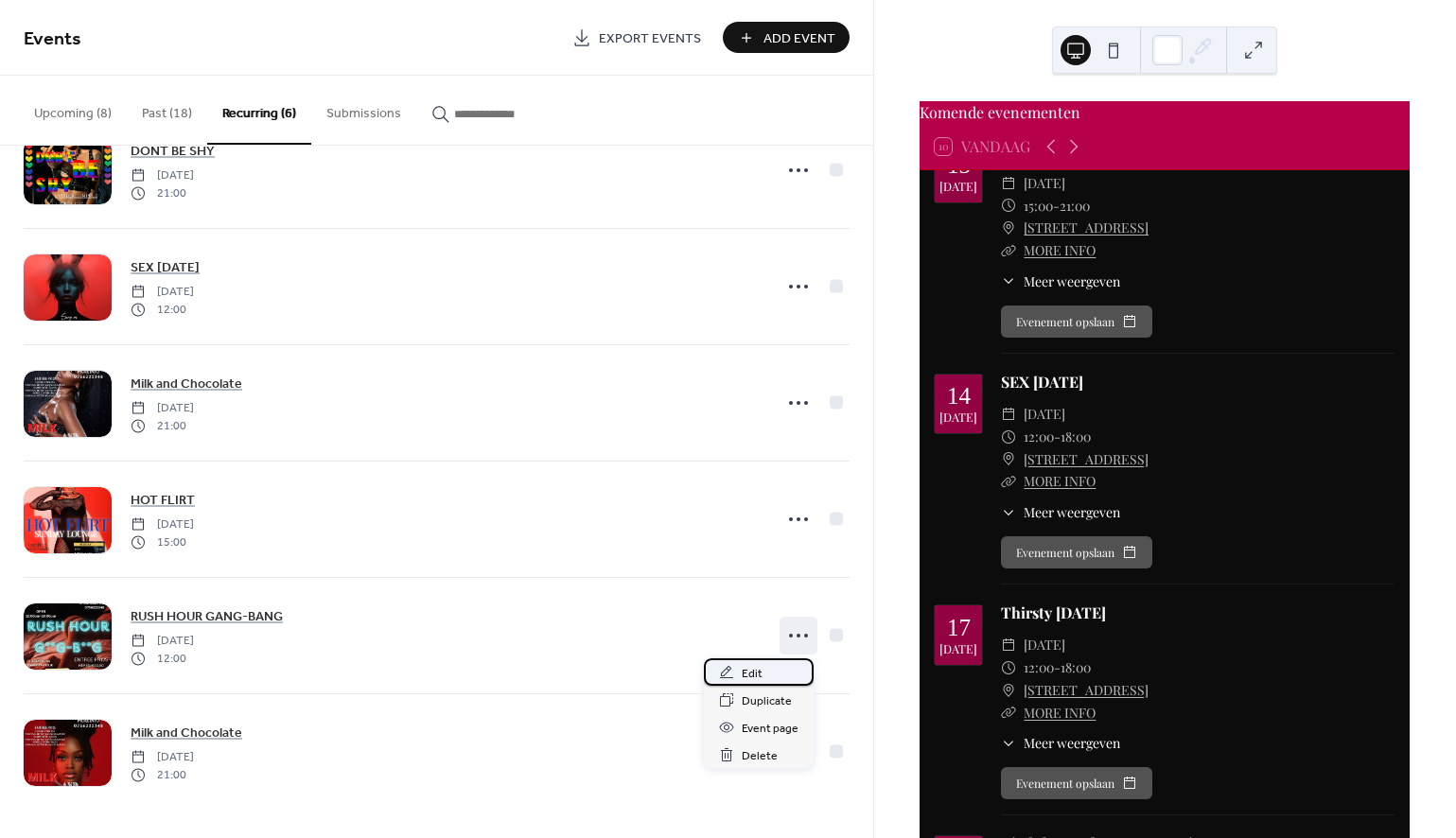 click on "Edit" at bounding box center [752, 673] 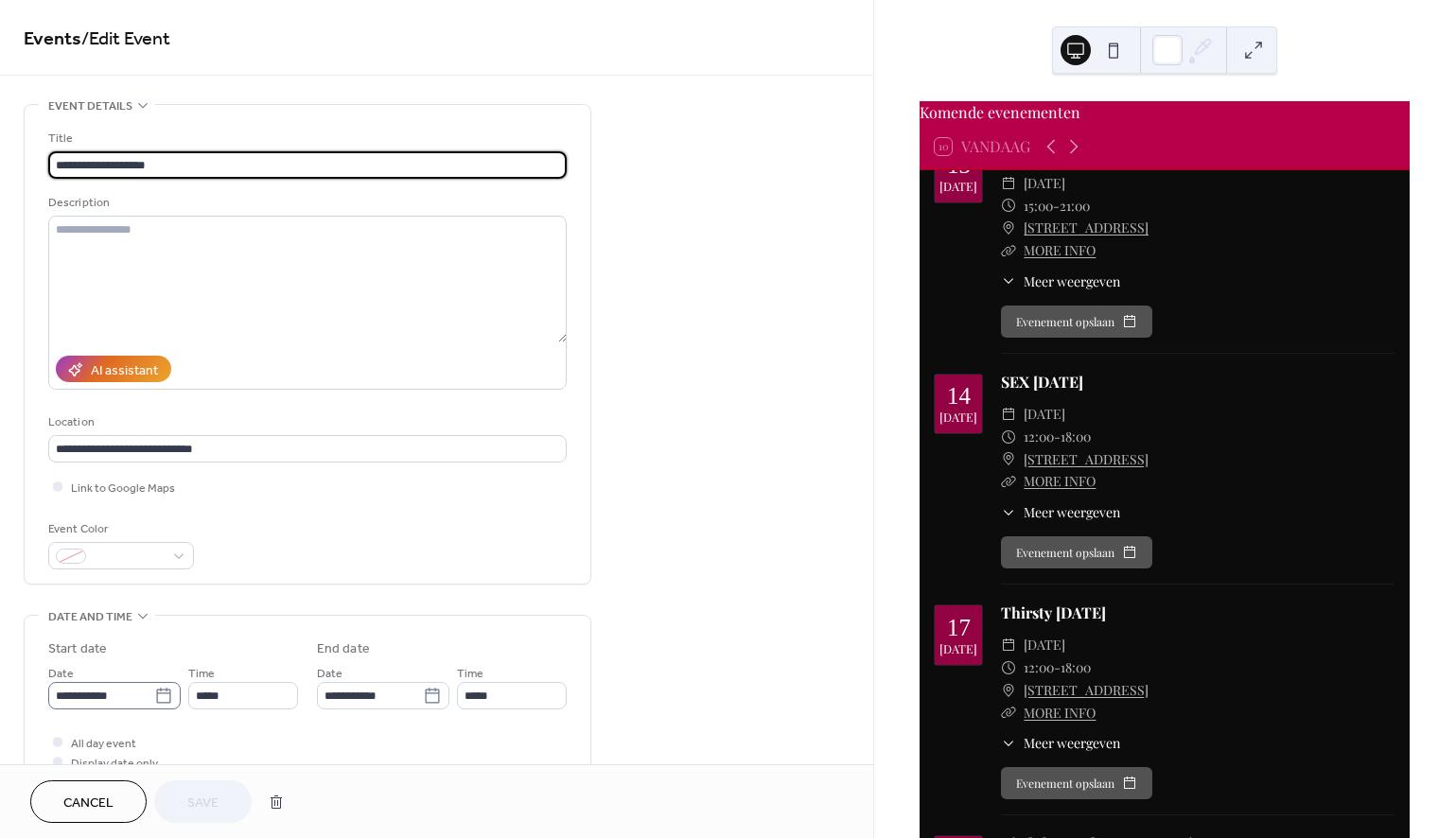 click 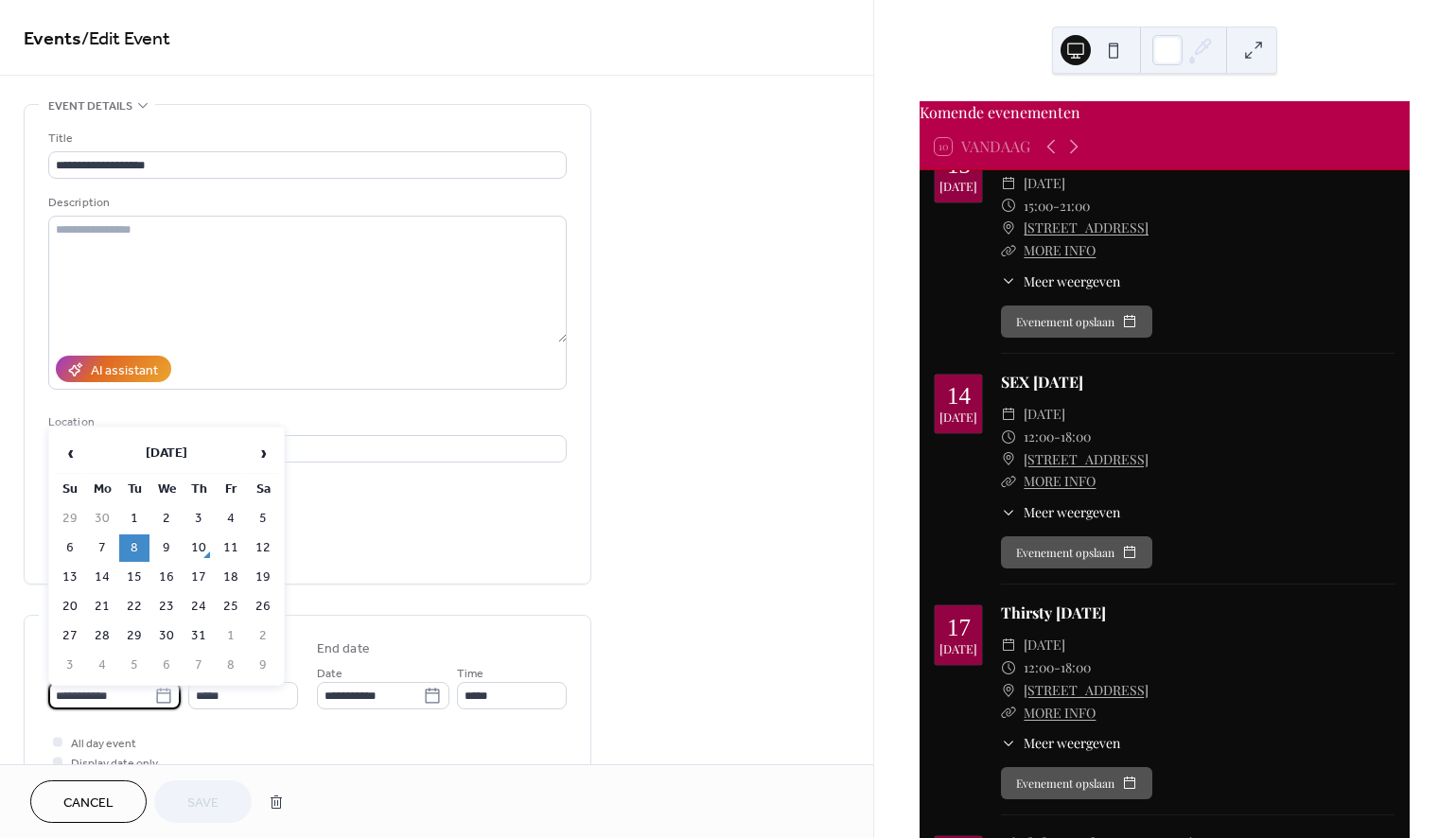 click on "15" at bounding box center [134, 577] 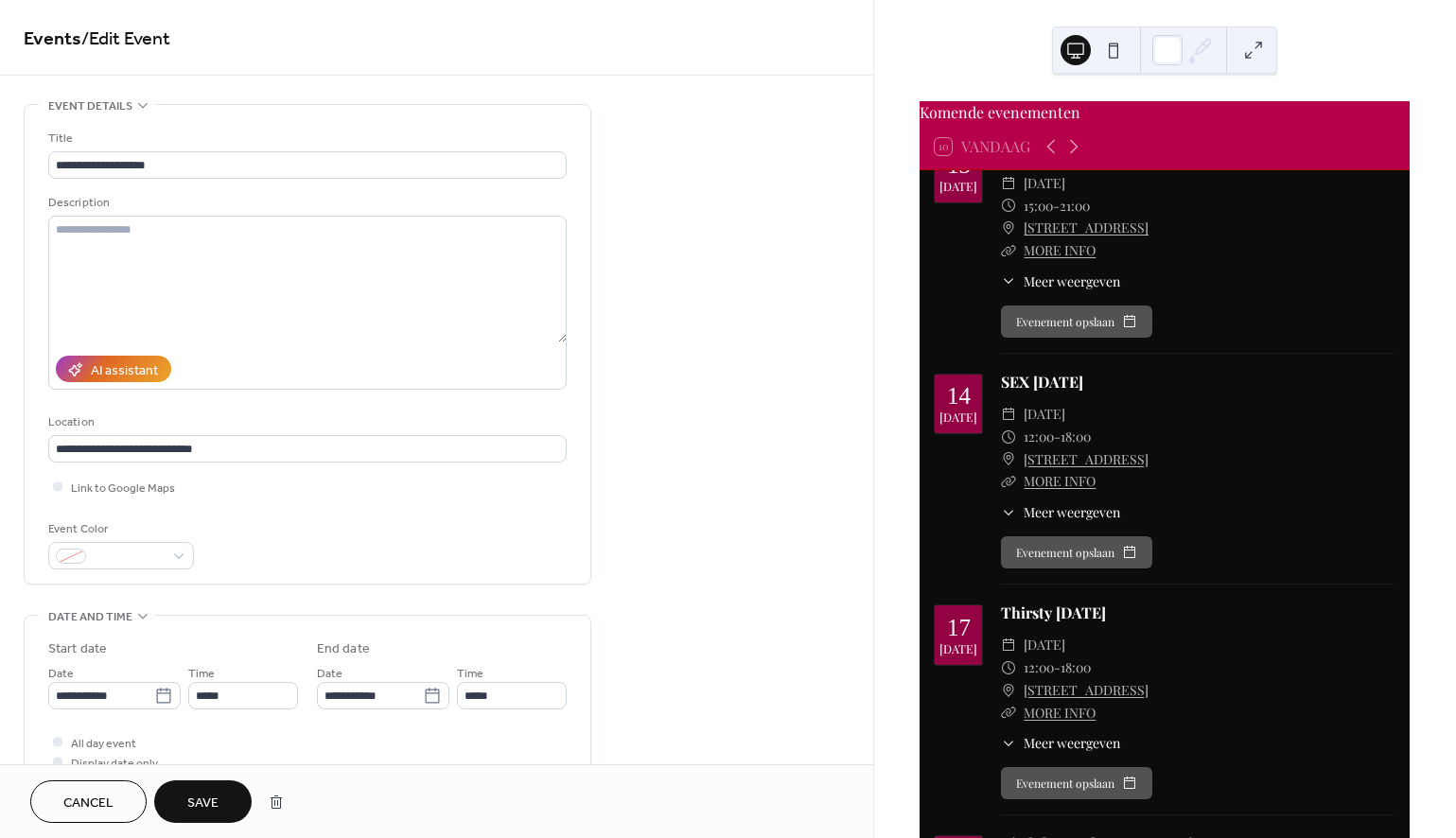 click on "Save" at bounding box center (202, 801) 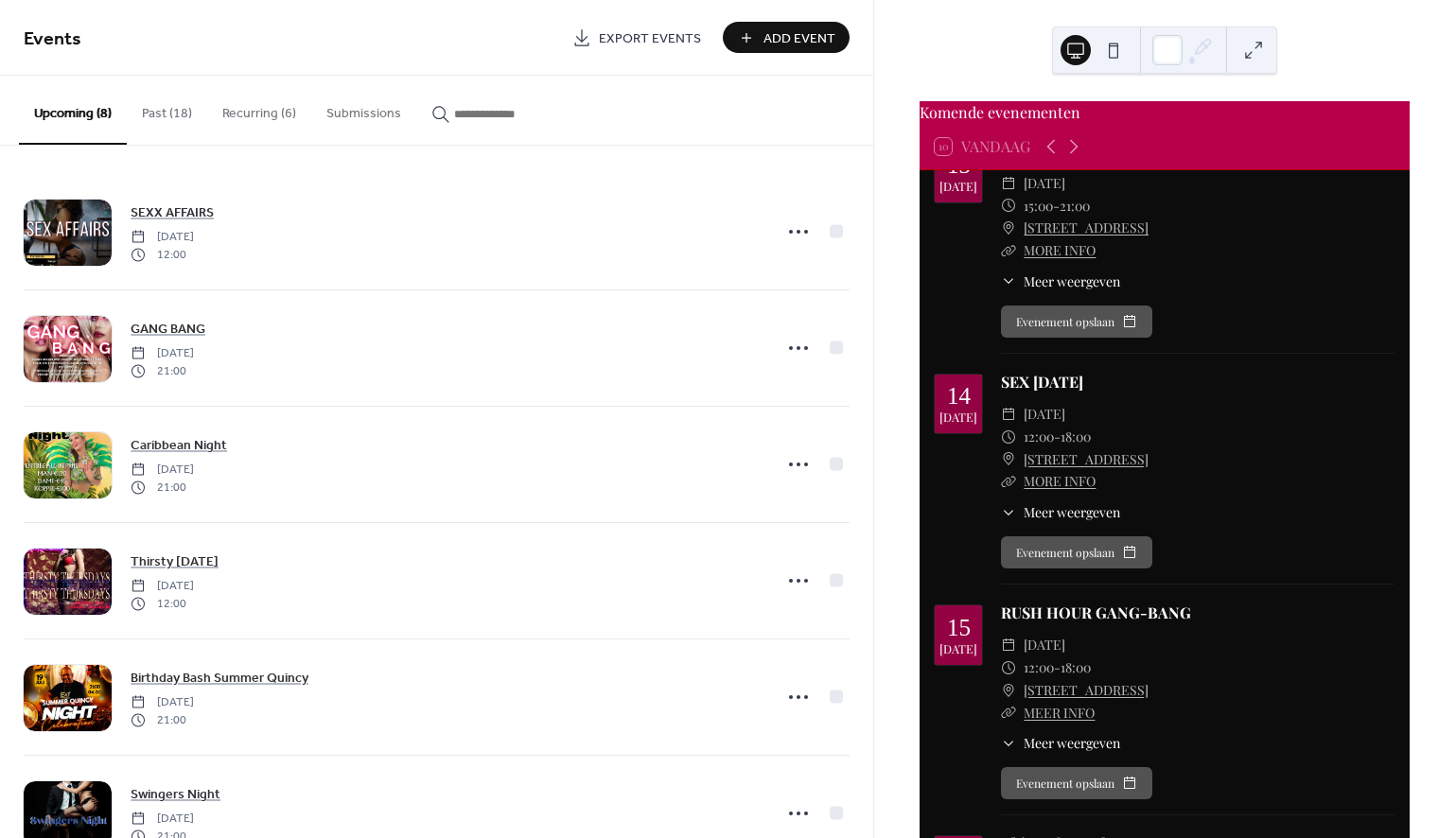 click on "Recurring  (6)" at bounding box center [259, 109] 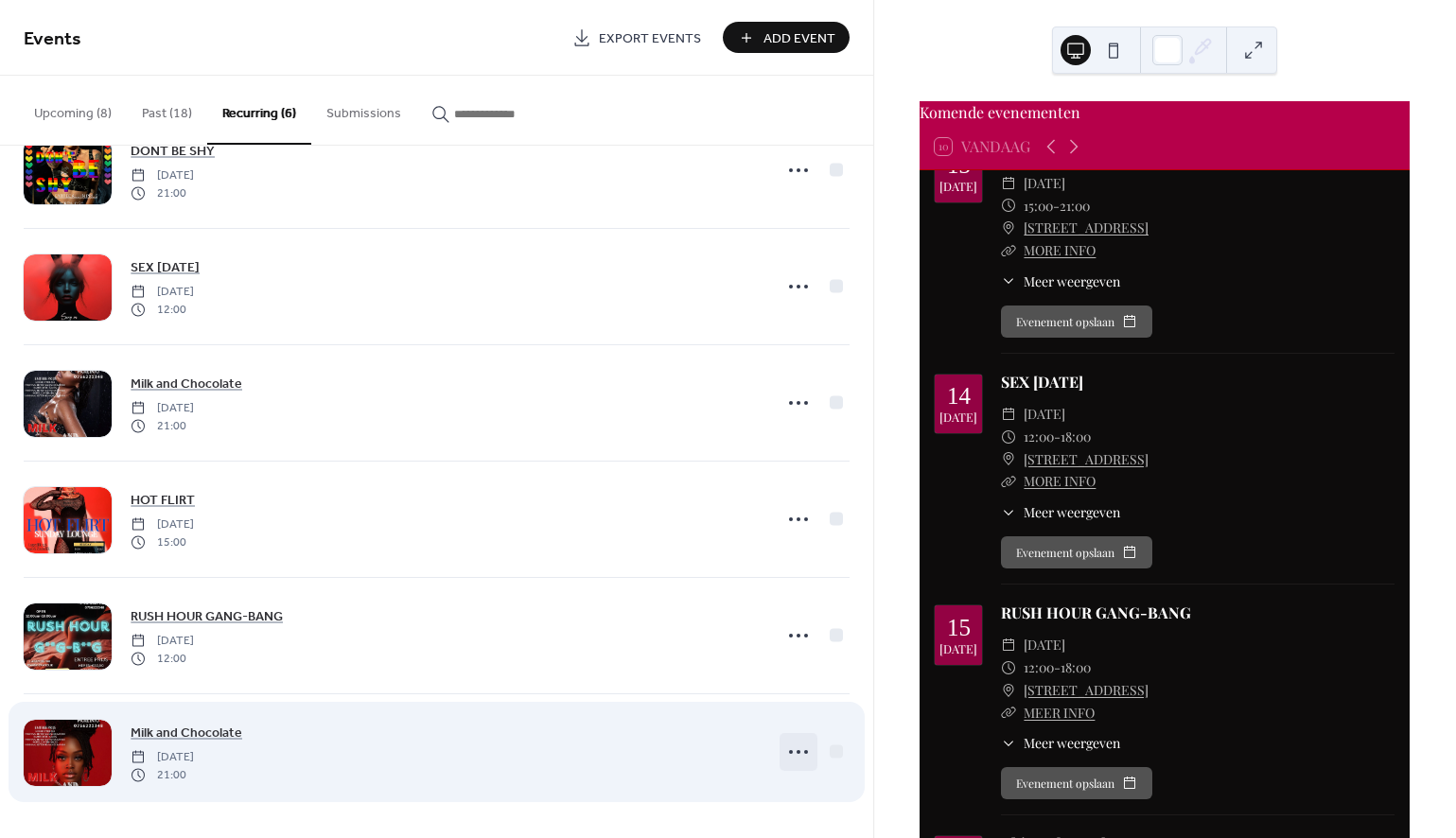 scroll, scrollTop: 61, scrollLeft: 0, axis: vertical 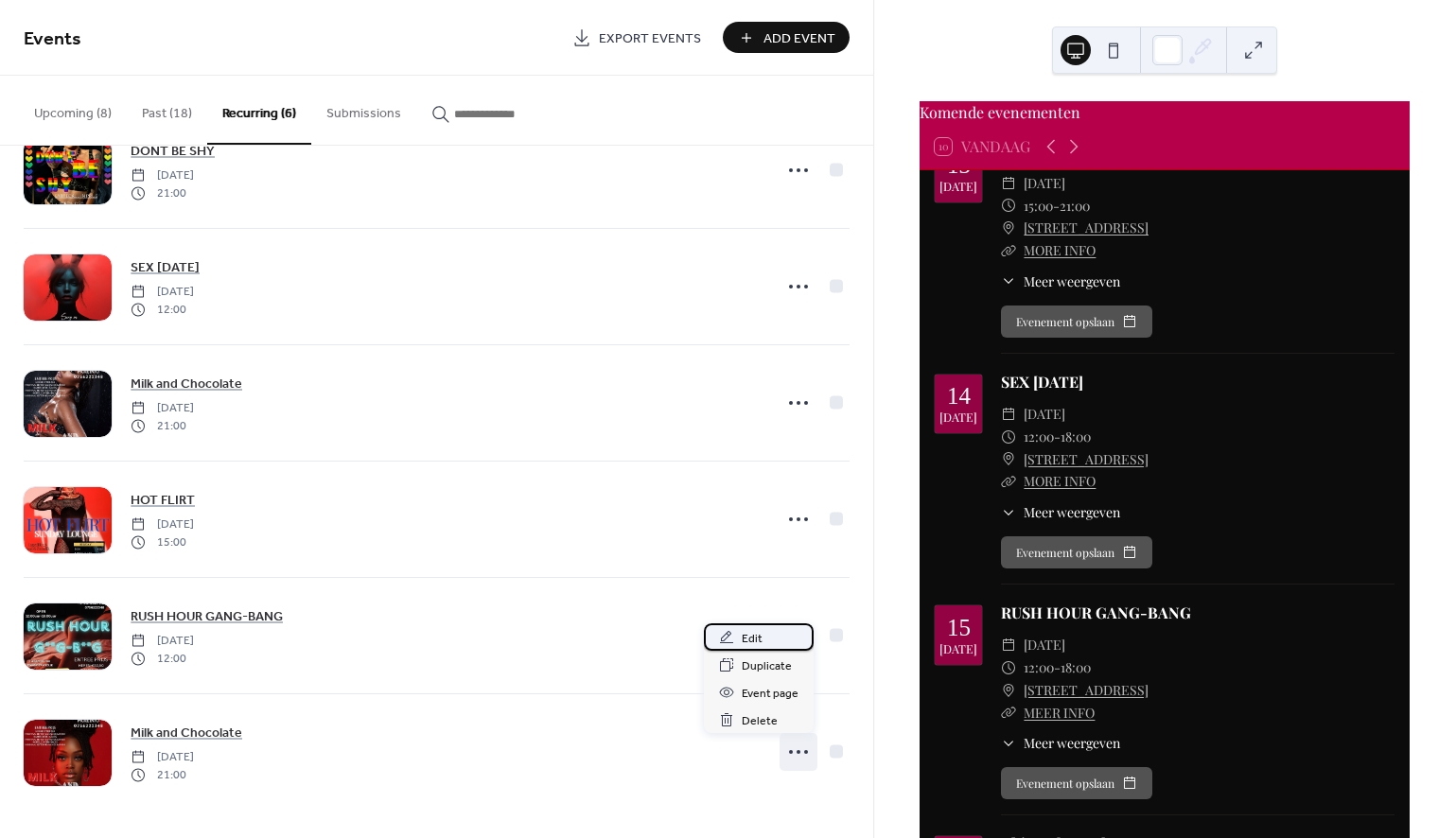 click on "Edit" at bounding box center (752, 638) 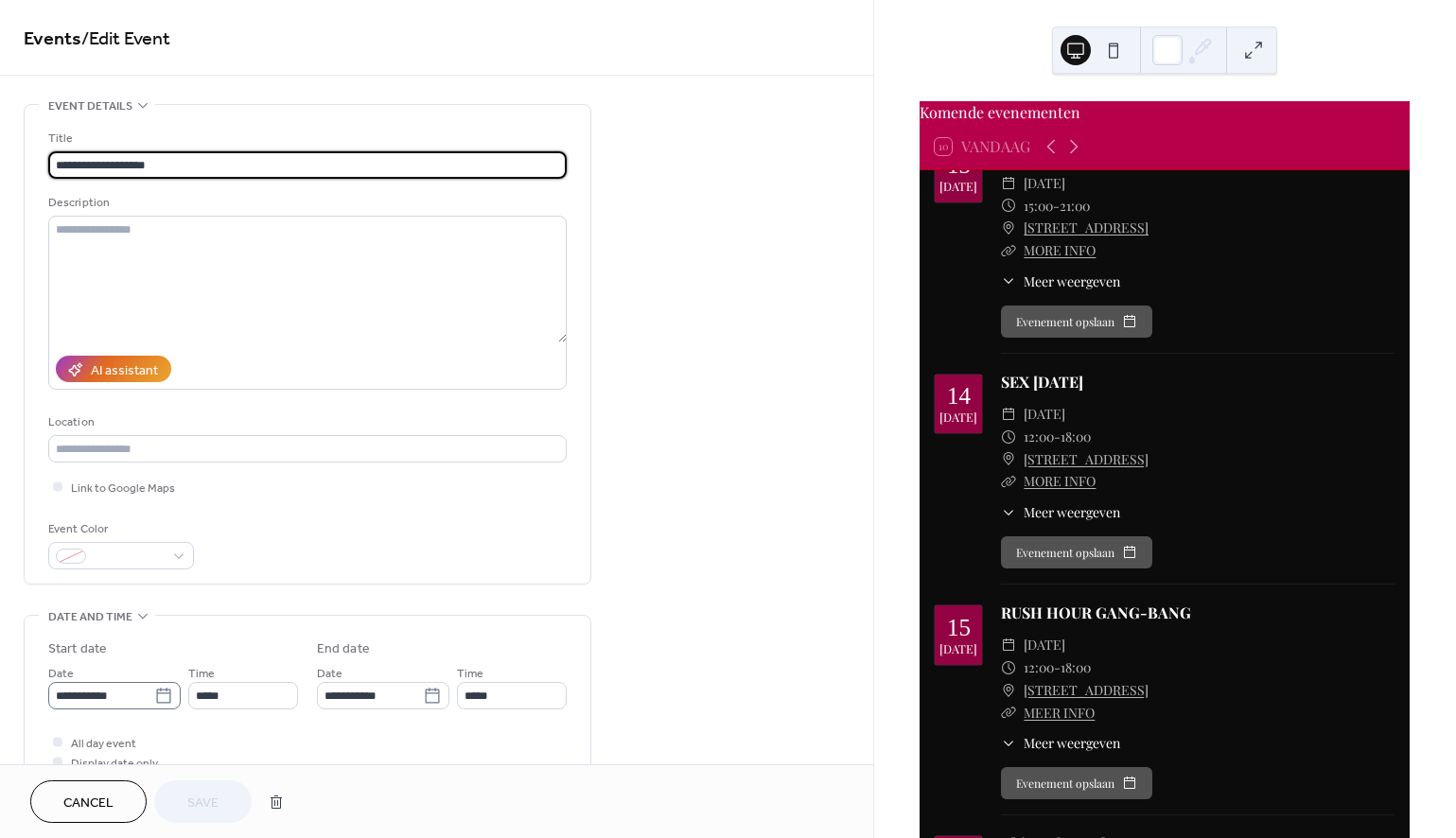 click 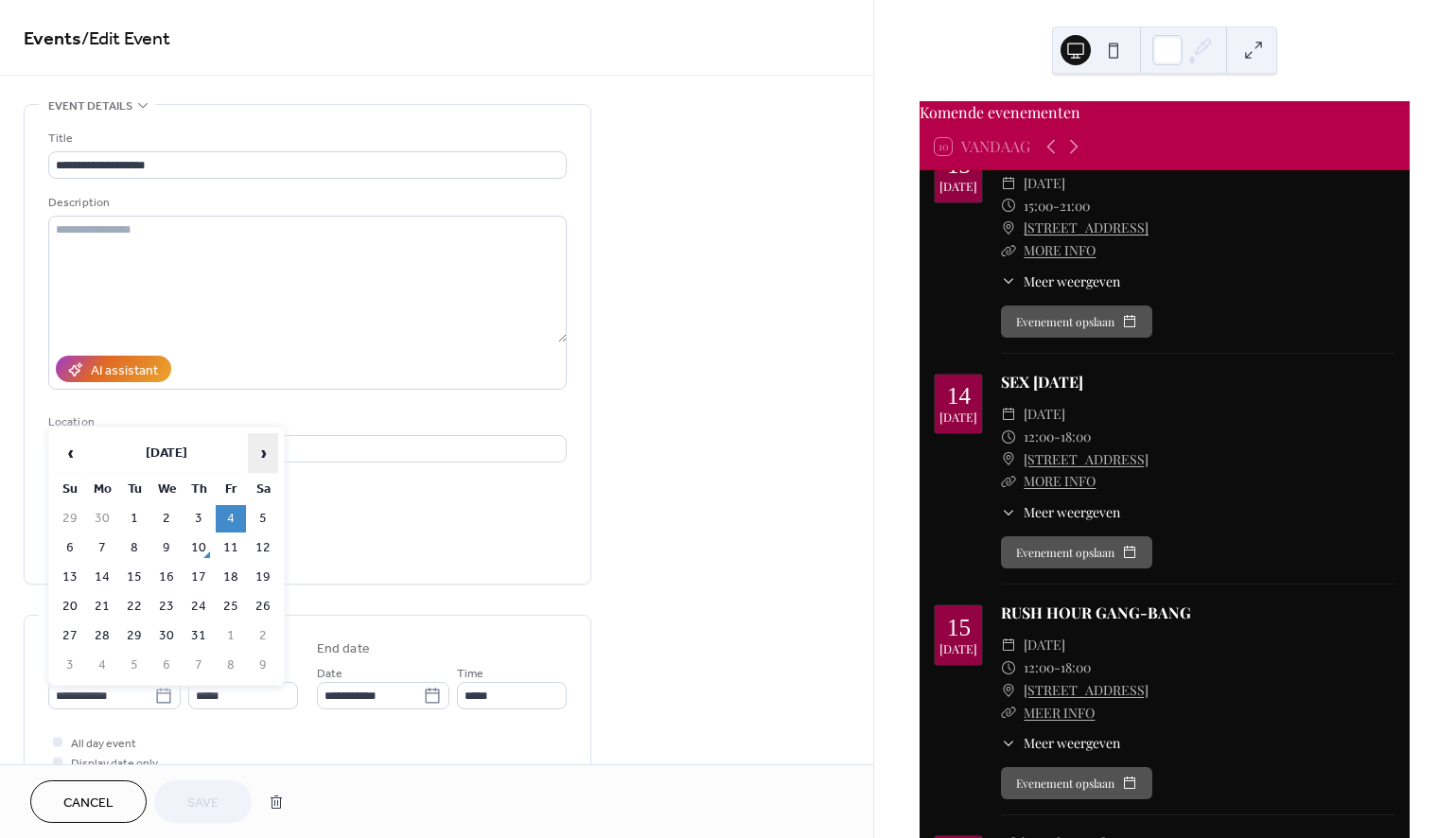 click on "›" at bounding box center [263, 453] 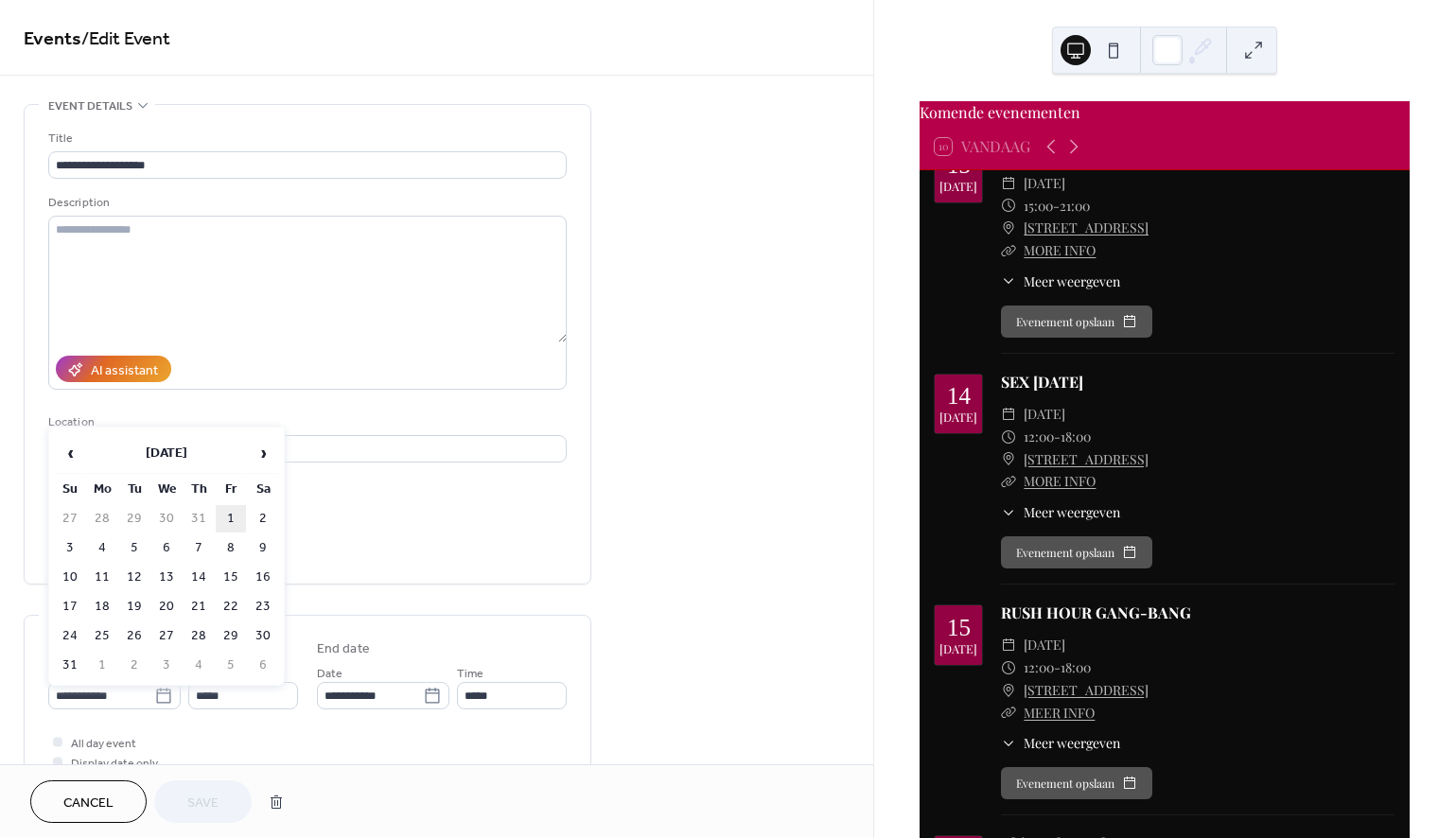click on "1" at bounding box center (231, 518) 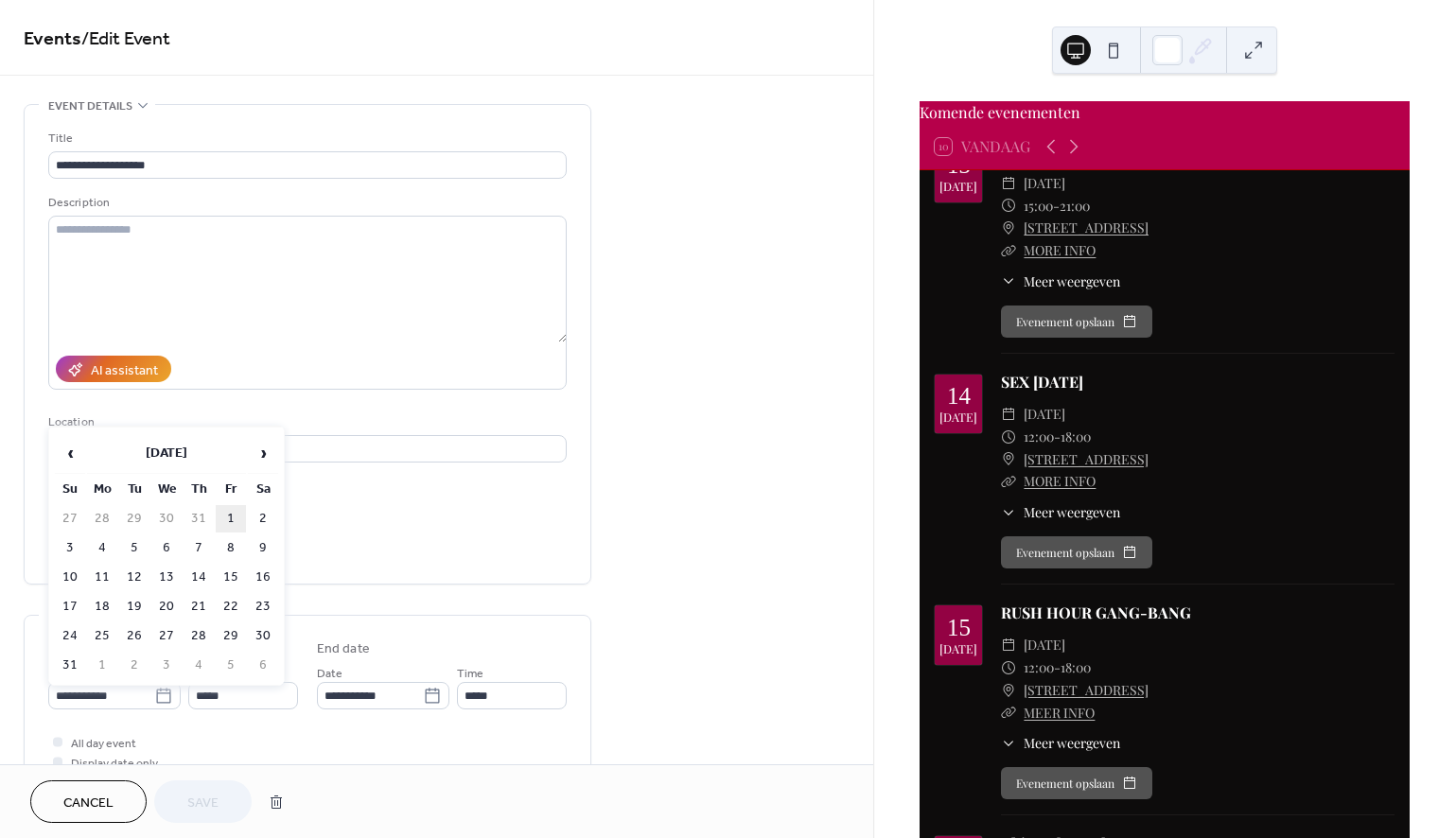 type on "**********" 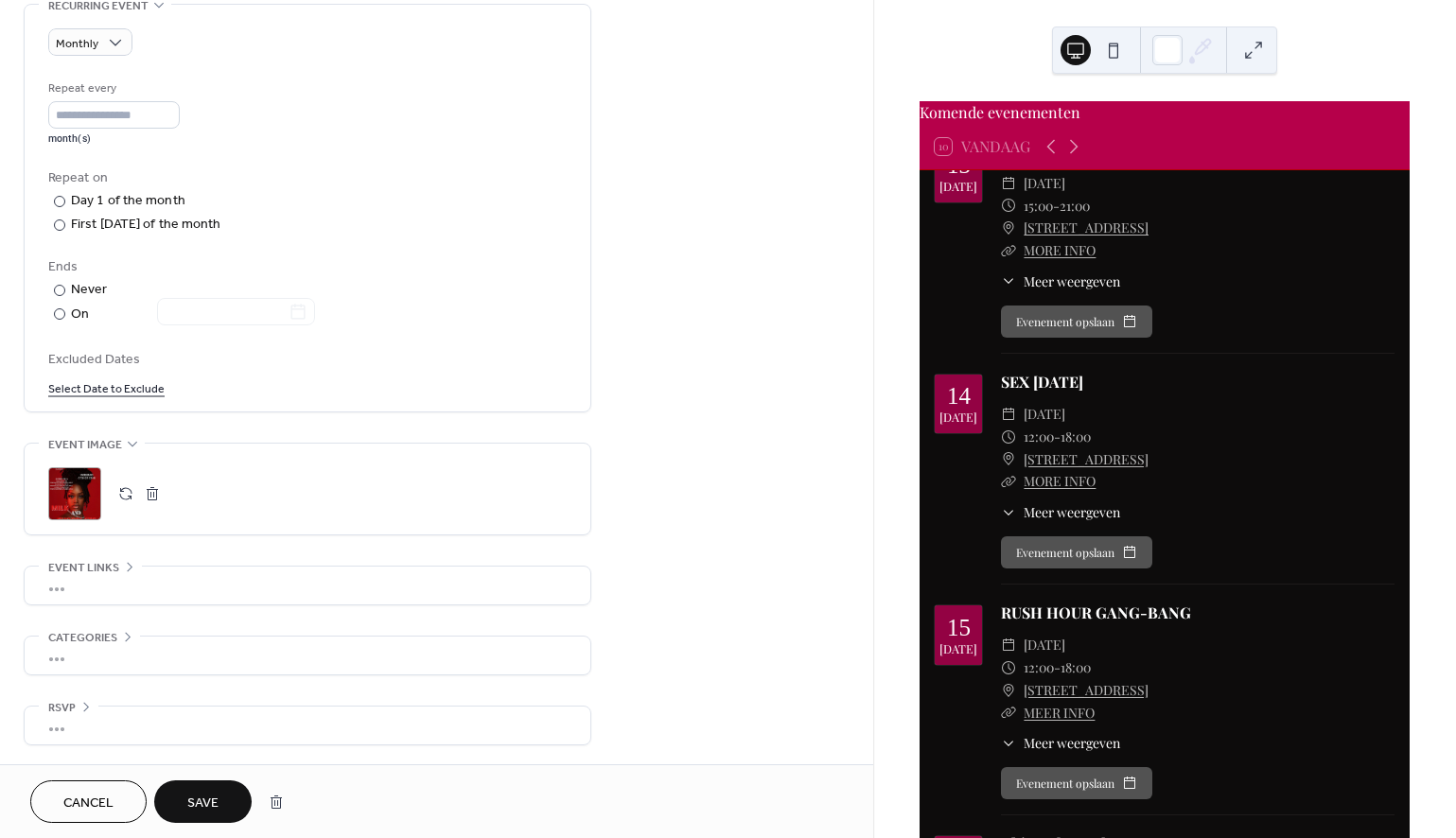 scroll, scrollTop: 843, scrollLeft: 0, axis: vertical 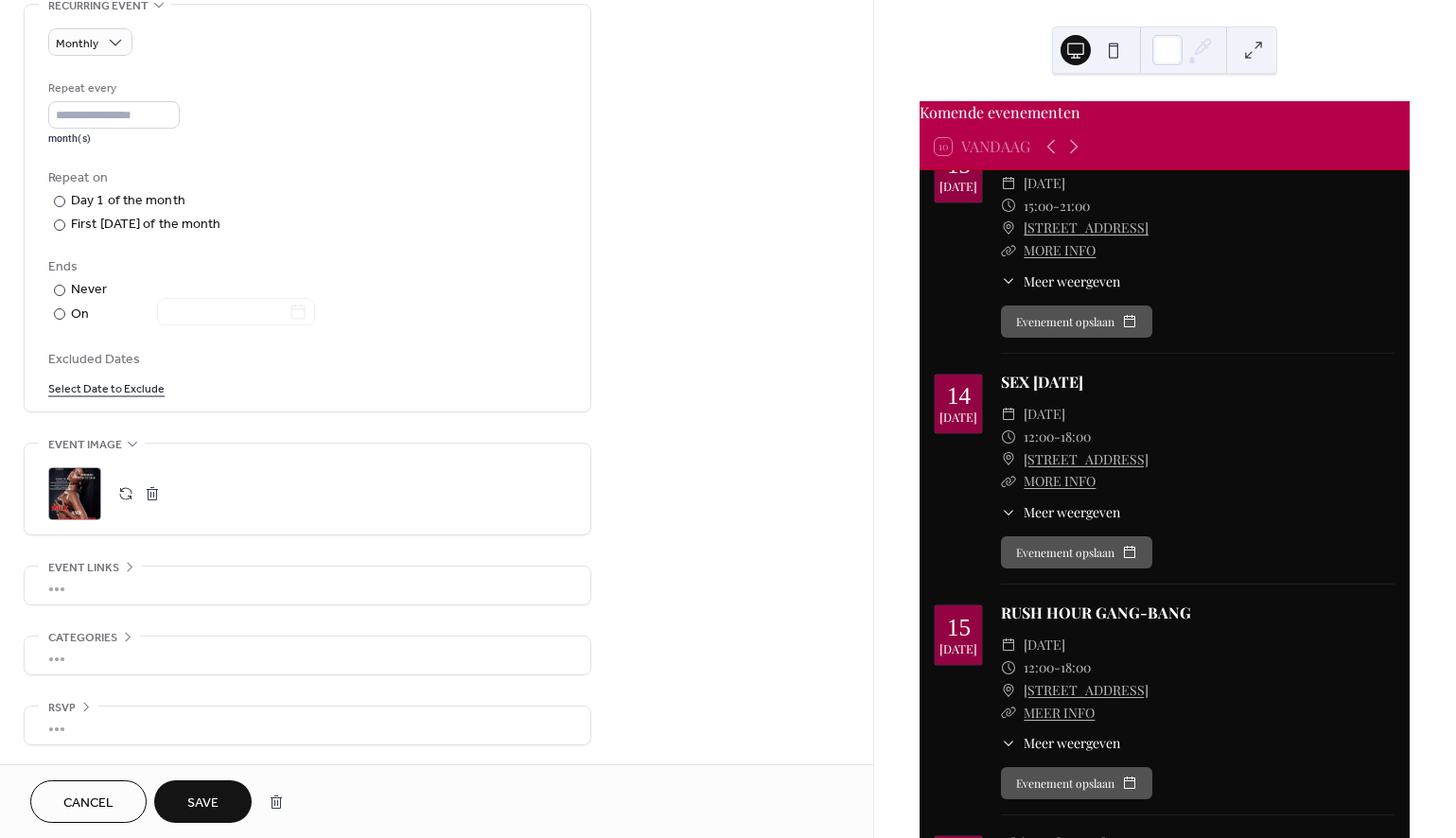 click on "Save" at bounding box center [202, 803] 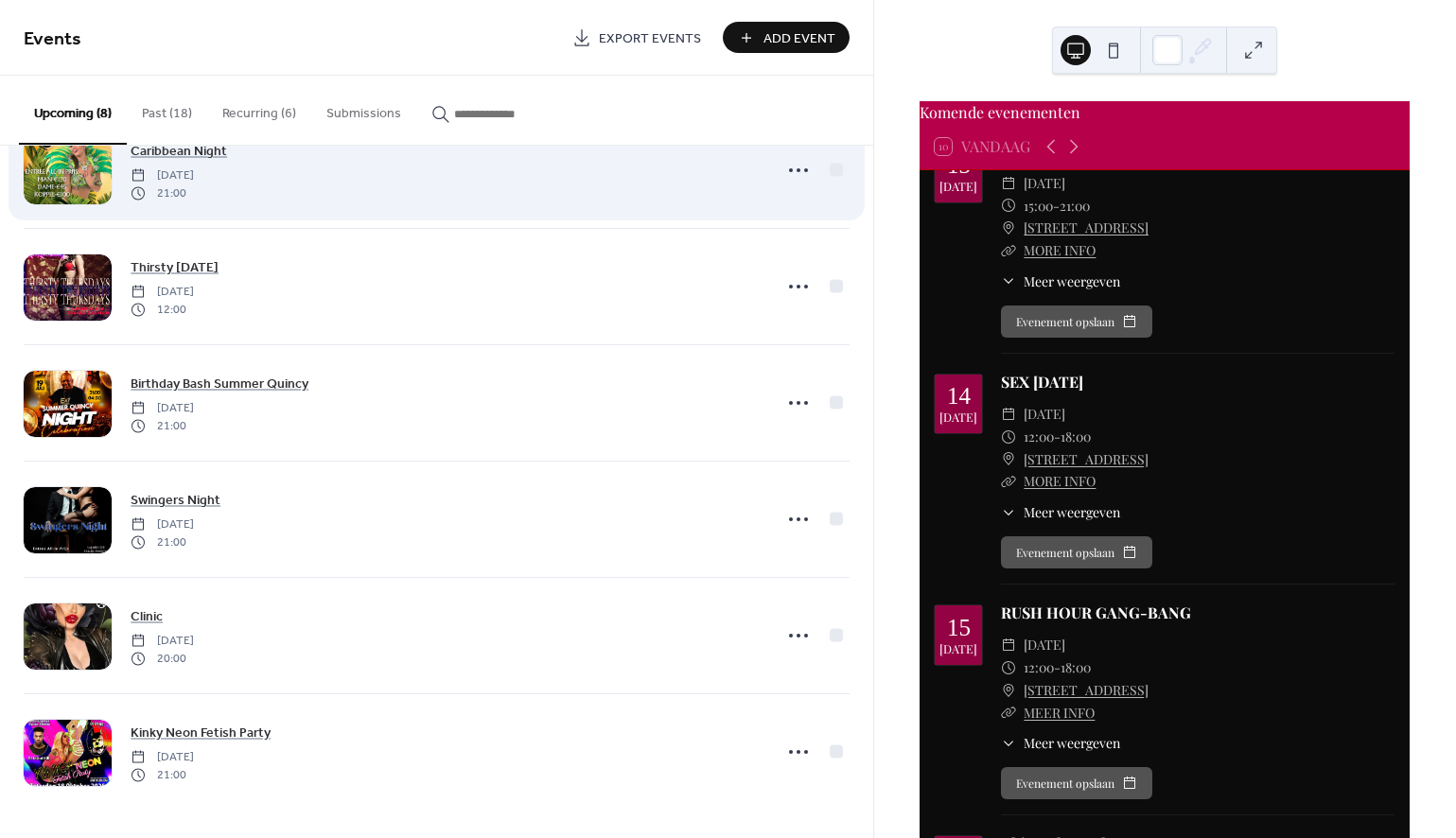 scroll, scrollTop: 294, scrollLeft: 0, axis: vertical 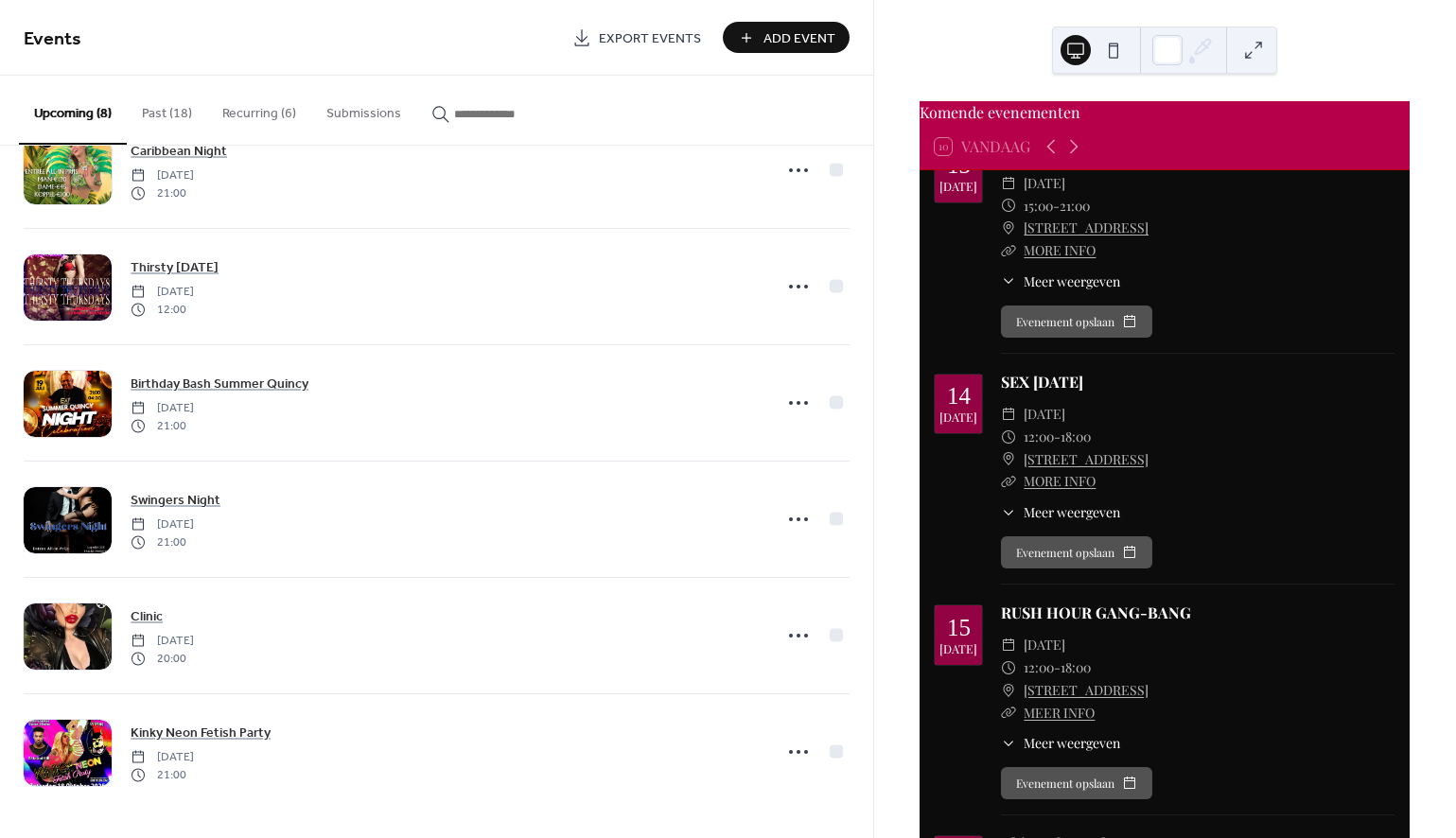 click on "Past  (18)" at bounding box center (167, 109) 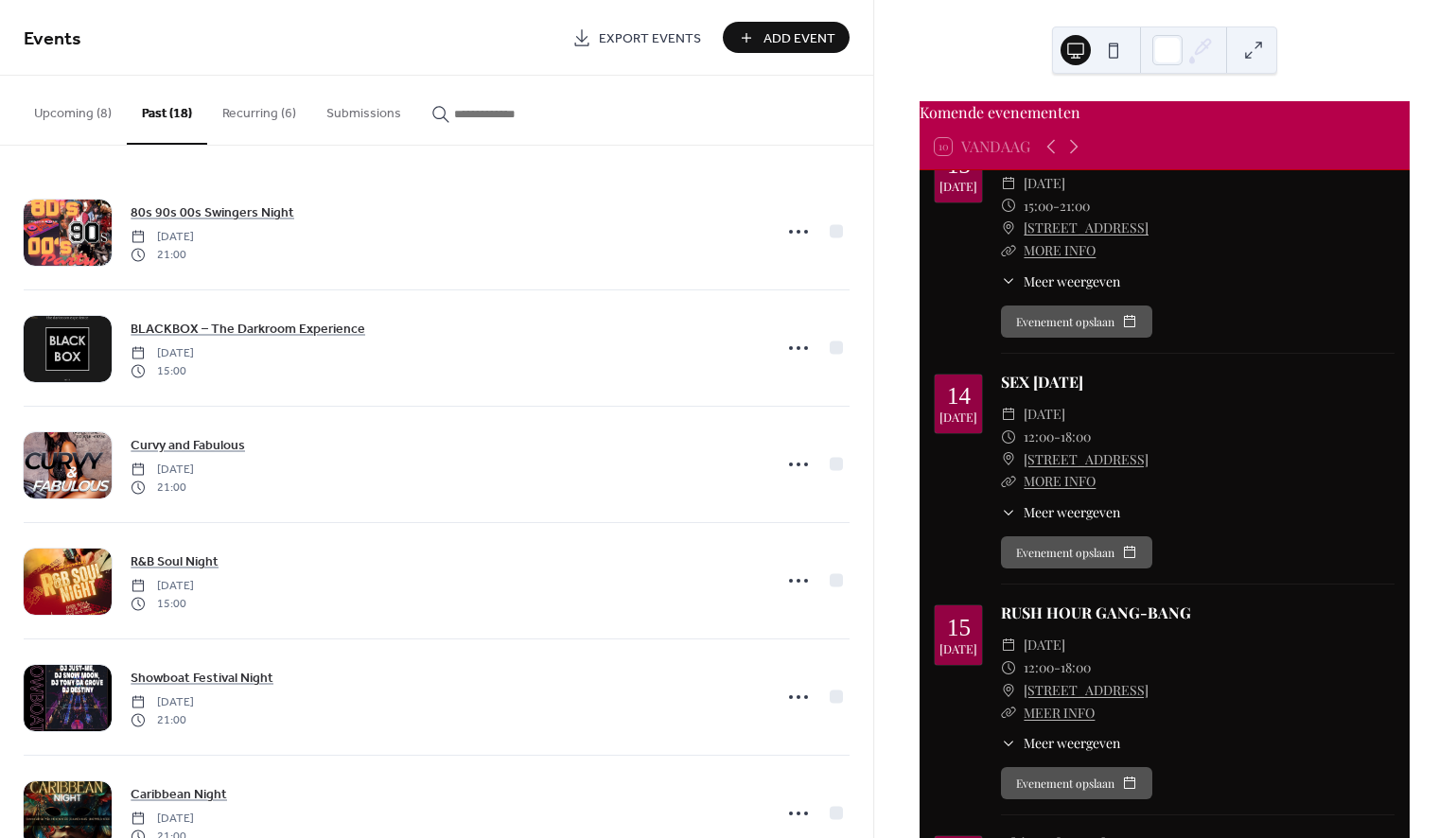 scroll, scrollTop: 0, scrollLeft: 0, axis: both 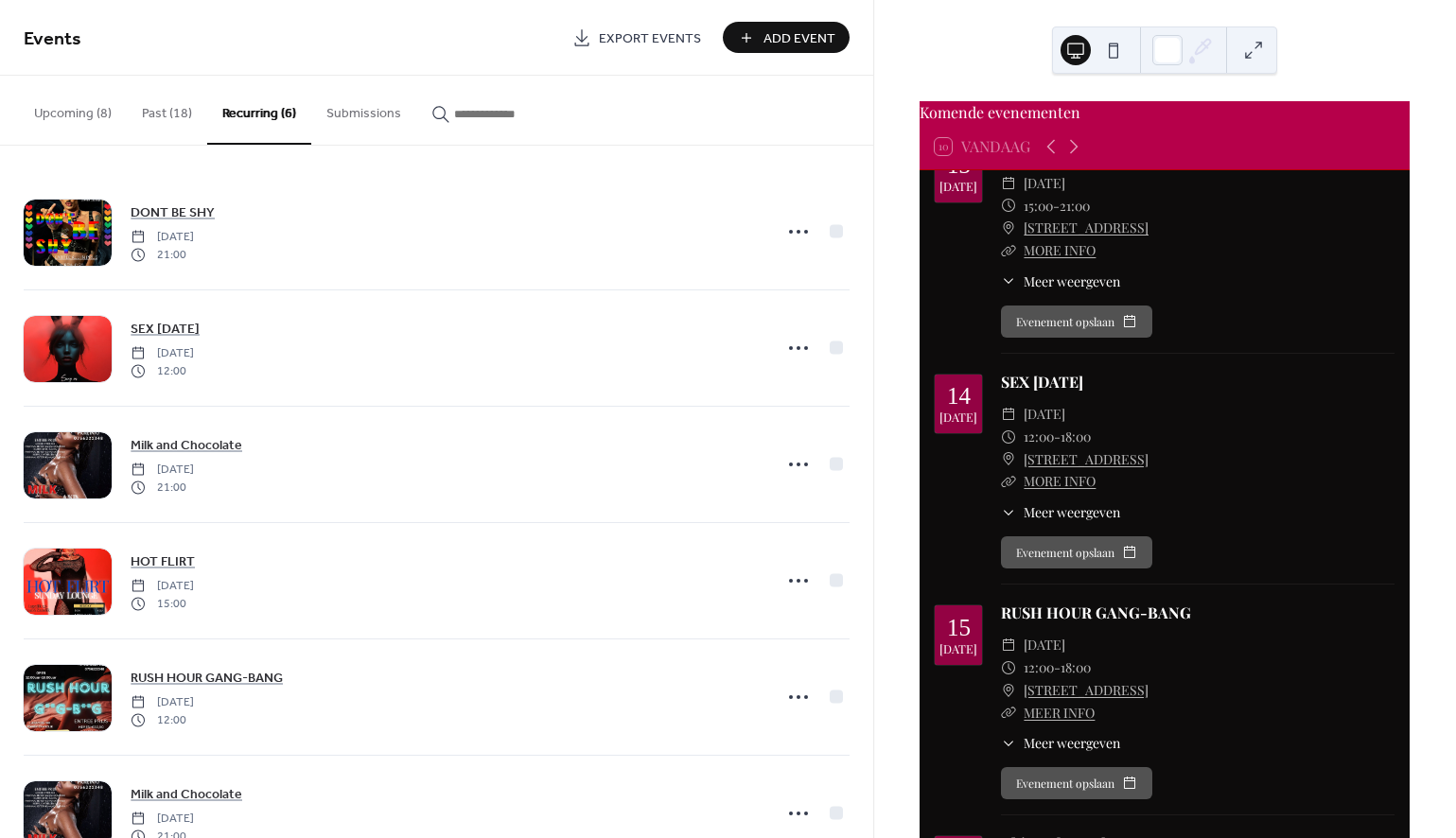 click on "Past  (18)" at bounding box center (167, 109) 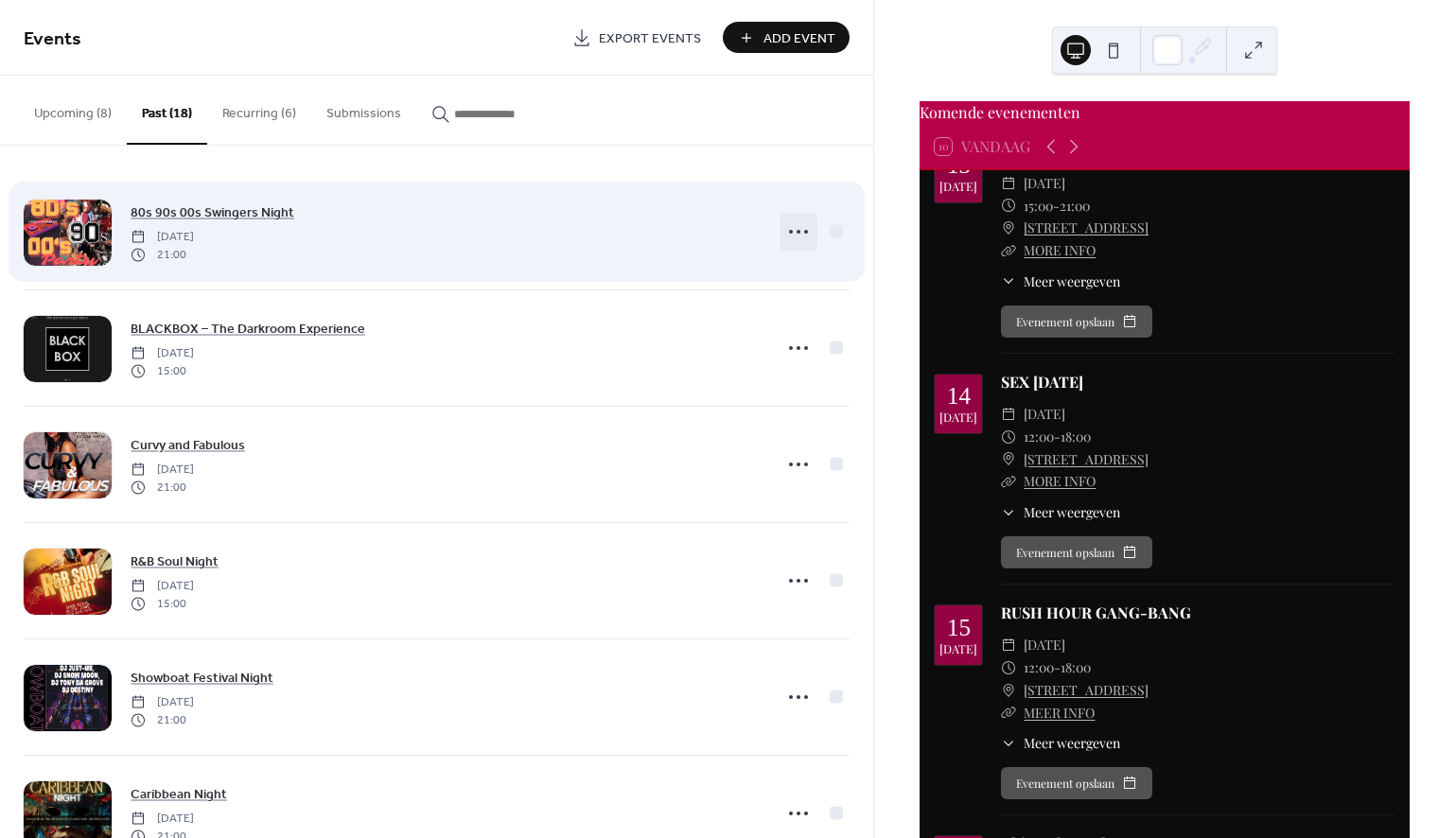 click 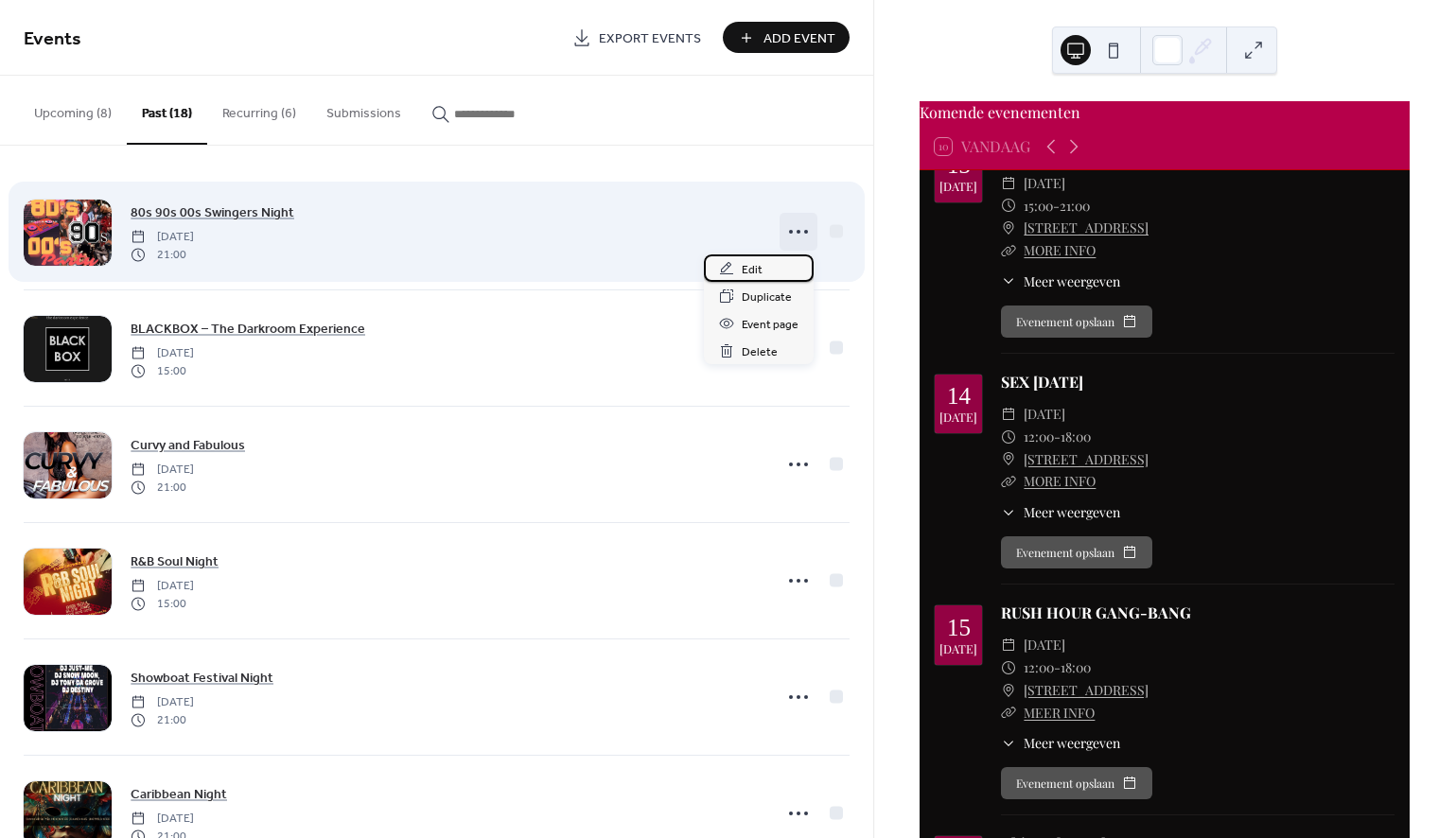 click on "Edit" at bounding box center (752, 270) 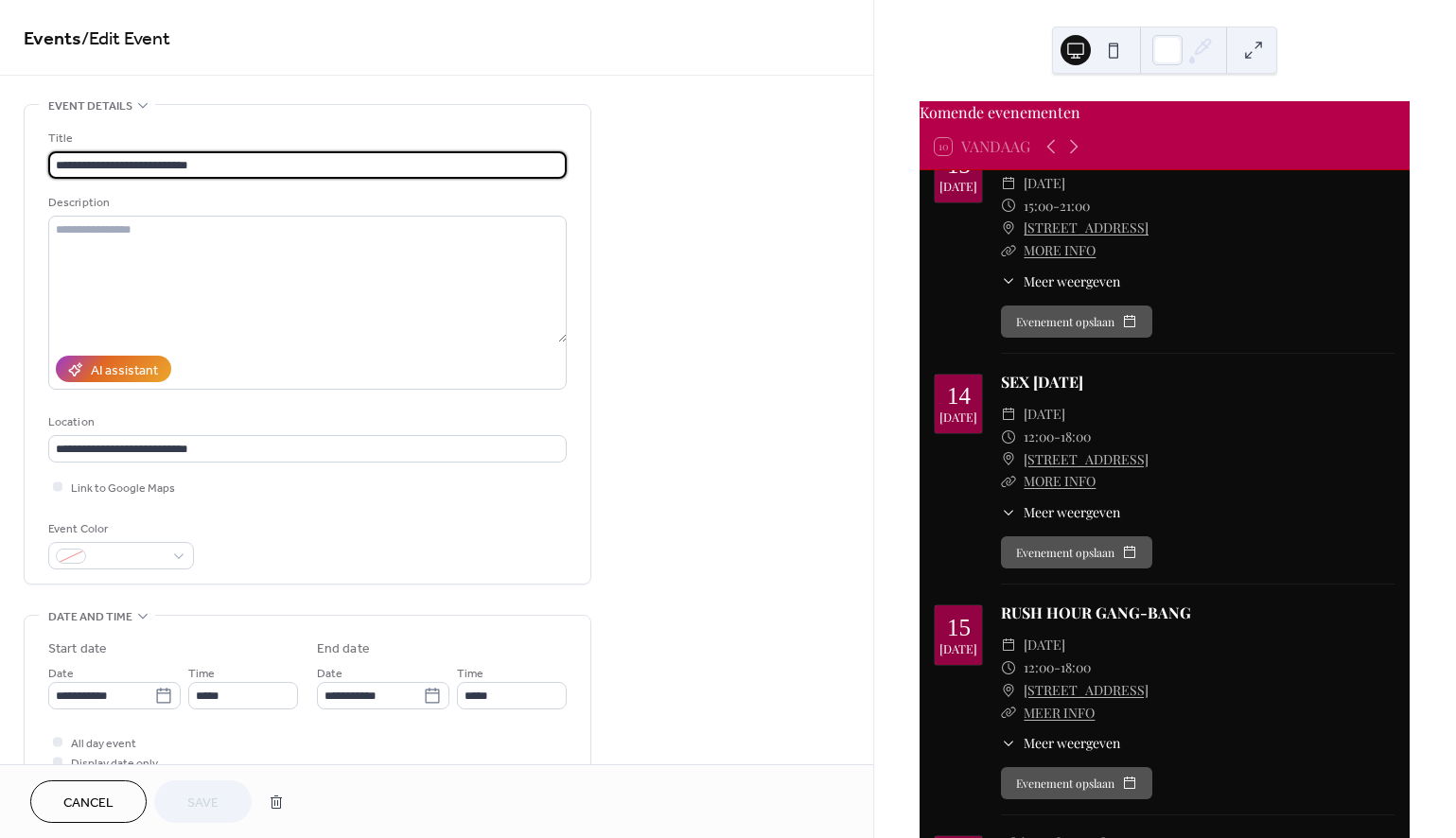 drag, startPoint x: 116, startPoint y: 165, endPoint x: -72, endPoint y: 158, distance: 188.13027 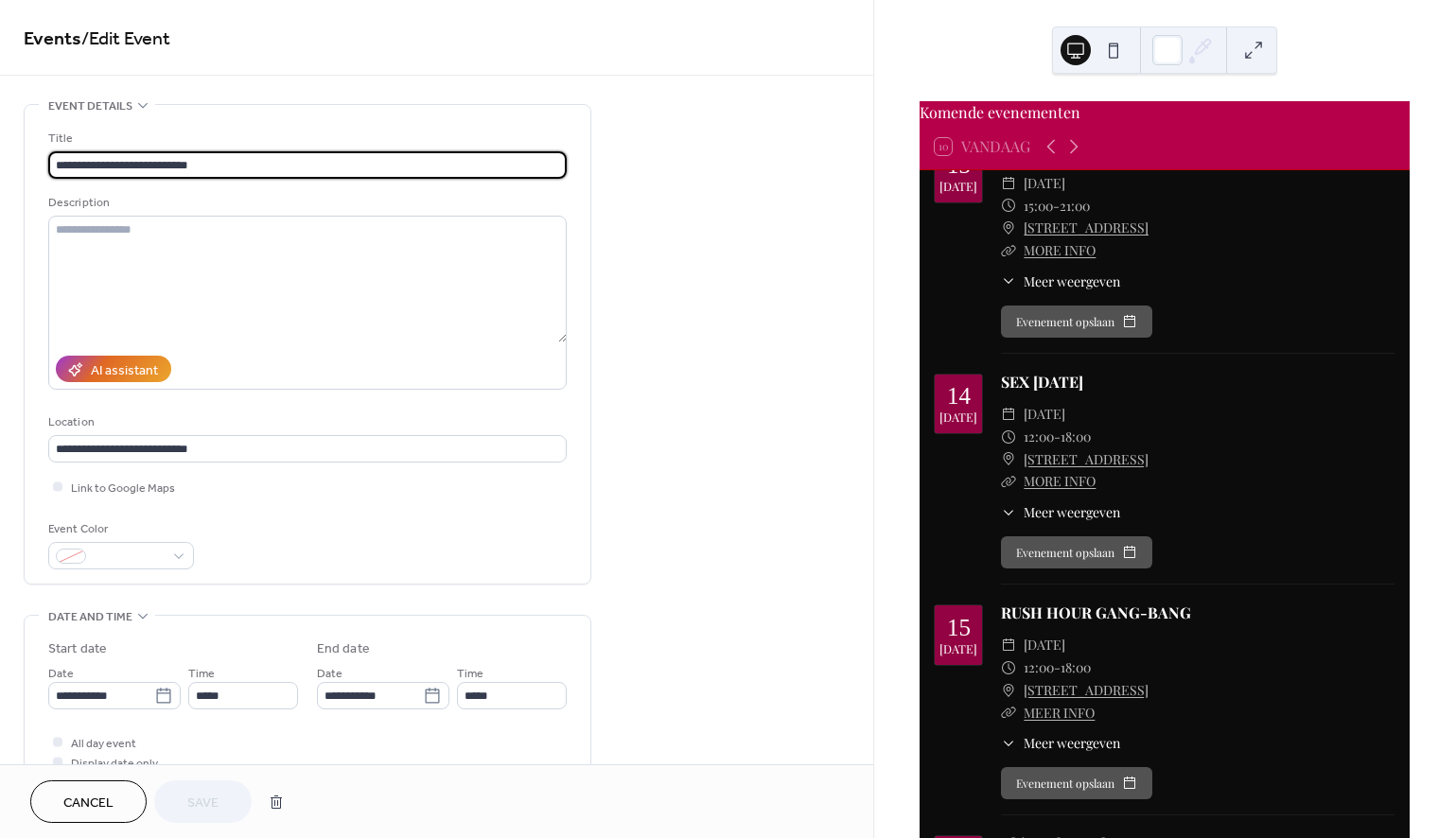 click on "**********" at bounding box center (728, 419) 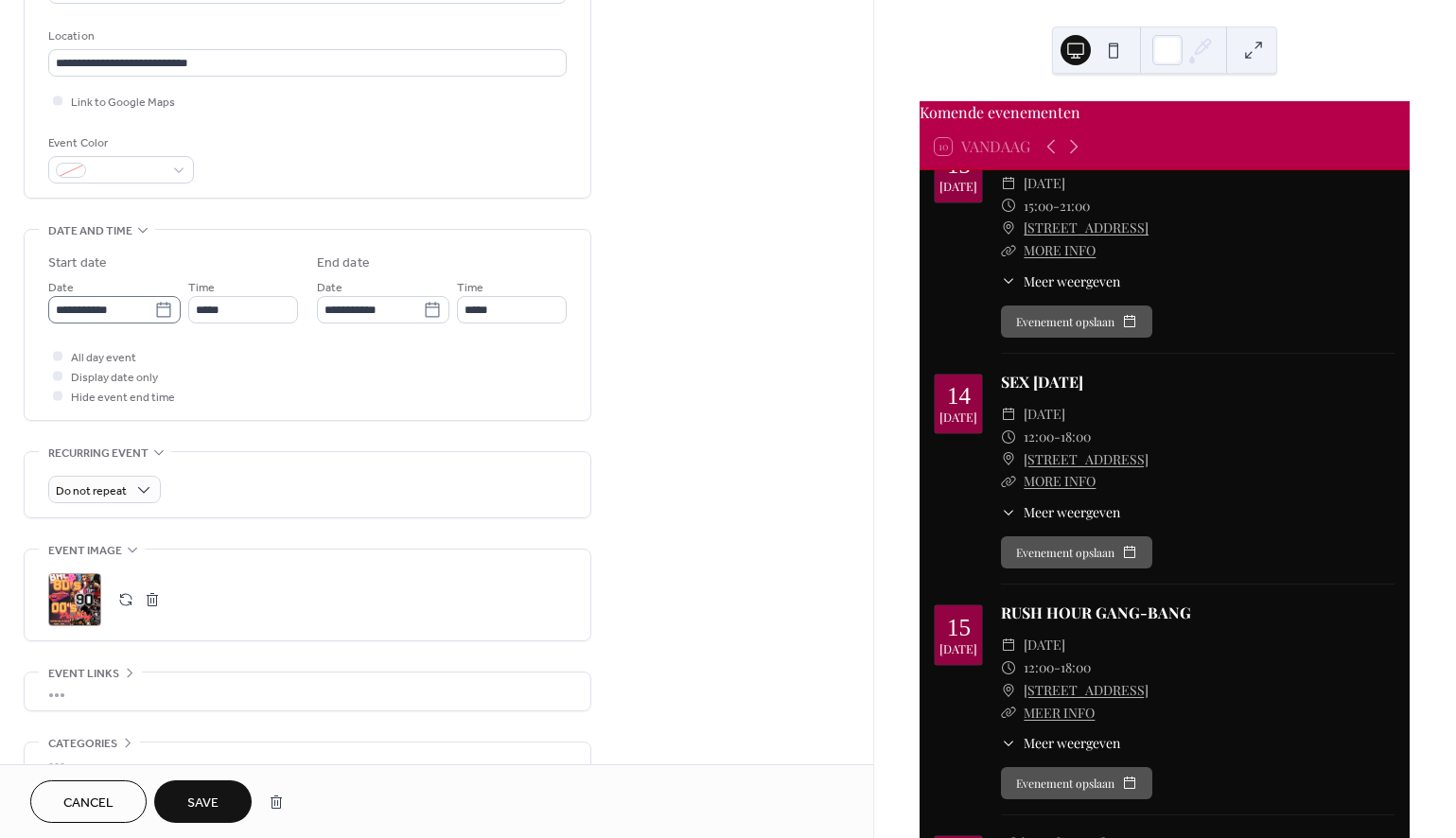 scroll, scrollTop: 389, scrollLeft: 0, axis: vertical 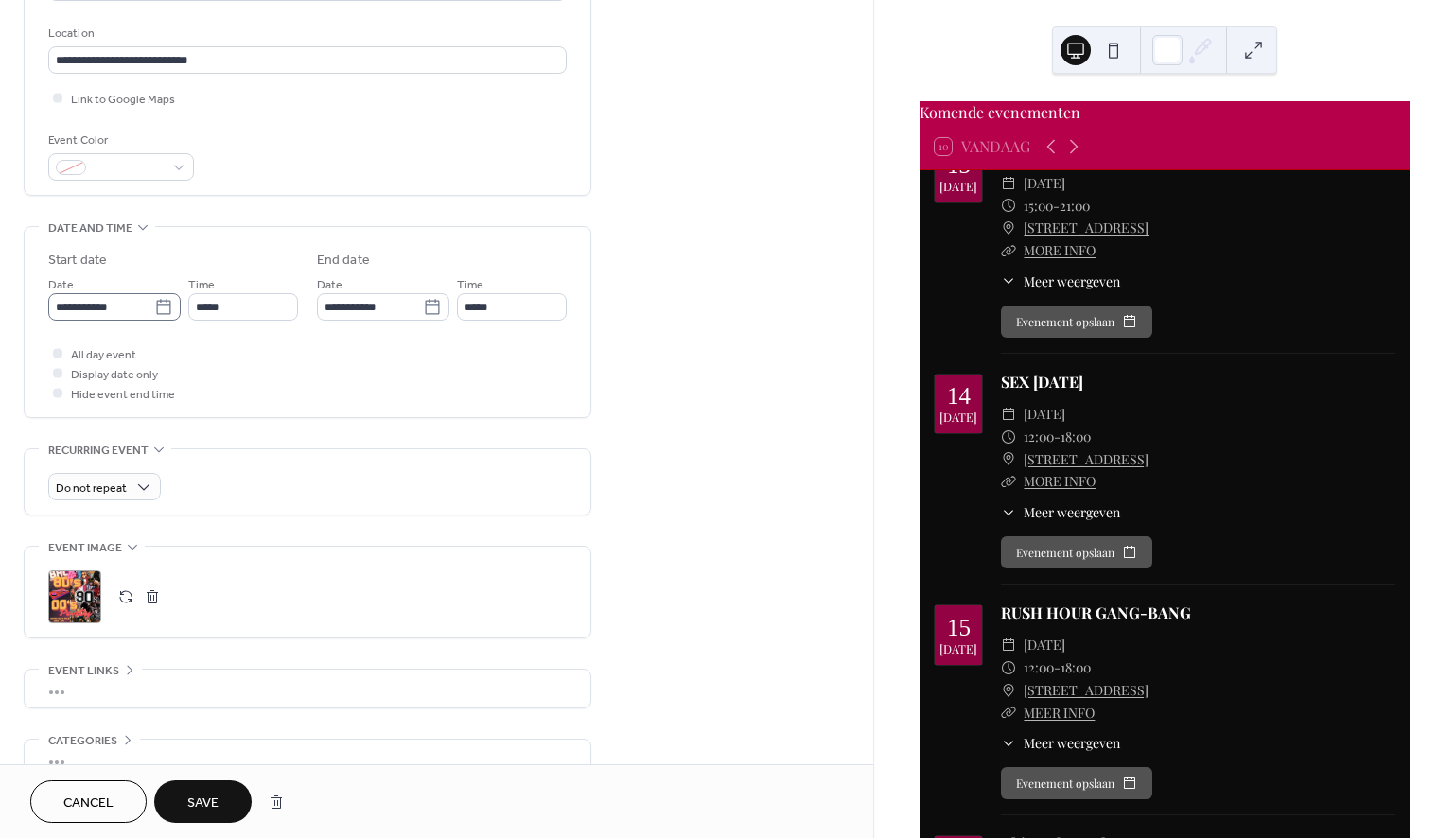 type on "**********" 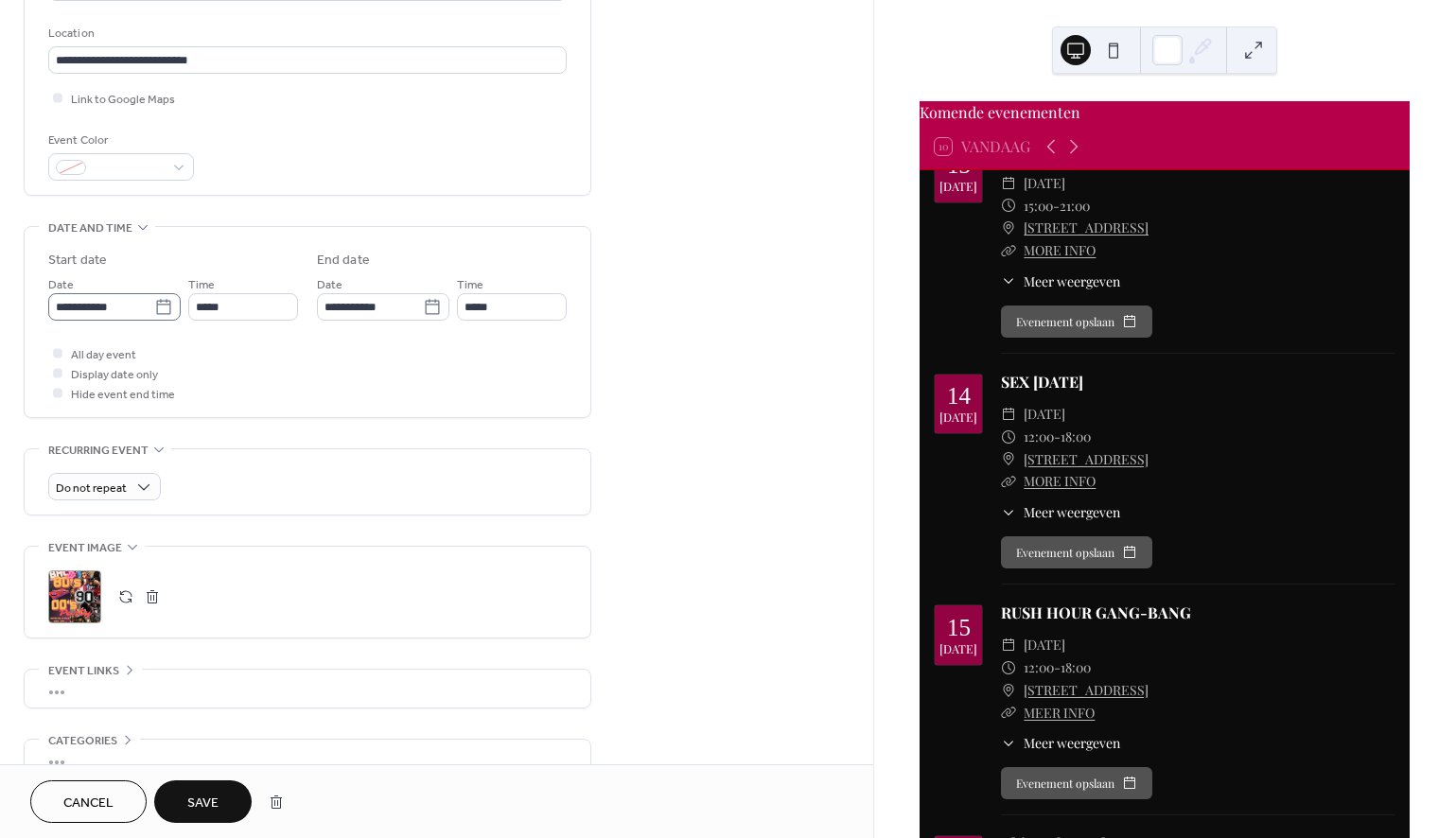 click 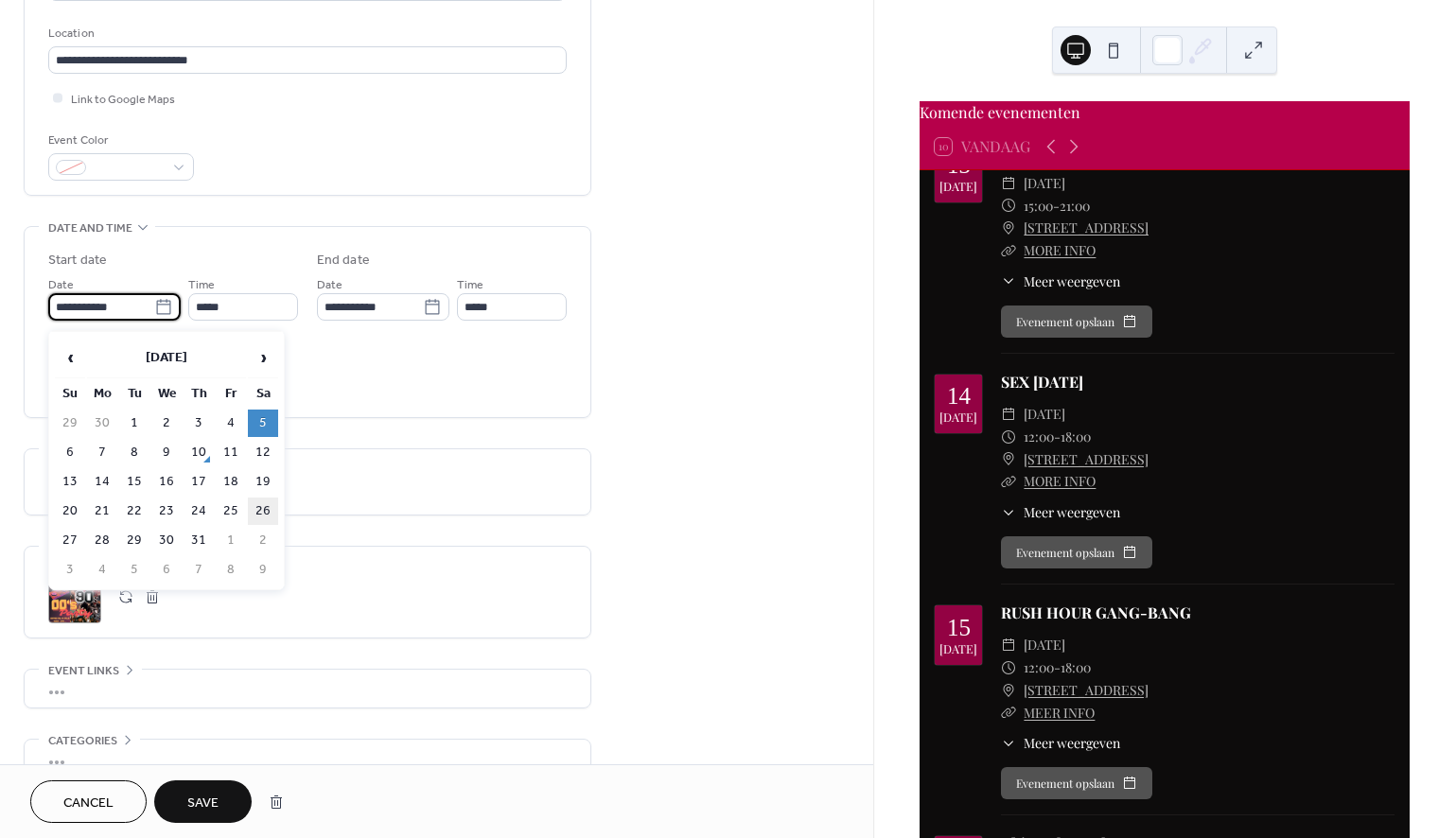 click on "26" at bounding box center [263, 511] 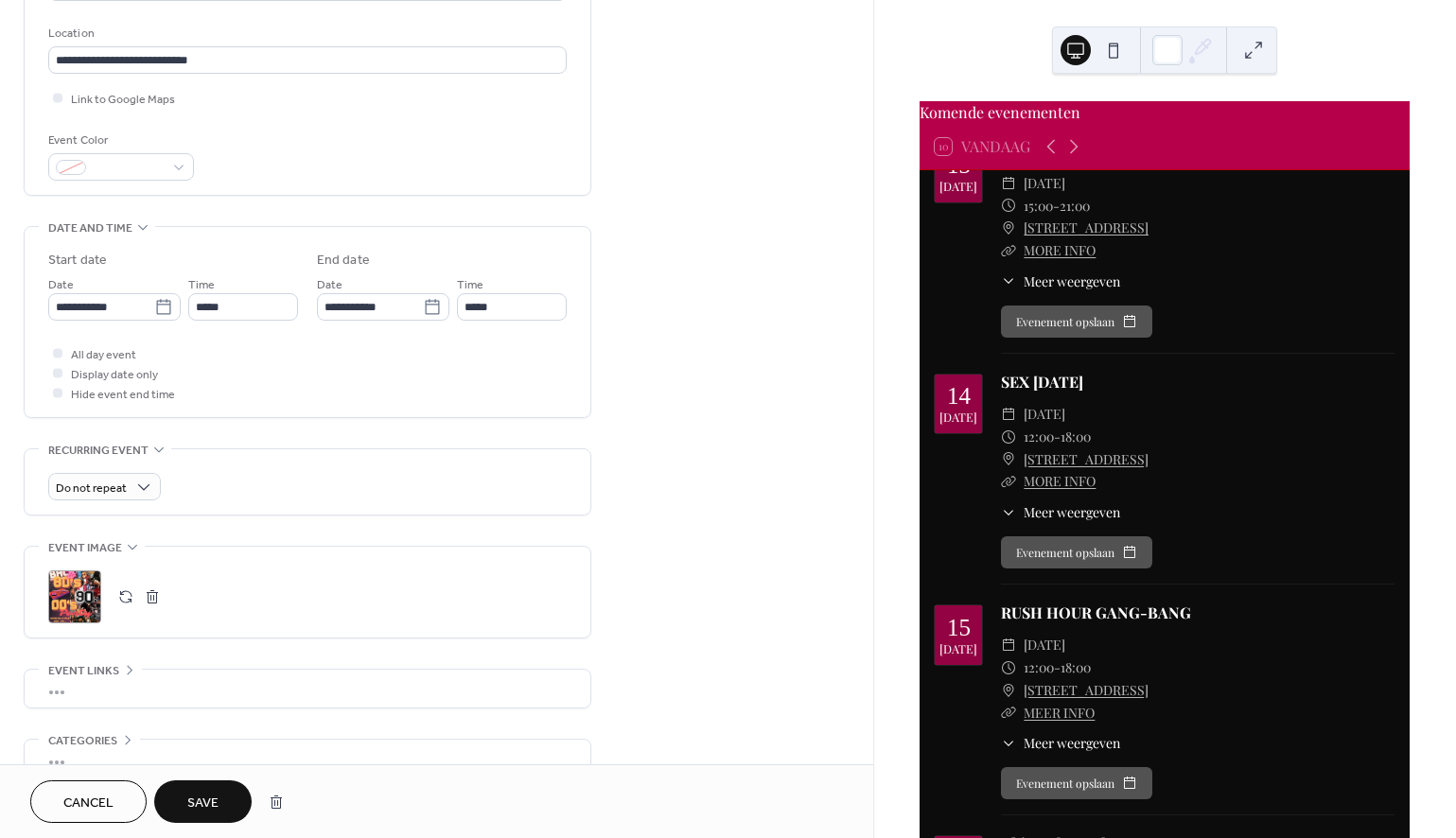 type on "**********" 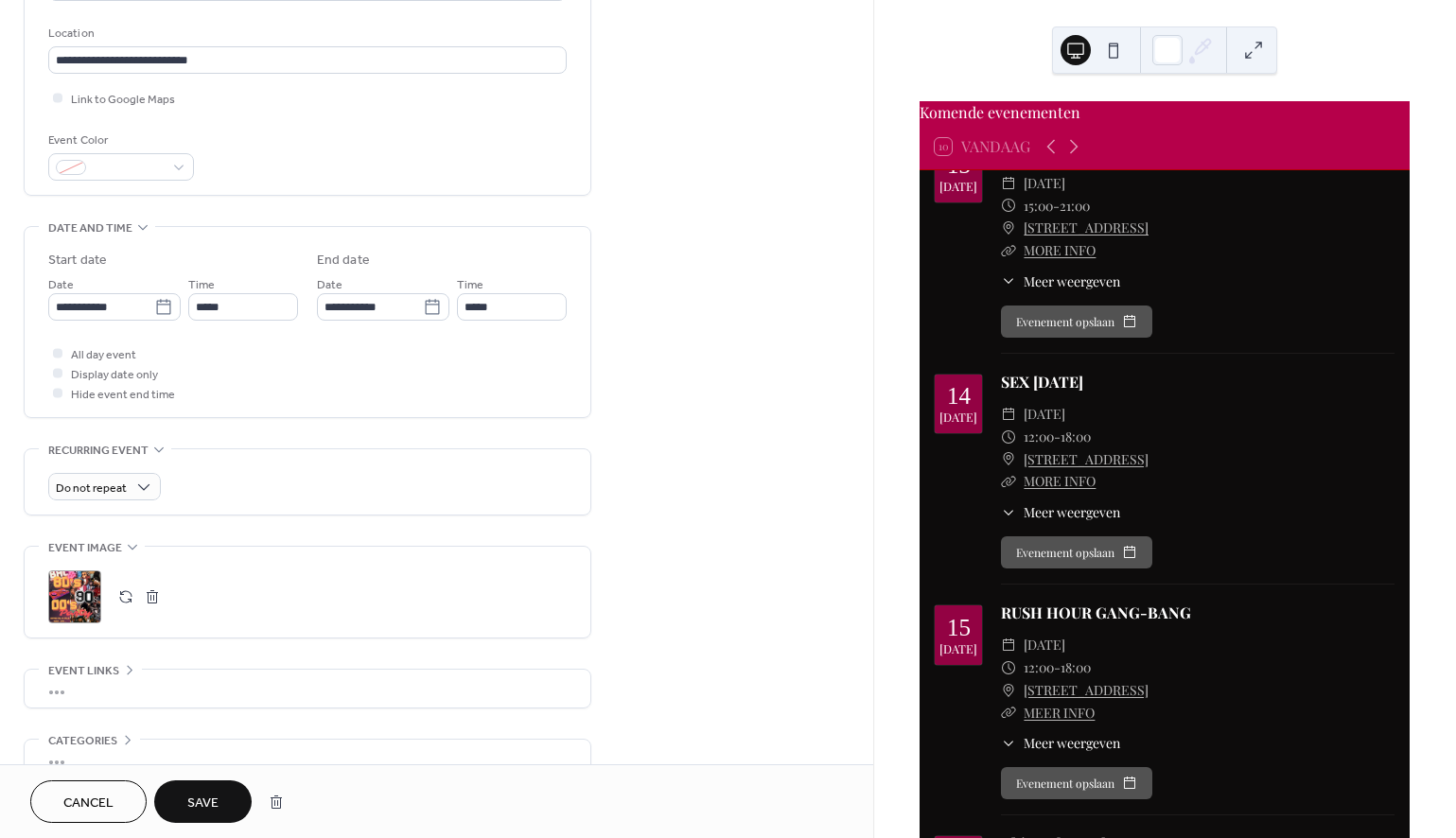 type on "**********" 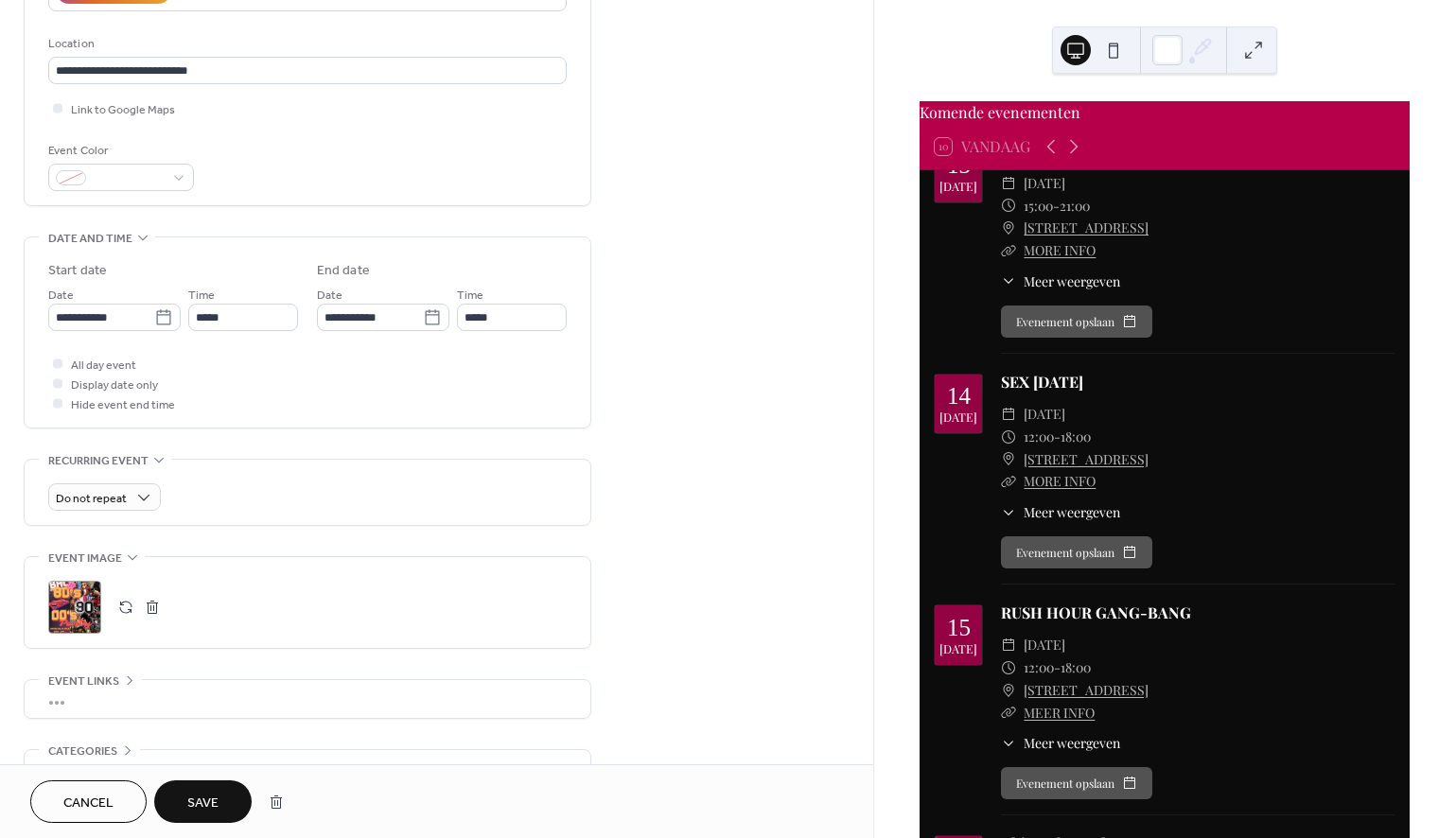 click at bounding box center (126, 607) 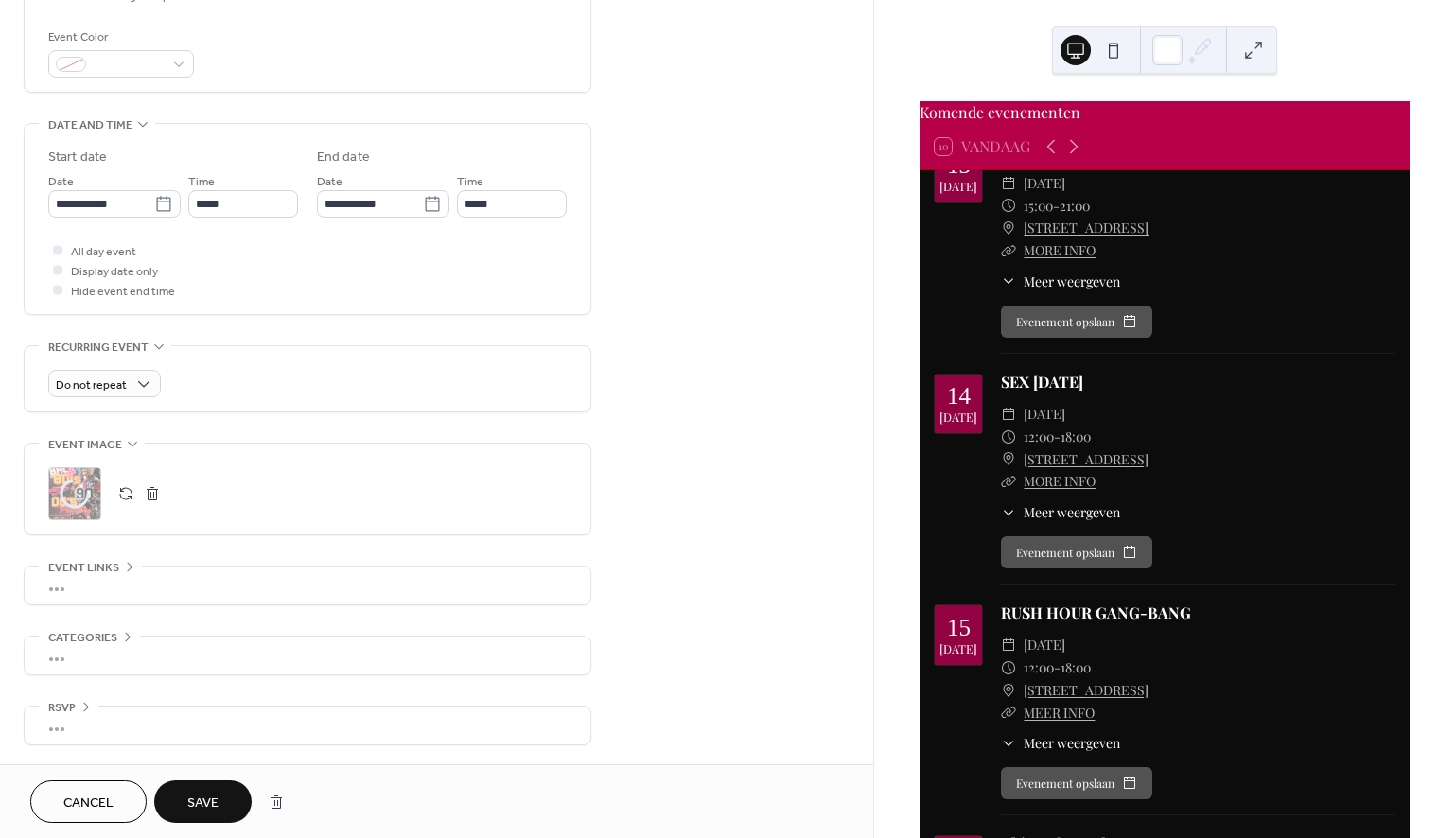 scroll, scrollTop: 498, scrollLeft: 0, axis: vertical 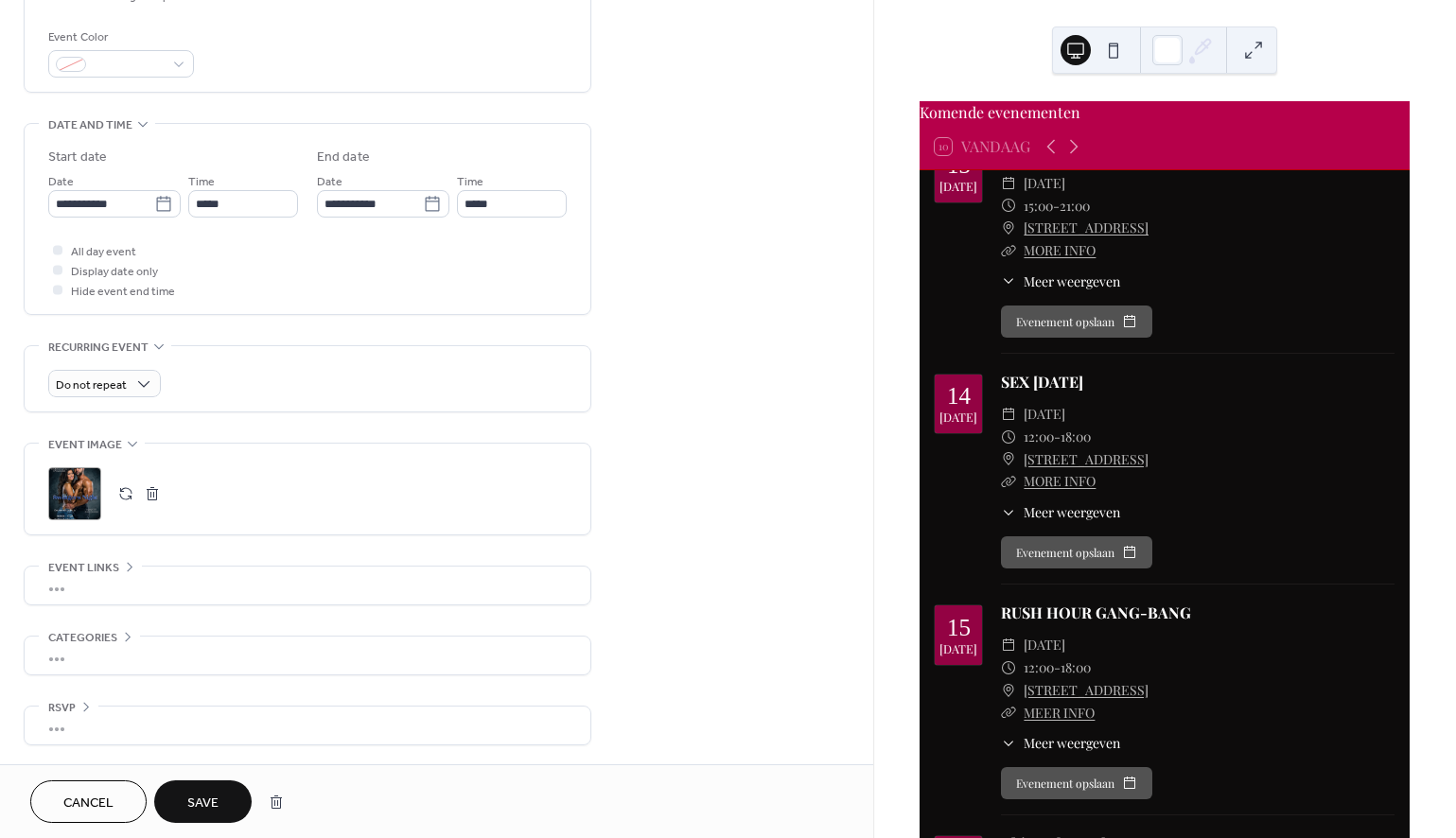 click on "•••" at bounding box center (307, 585) 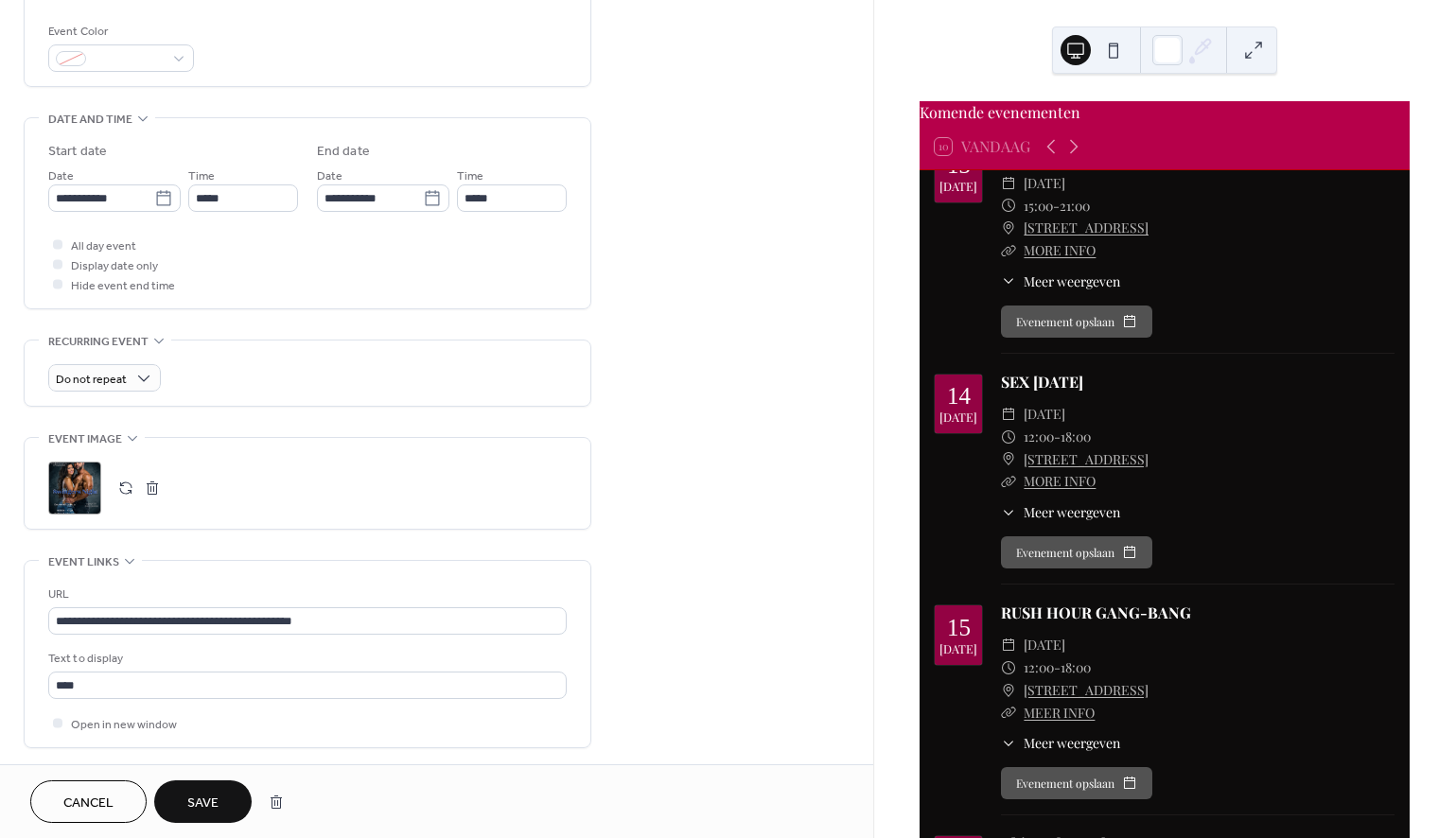 scroll, scrollTop: 496, scrollLeft: 0, axis: vertical 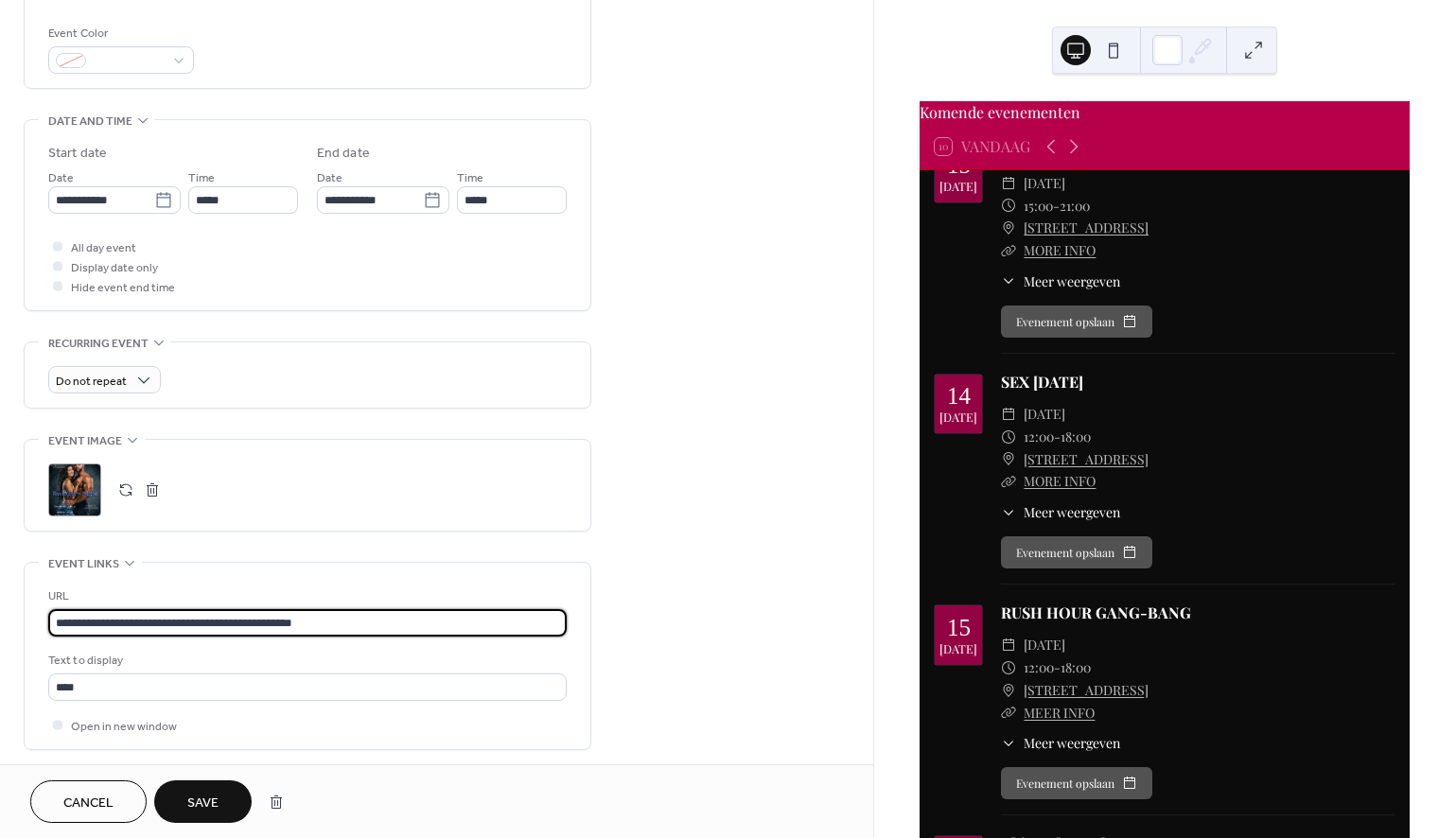drag, startPoint x: 373, startPoint y: 633, endPoint x: -51, endPoint y: 621, distance: 424.16978 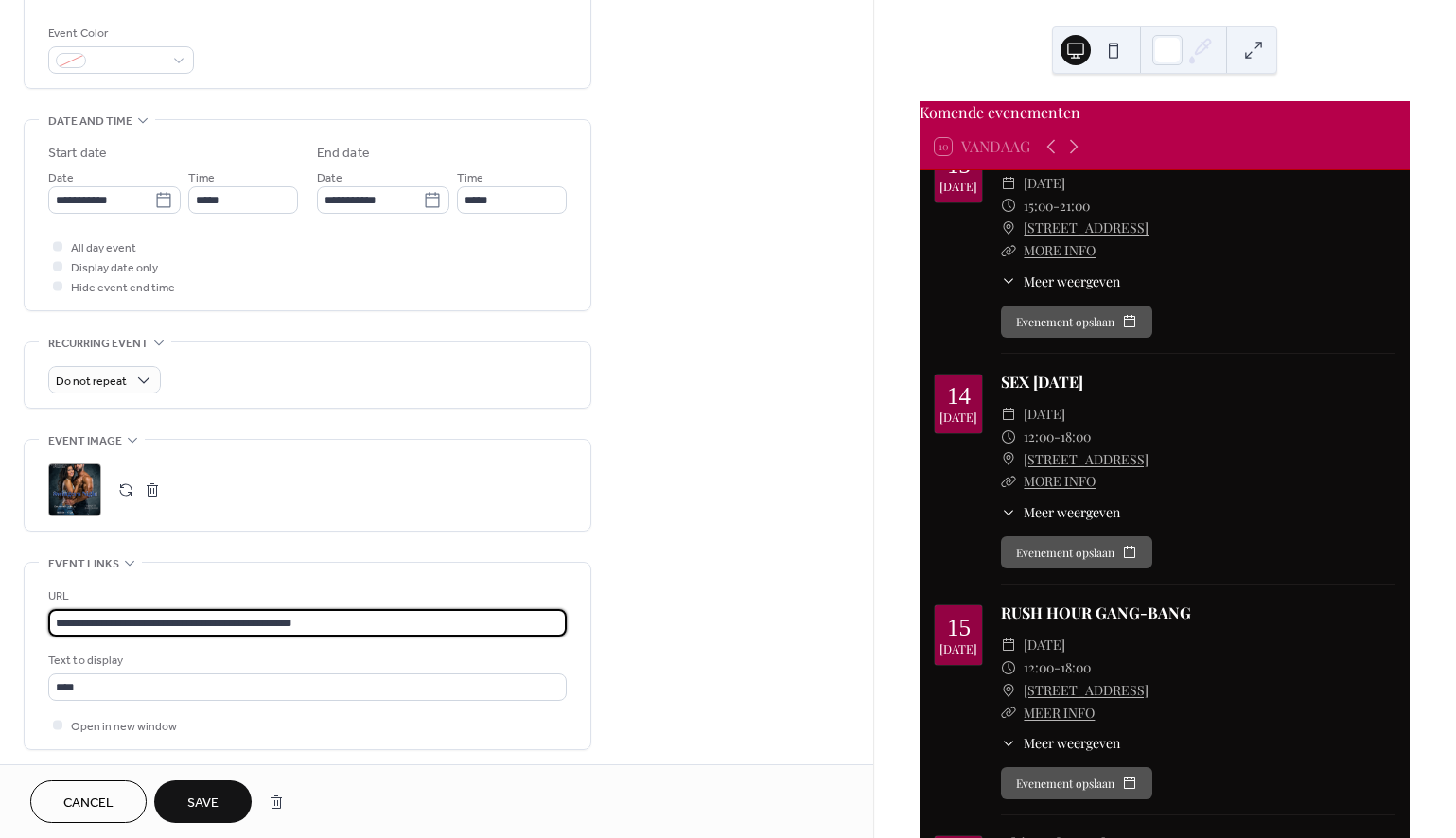 click on "**********" at bounding box center (728, 419) 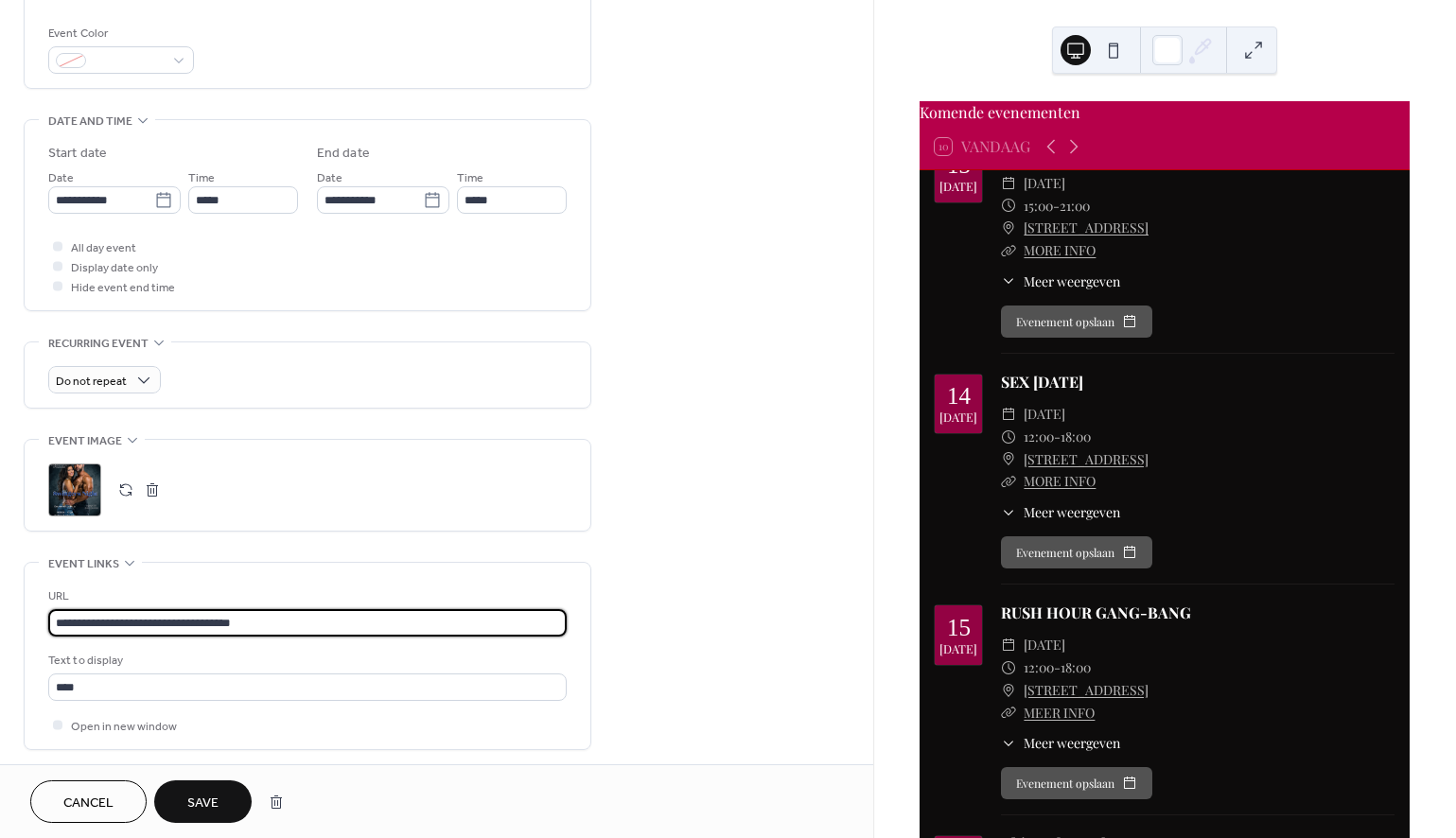 type on "**********" 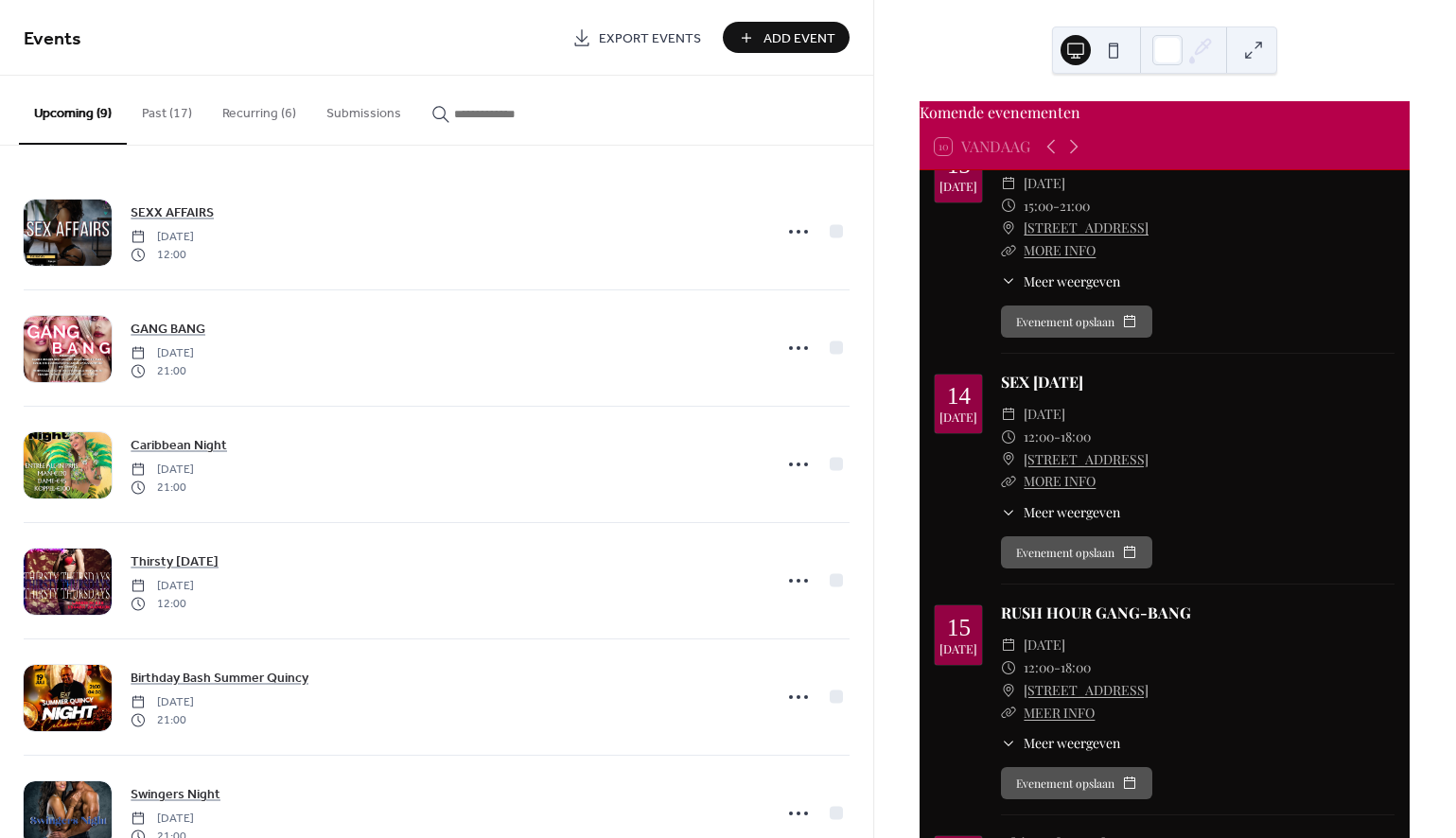 scroll, scrollTop: 0, scrollLeft: 0, axis: both 